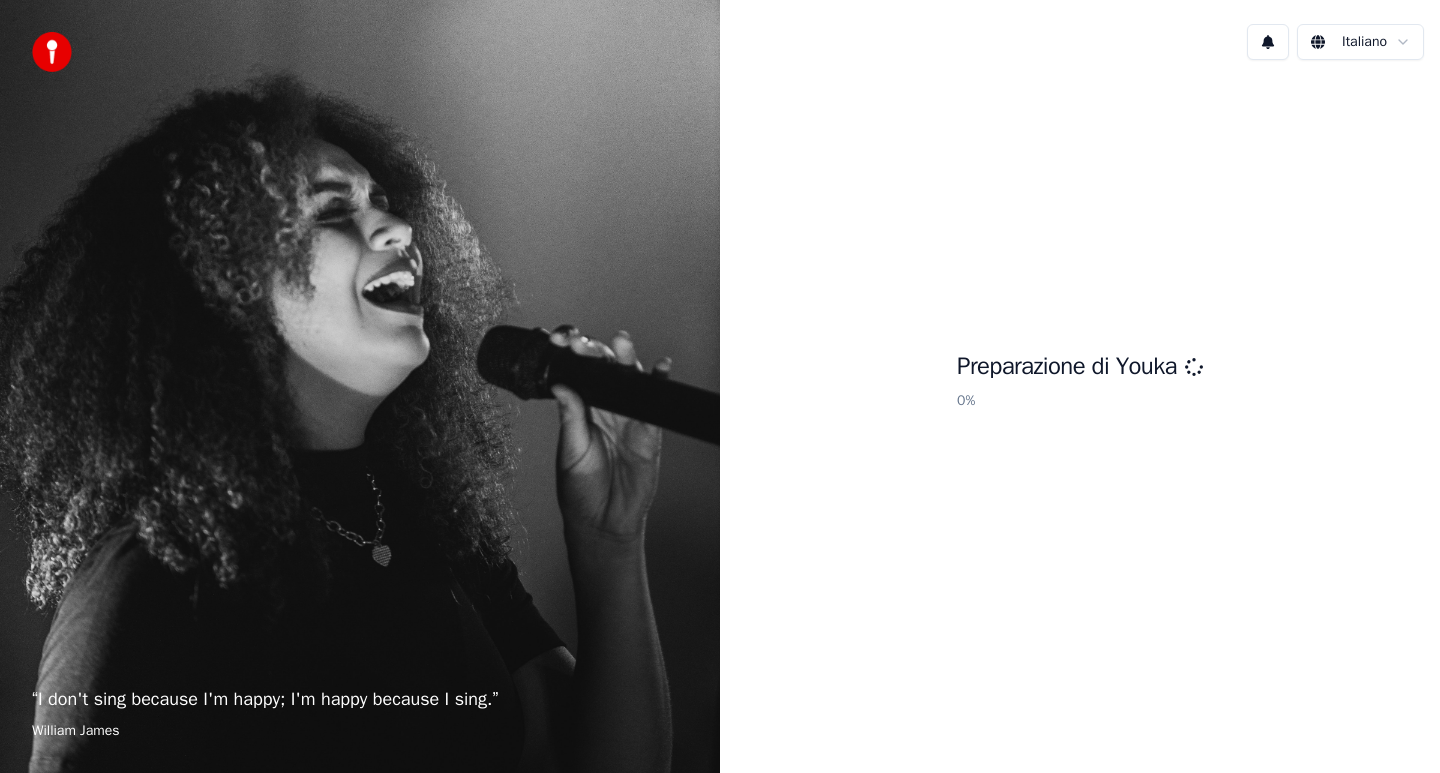 scroll, scrollTop: 0, scrollLeft: 0, axis: both 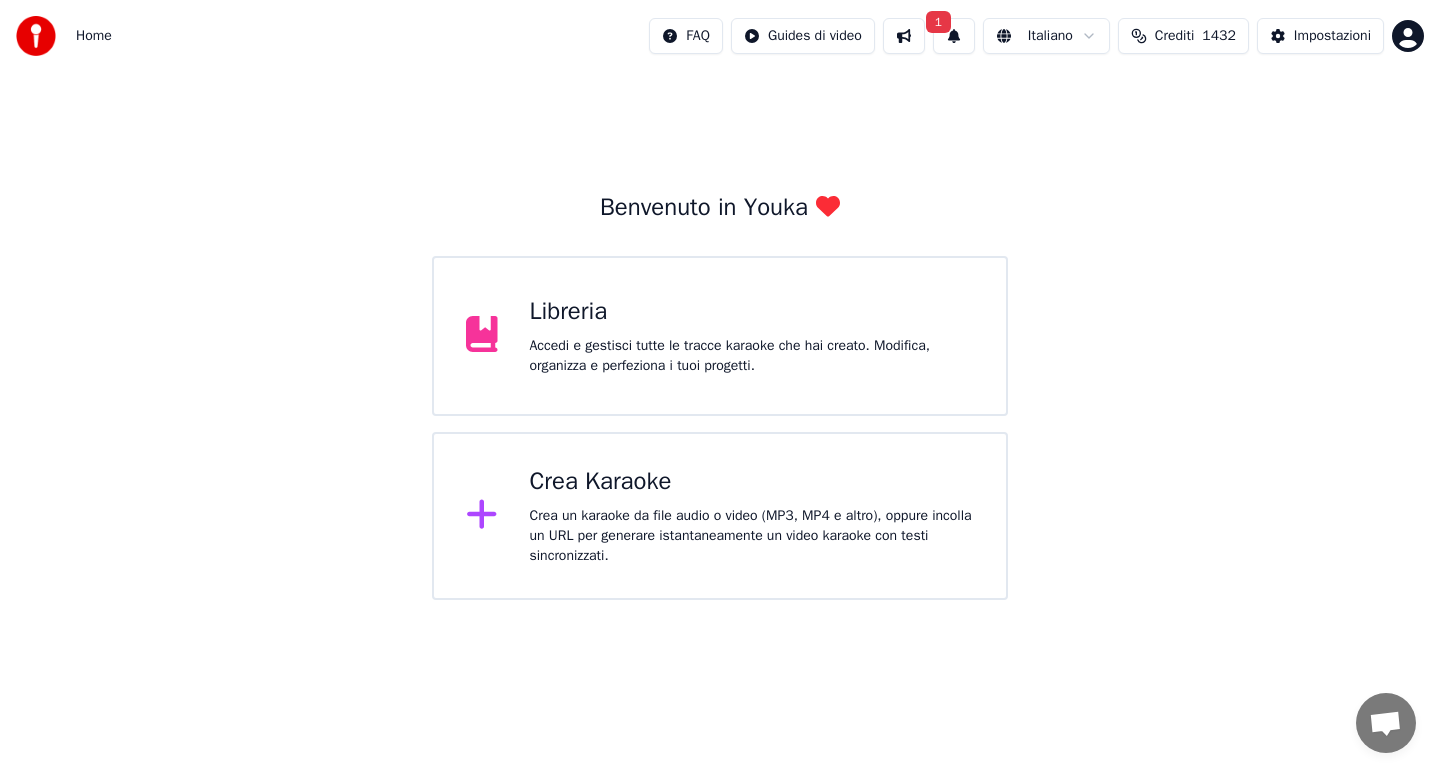 click on "1" at bounding box center (954, 36) 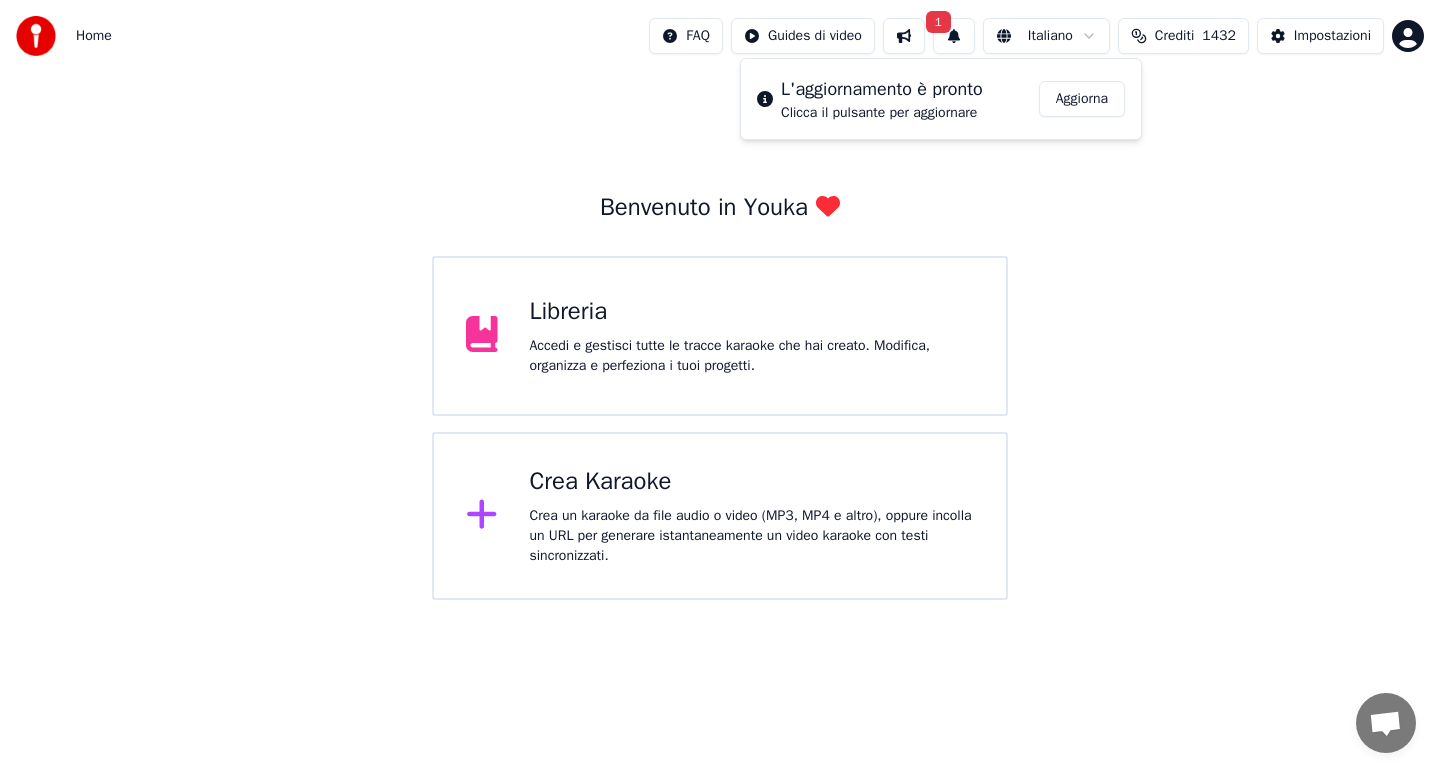 click on "Aggiorna" at bounding box center [1082, 99] 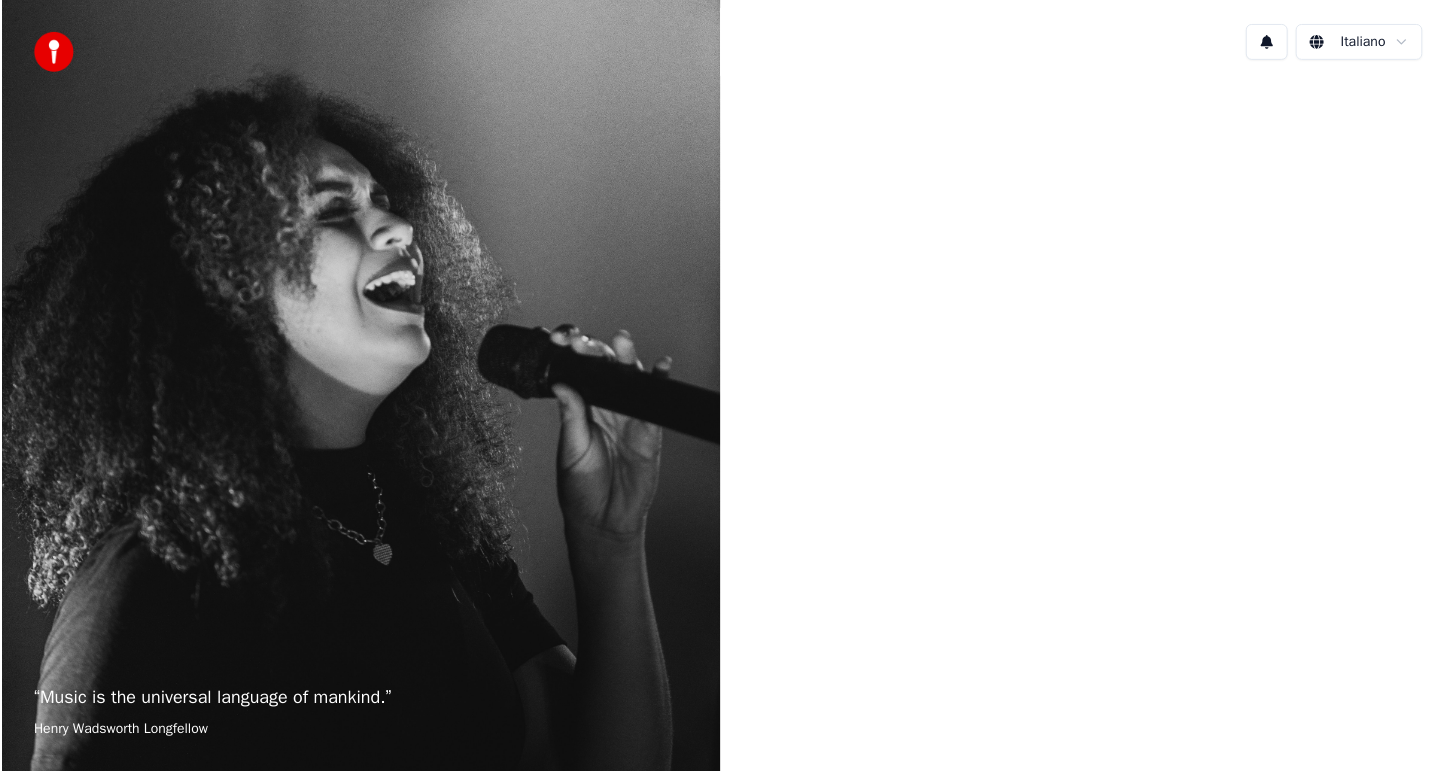 scroll, scrollTop: 0, scrollLeft: 0, axis: both 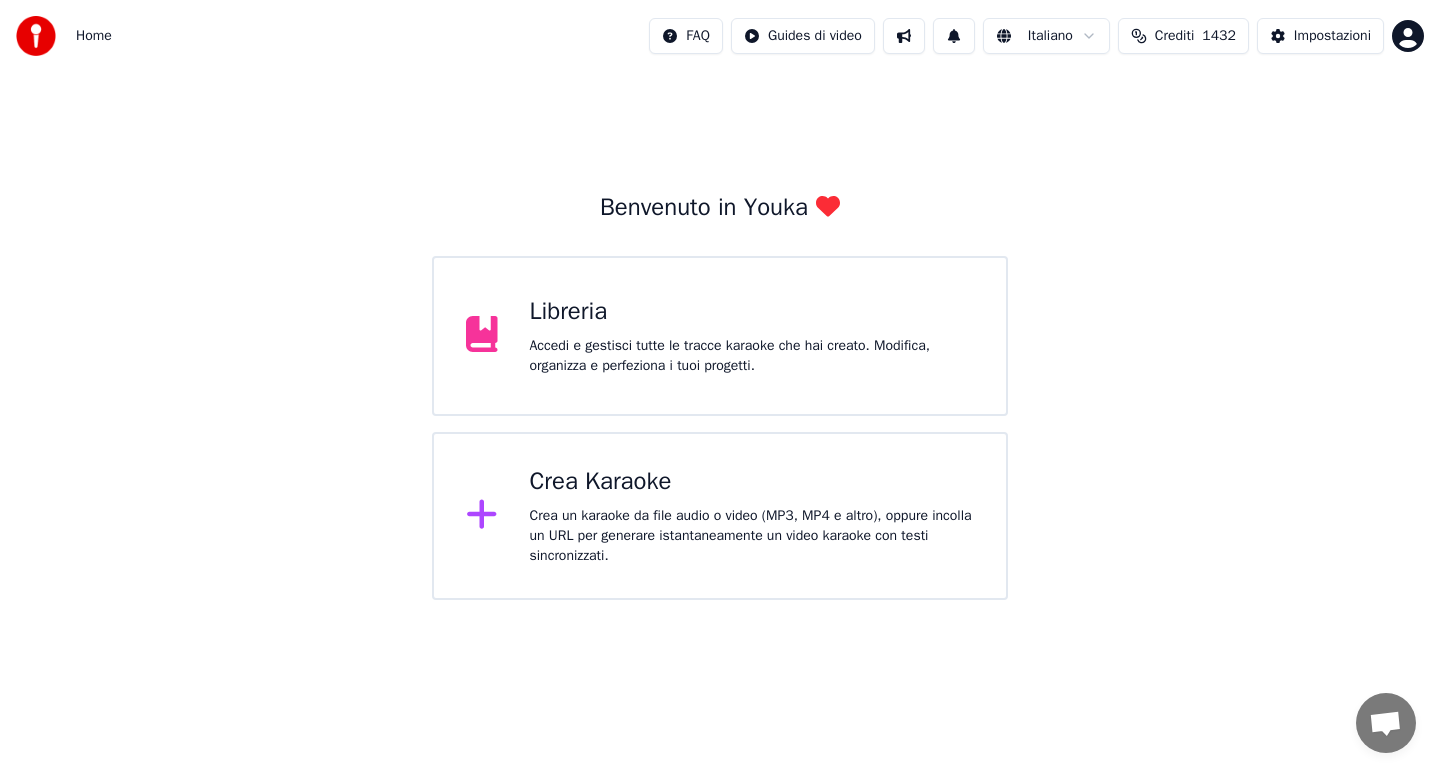 click on "Crea un karaoke da file audio o video (MP3, MP4 e altro), oppure incolla un URL per generare istantaneamente un video karaoke con testi sincronizzati." at bounding box center [752, 536] 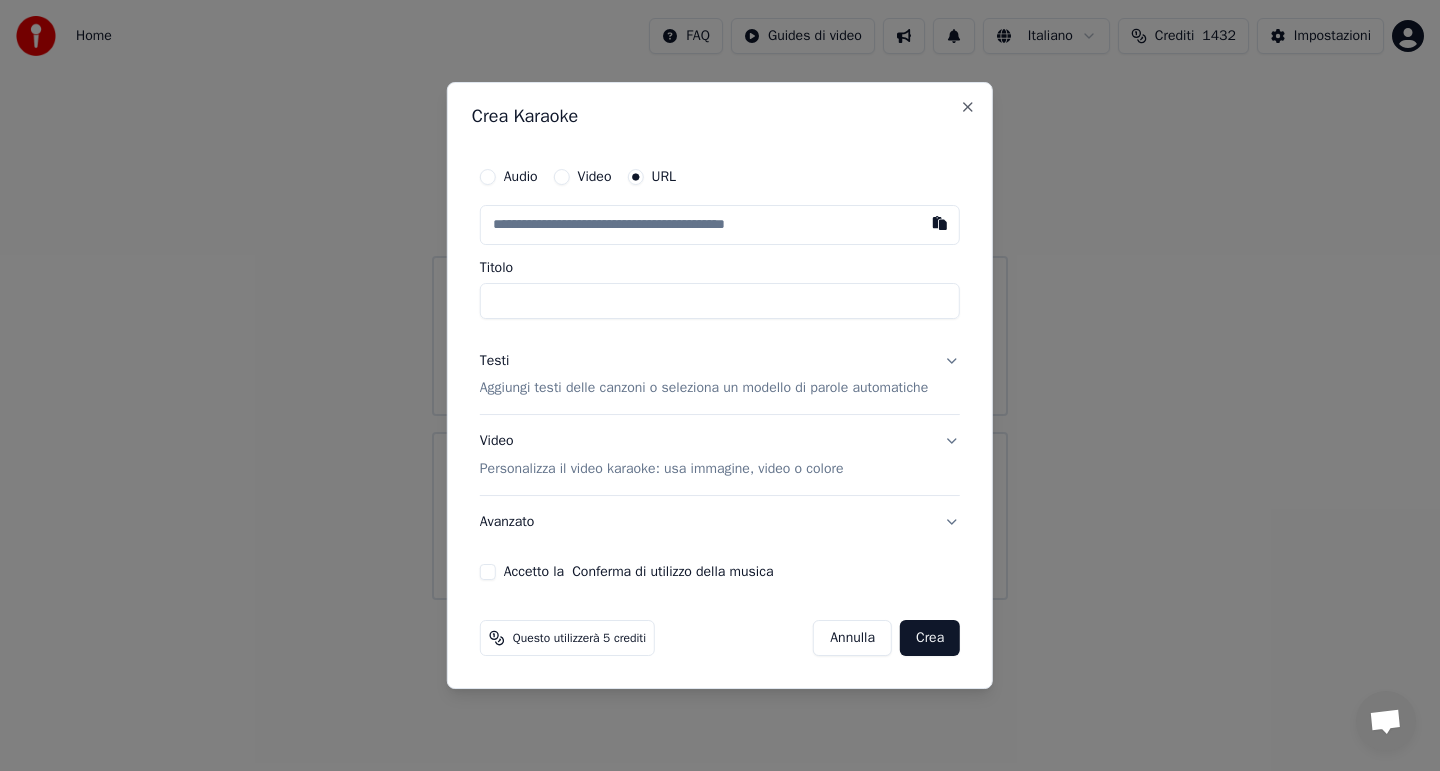 paste on "**********" 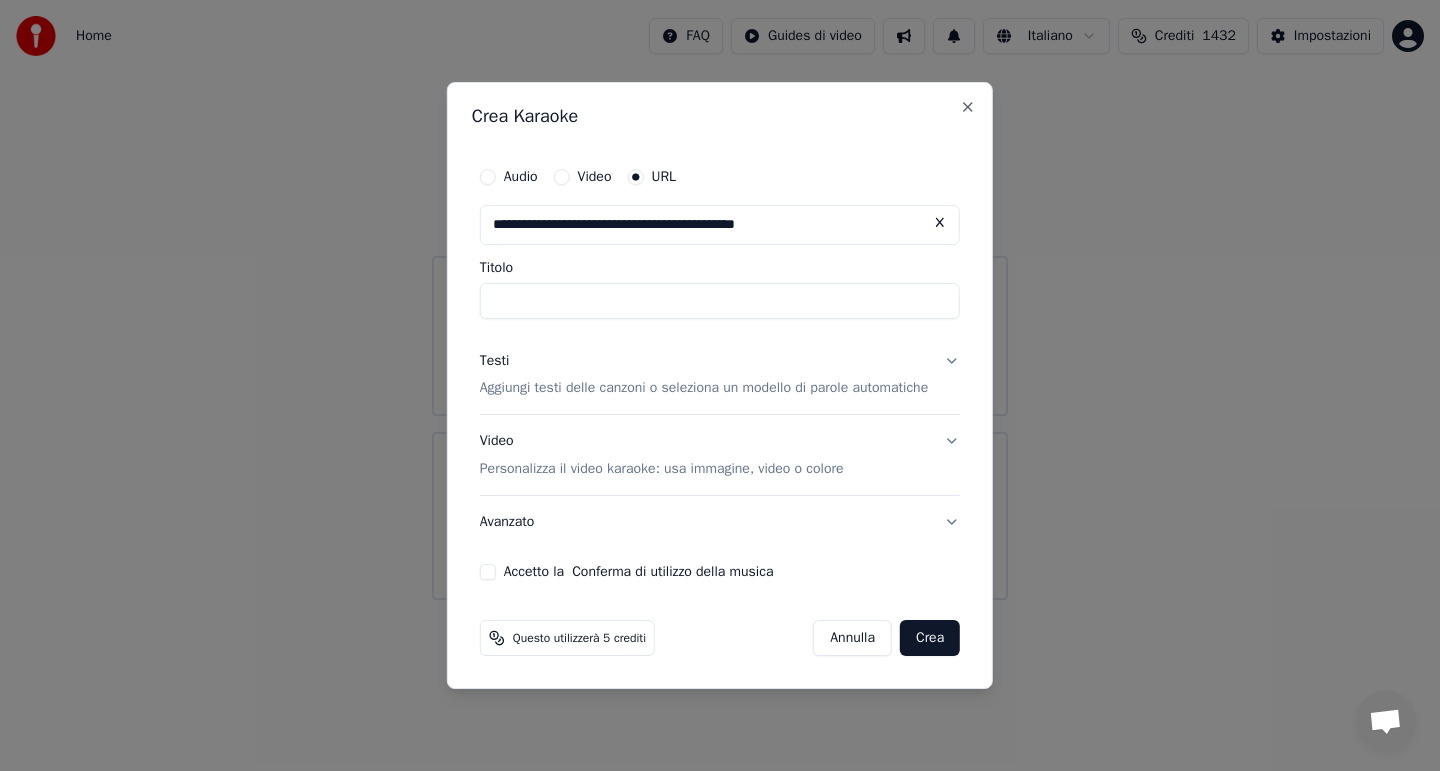 type on "**********" 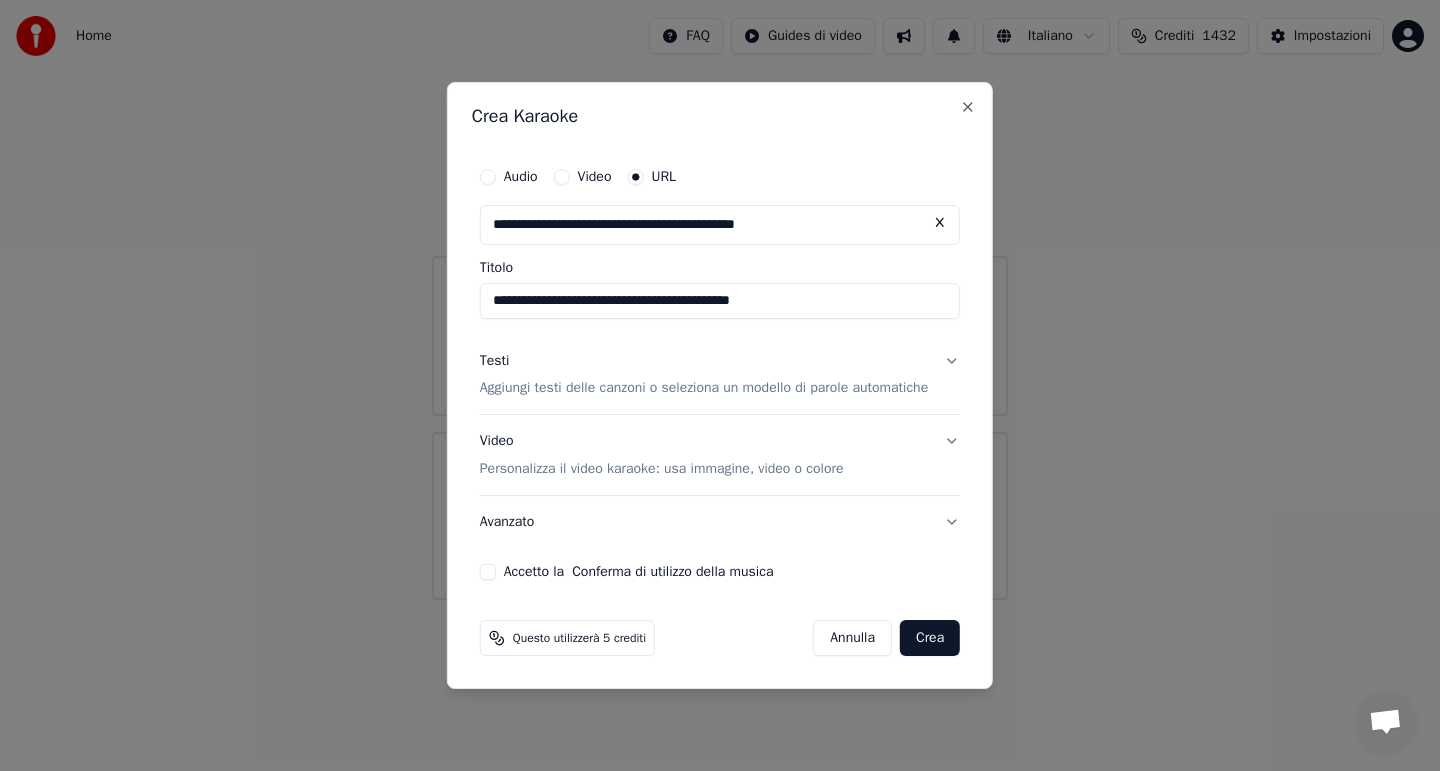 type on "**********" 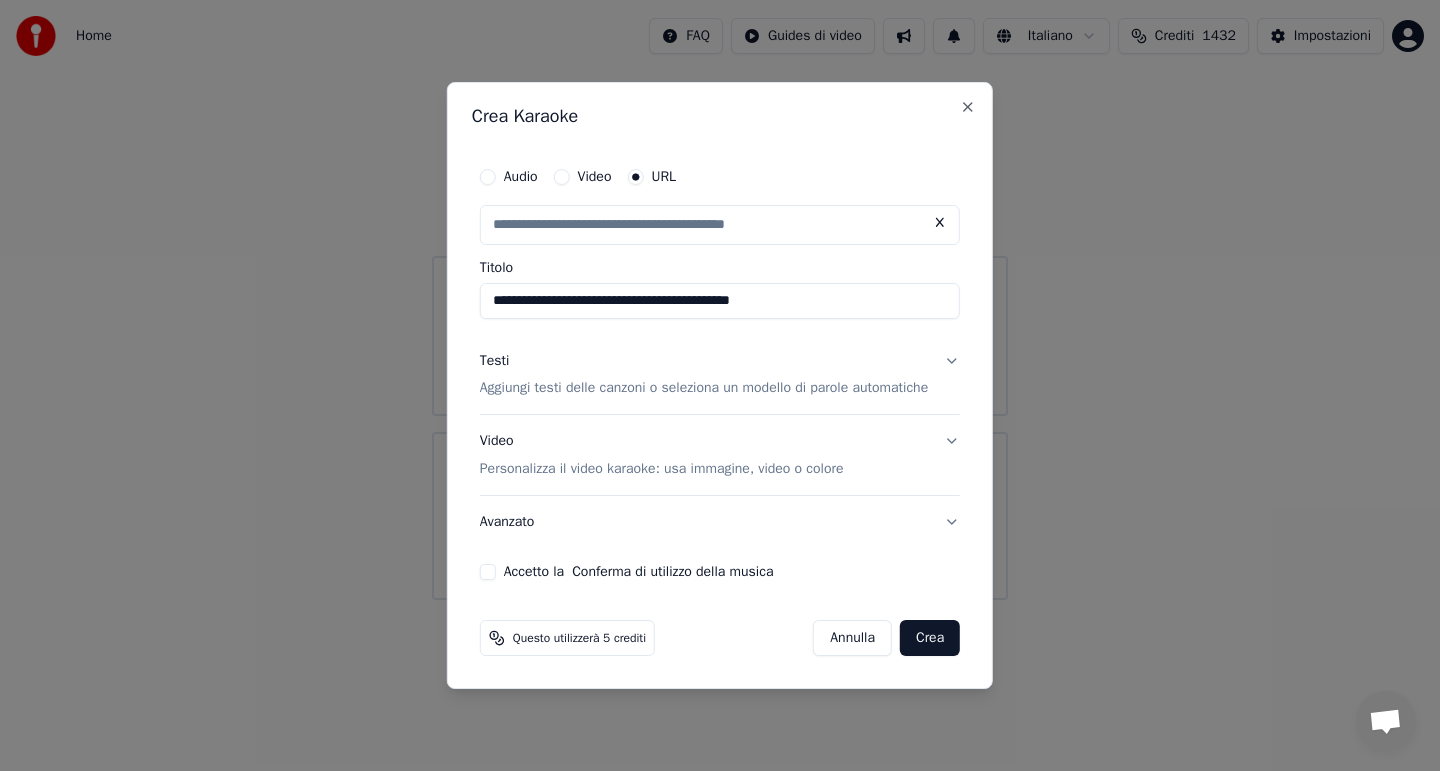 drag, startPoint x: 588, startPoint y: 303, endPoint x: 439, endPoint y: 311, distance: 149.21461 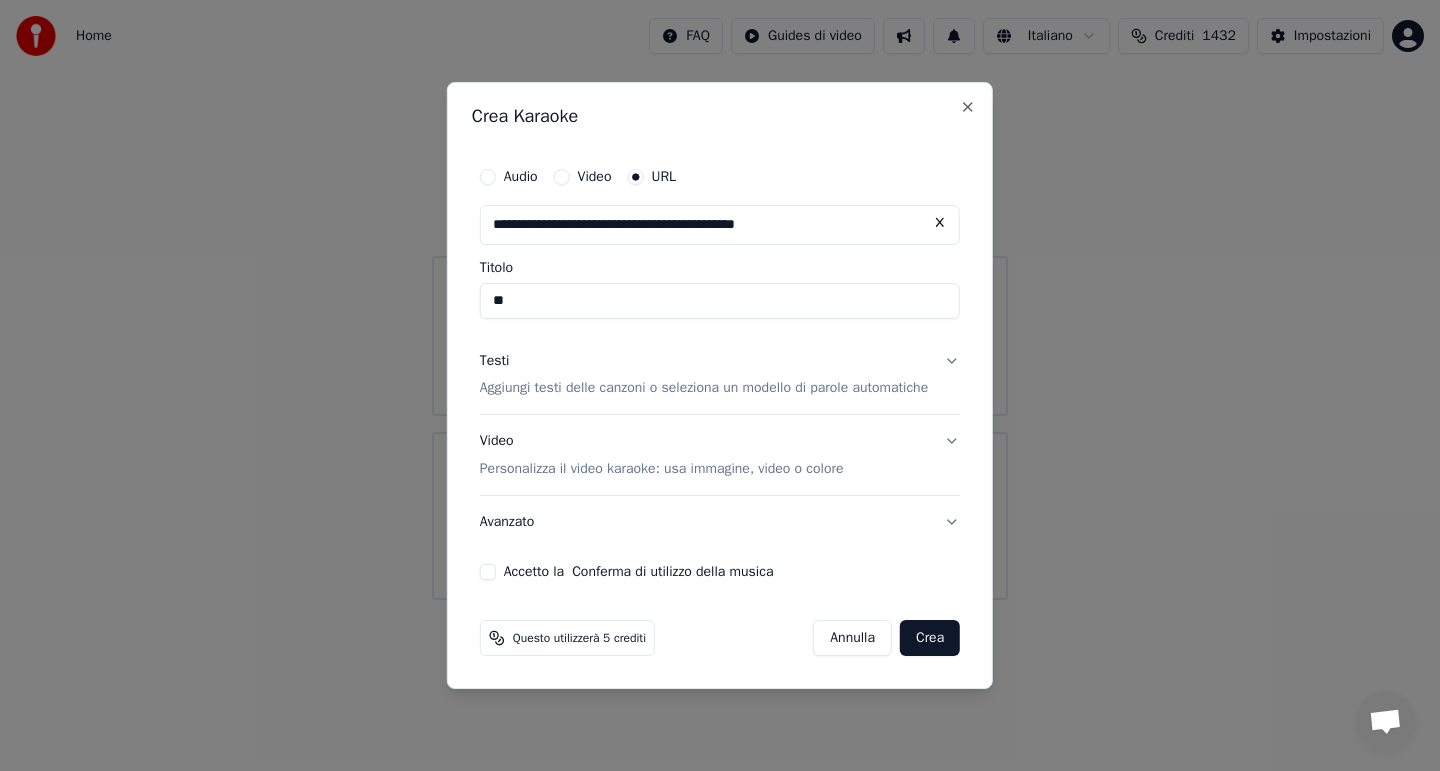 type on "*" 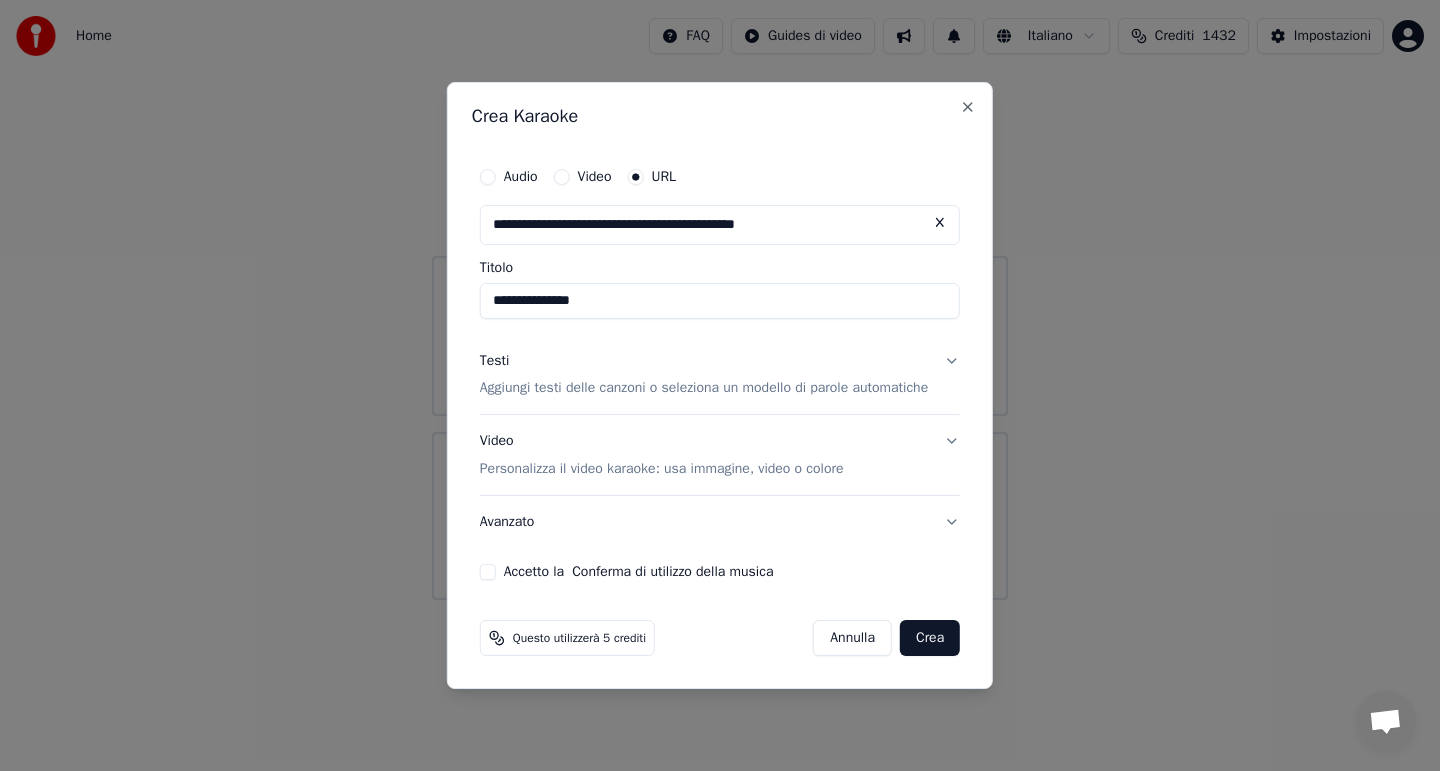 type on "**********" 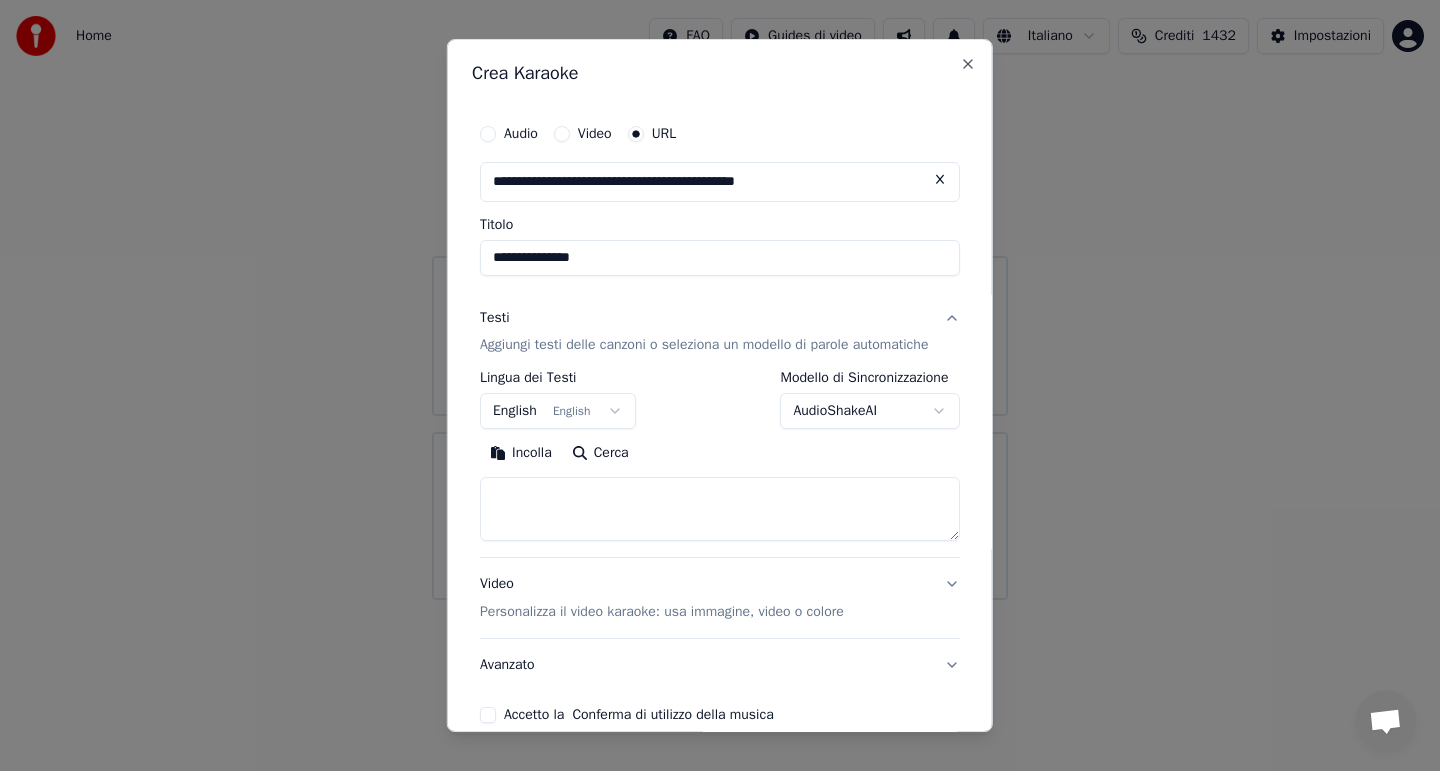 click on "Incolla" at bounding box center [521, 454] 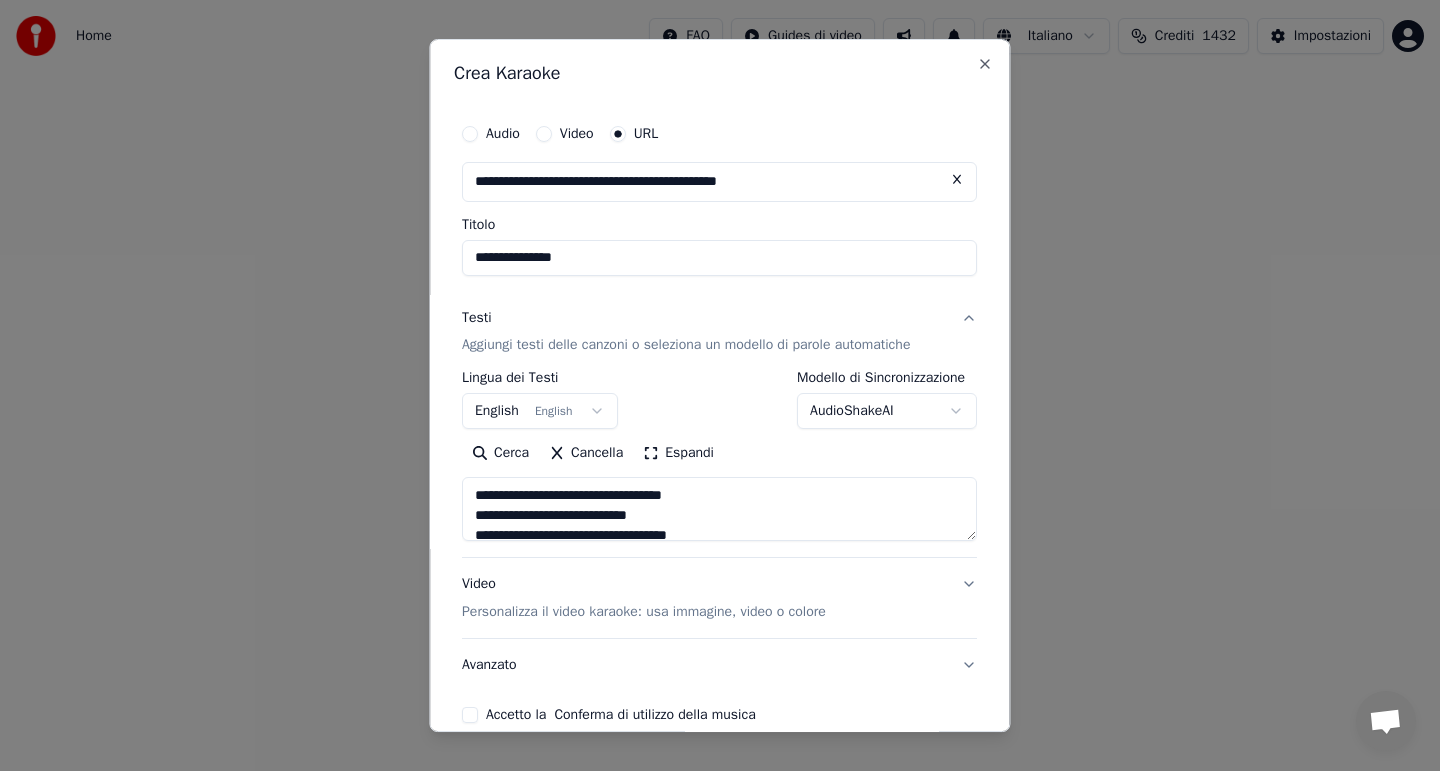 click at bounding box center (719, 510) 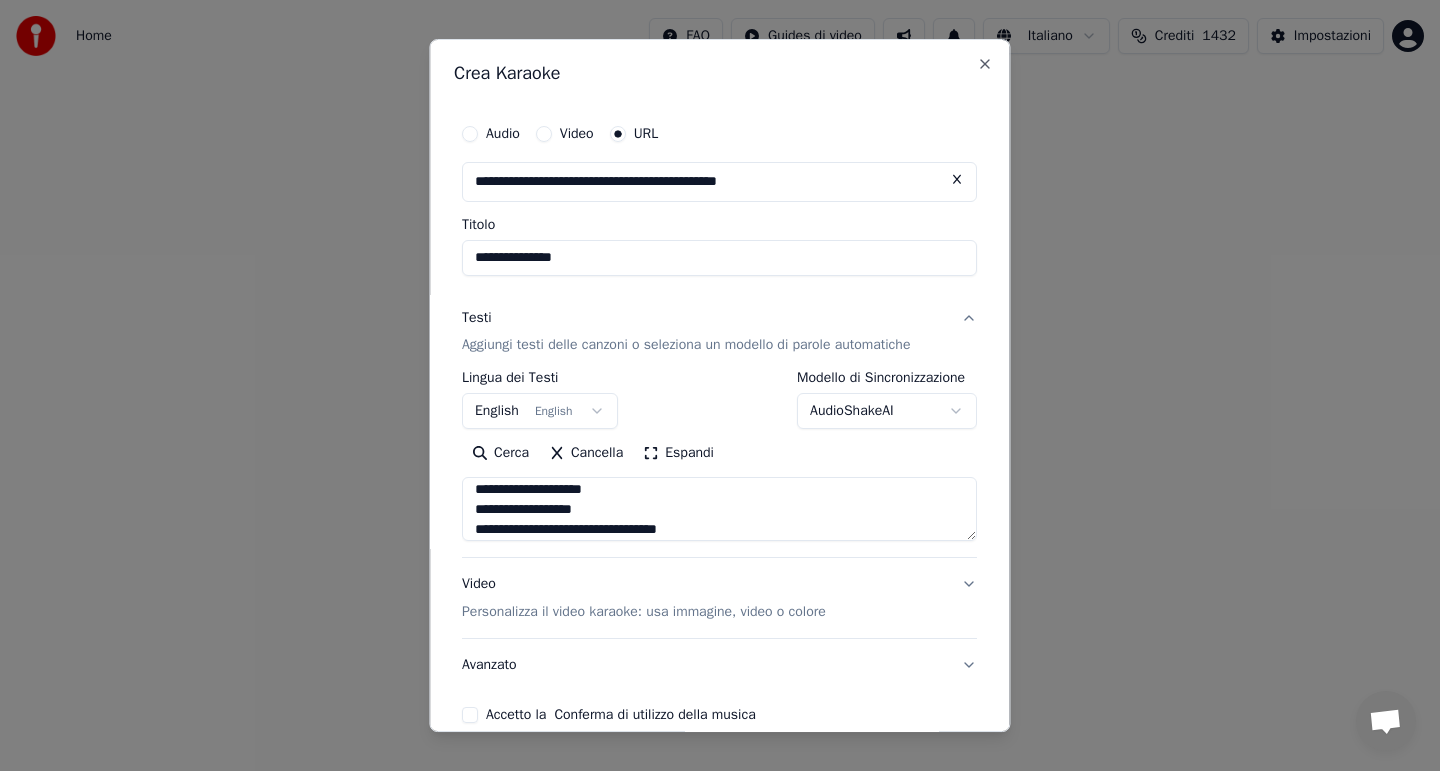 scroll, scrollTop: 286, scrollLeft: 0, axis: vertical 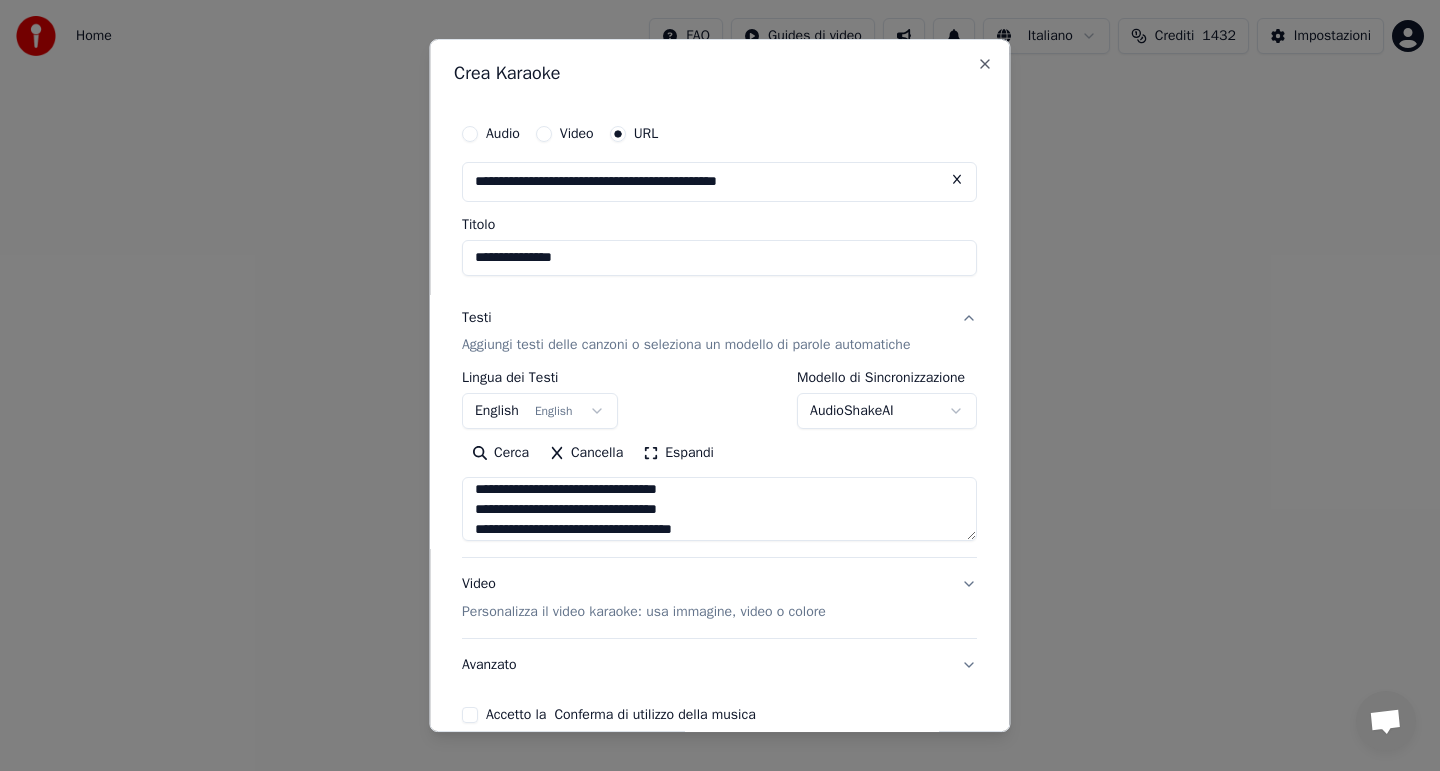 click on "Avanzato" at bounding box center [719, 665] 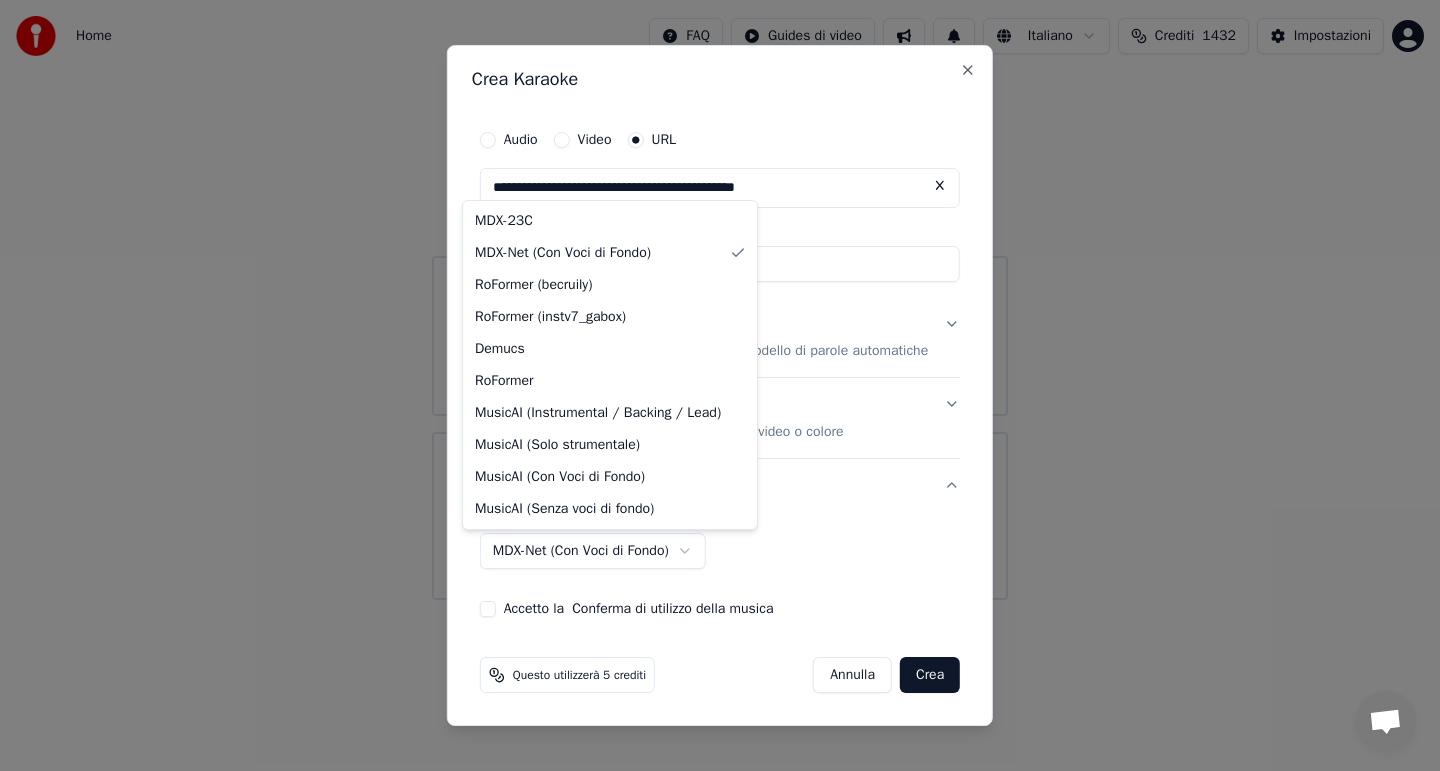 click on "**********" at bounding box center (720, 300) 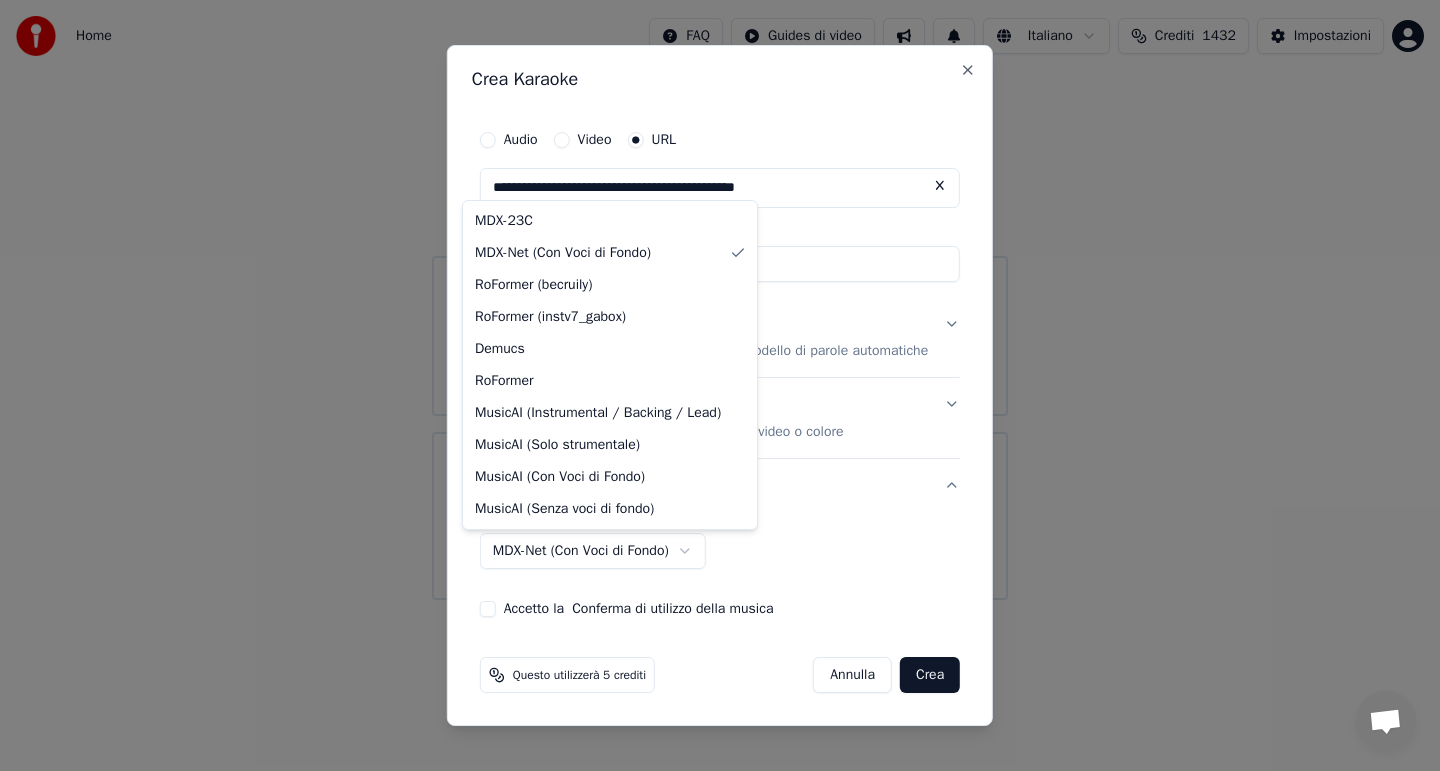 select on "******" 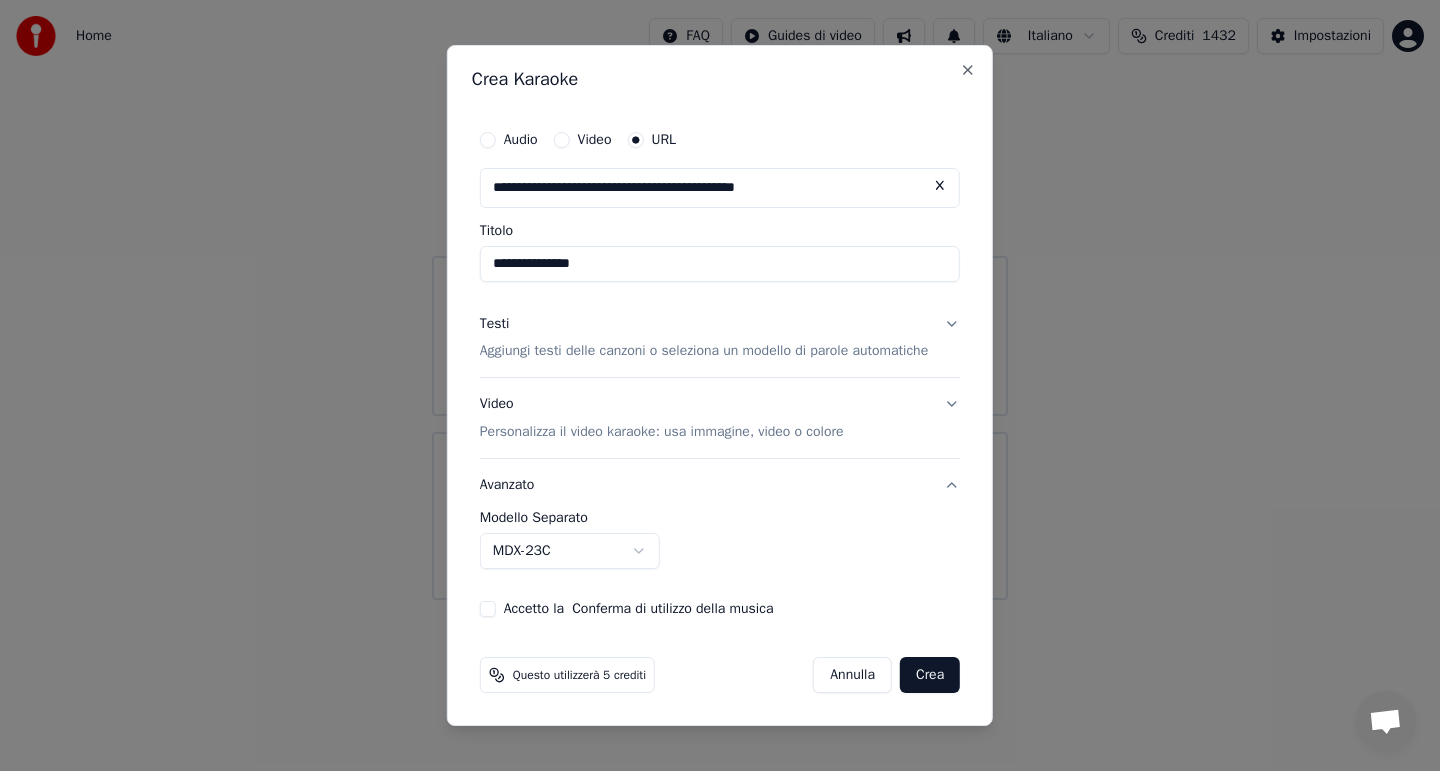 click on "Accetto la   Conferma di utilizzo della musica" at bounding box center (488, 609) 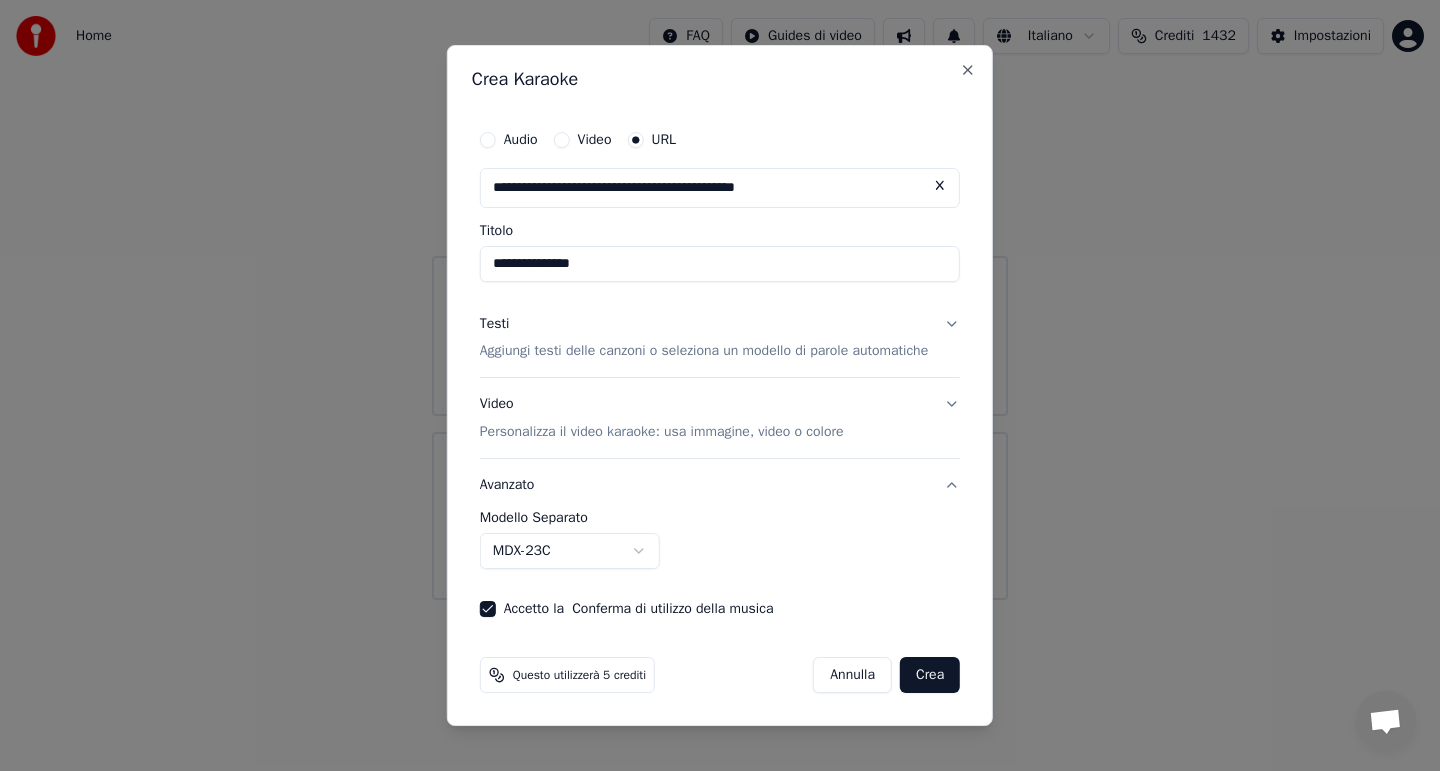 click on "Crea" at bounding box center [930, 675] 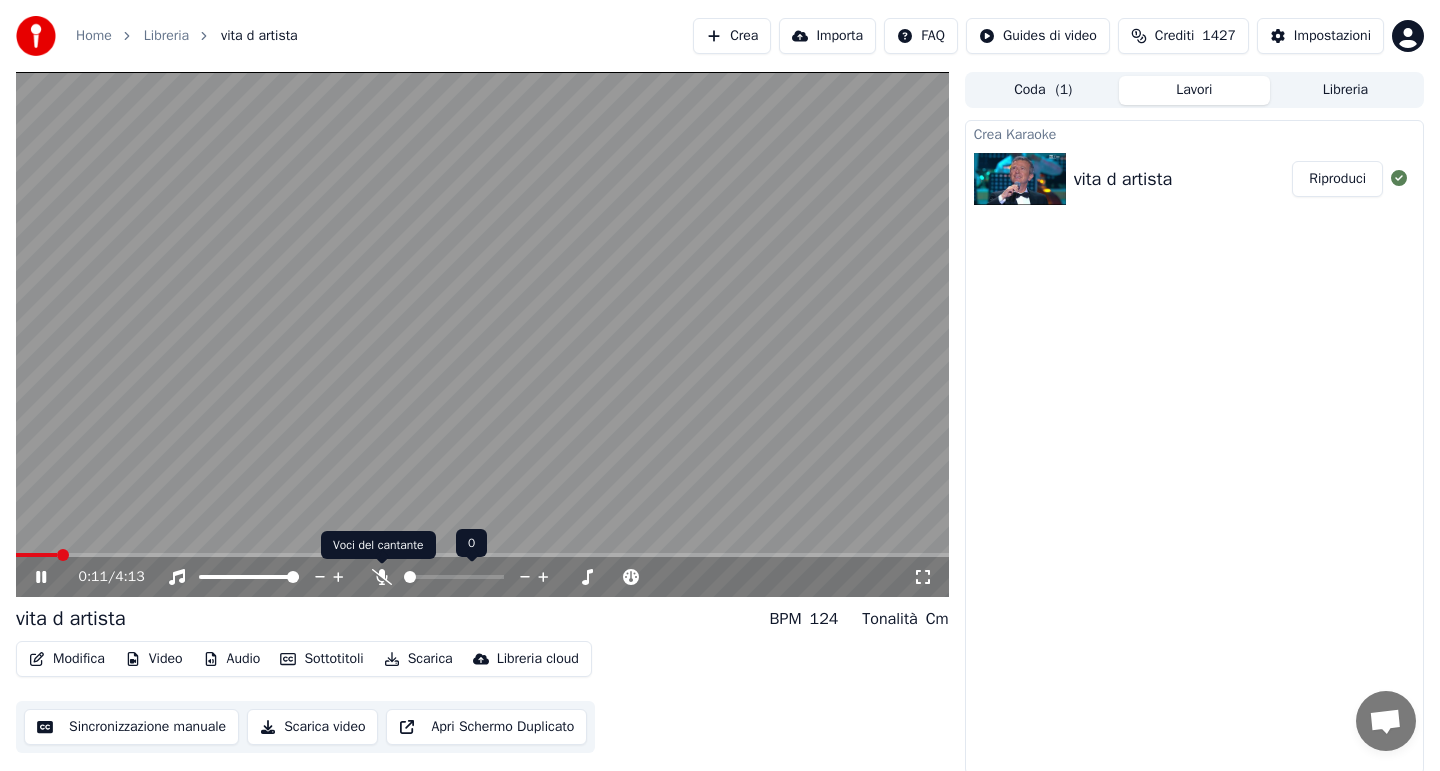 click 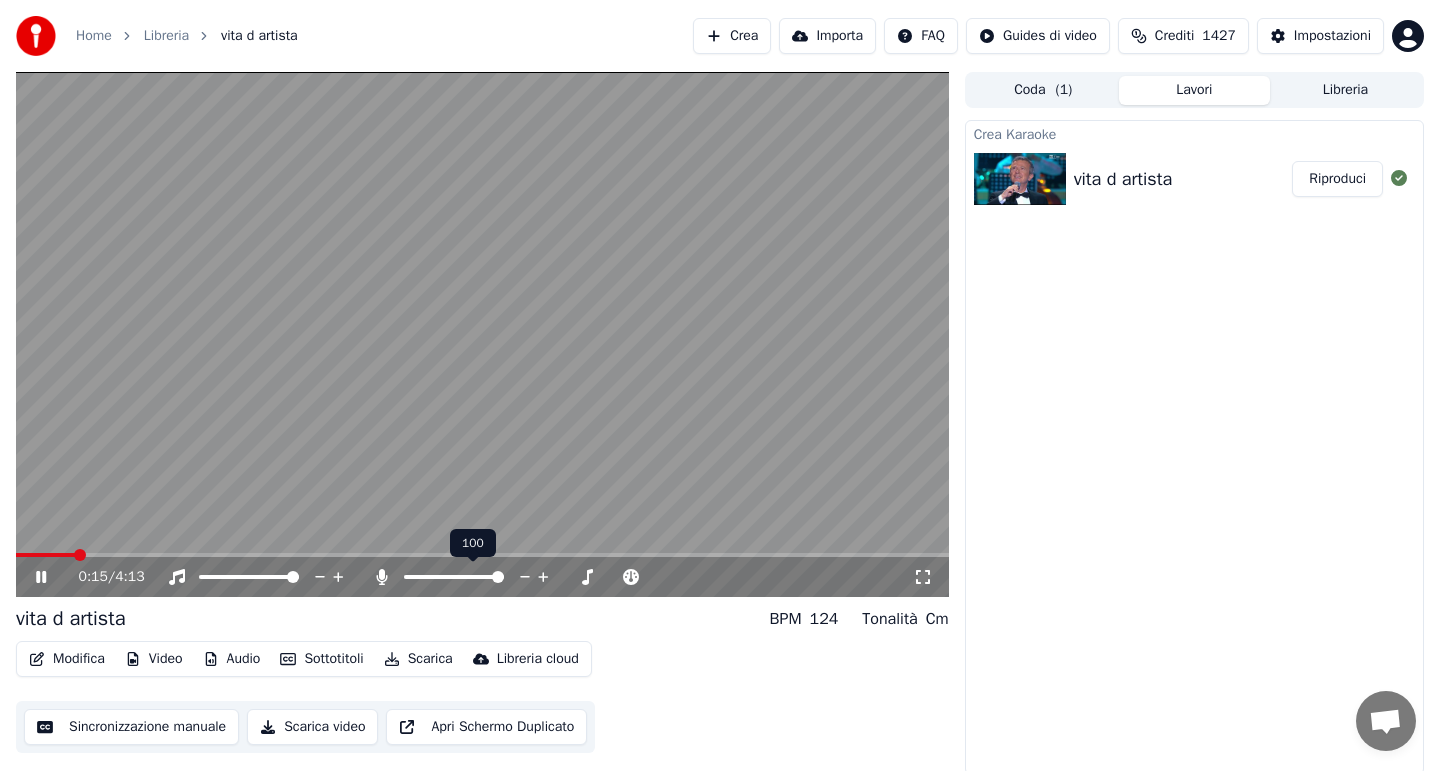 click 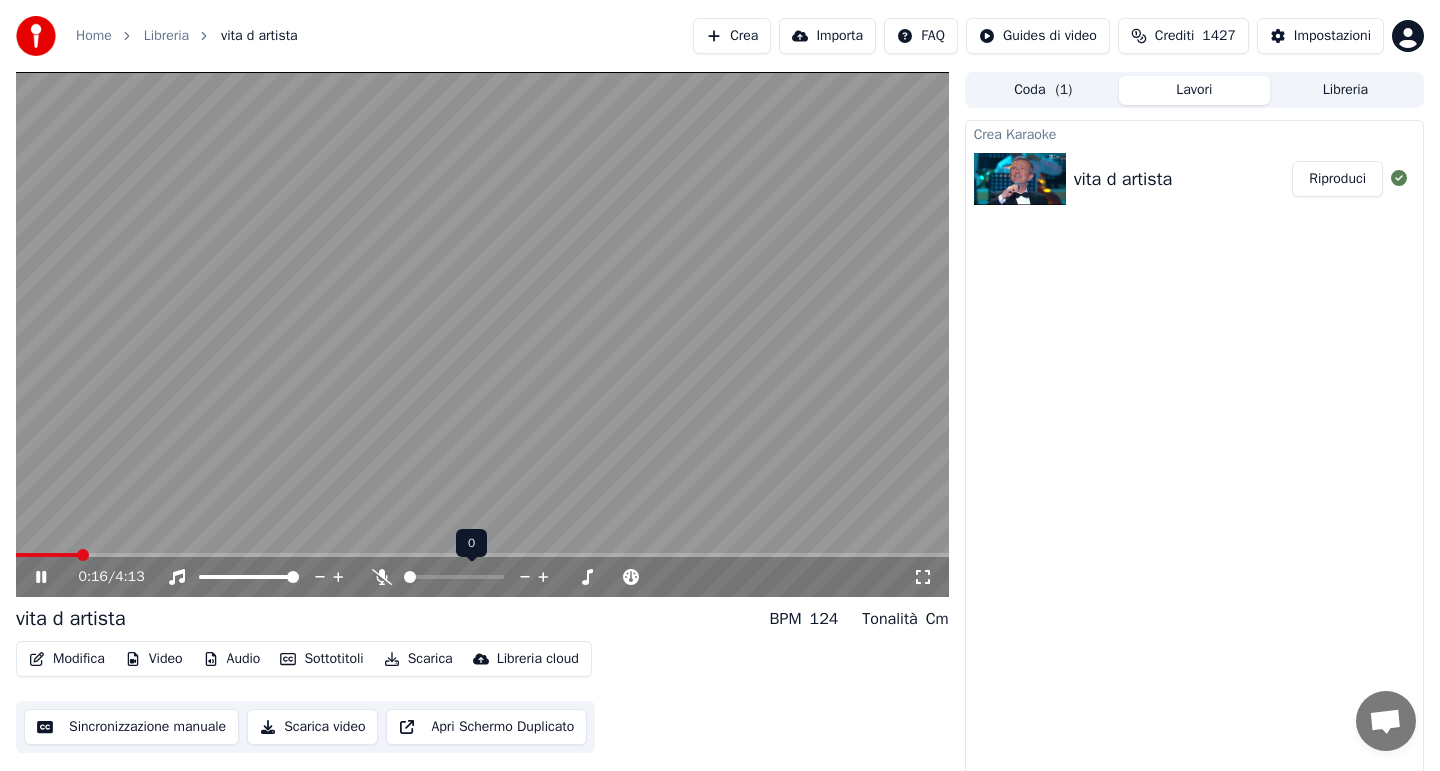 click 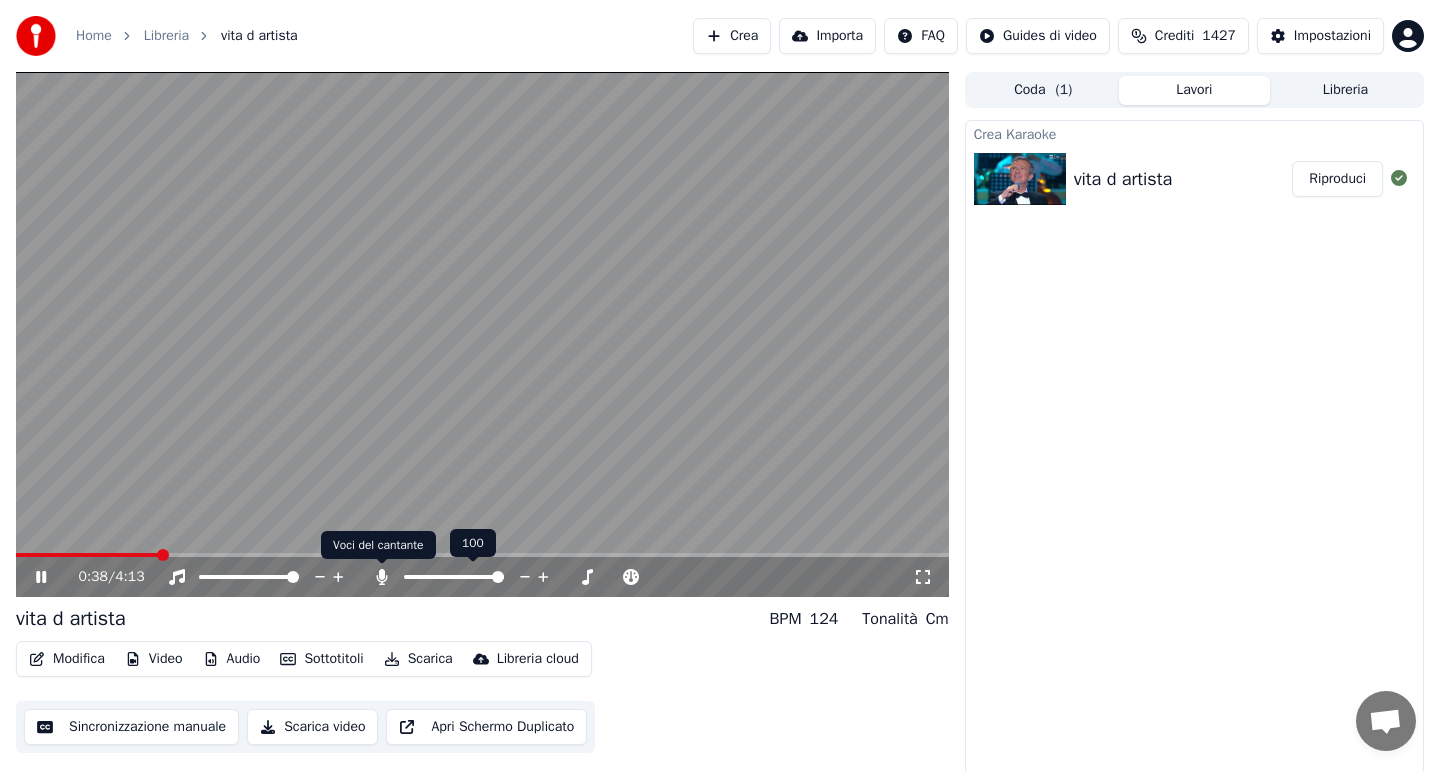 click 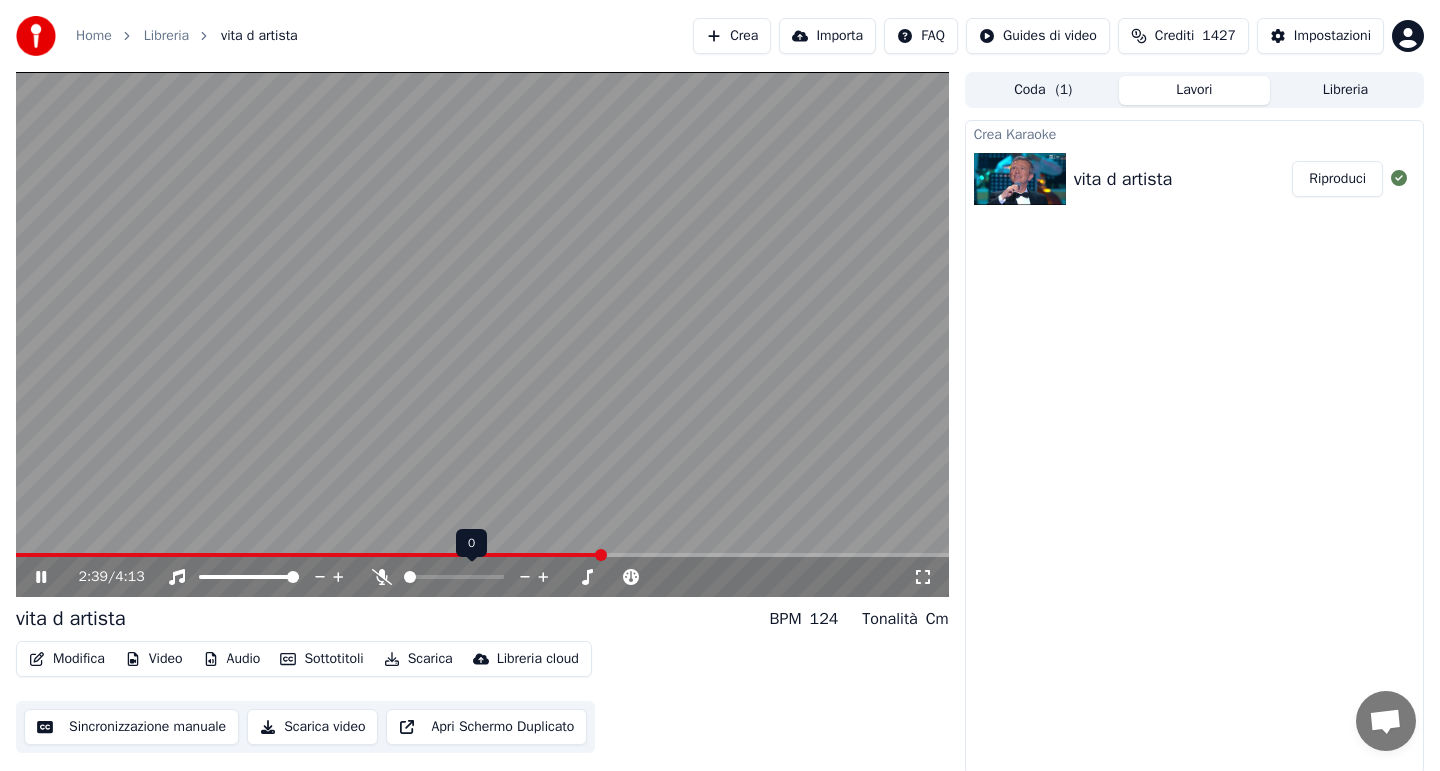 click 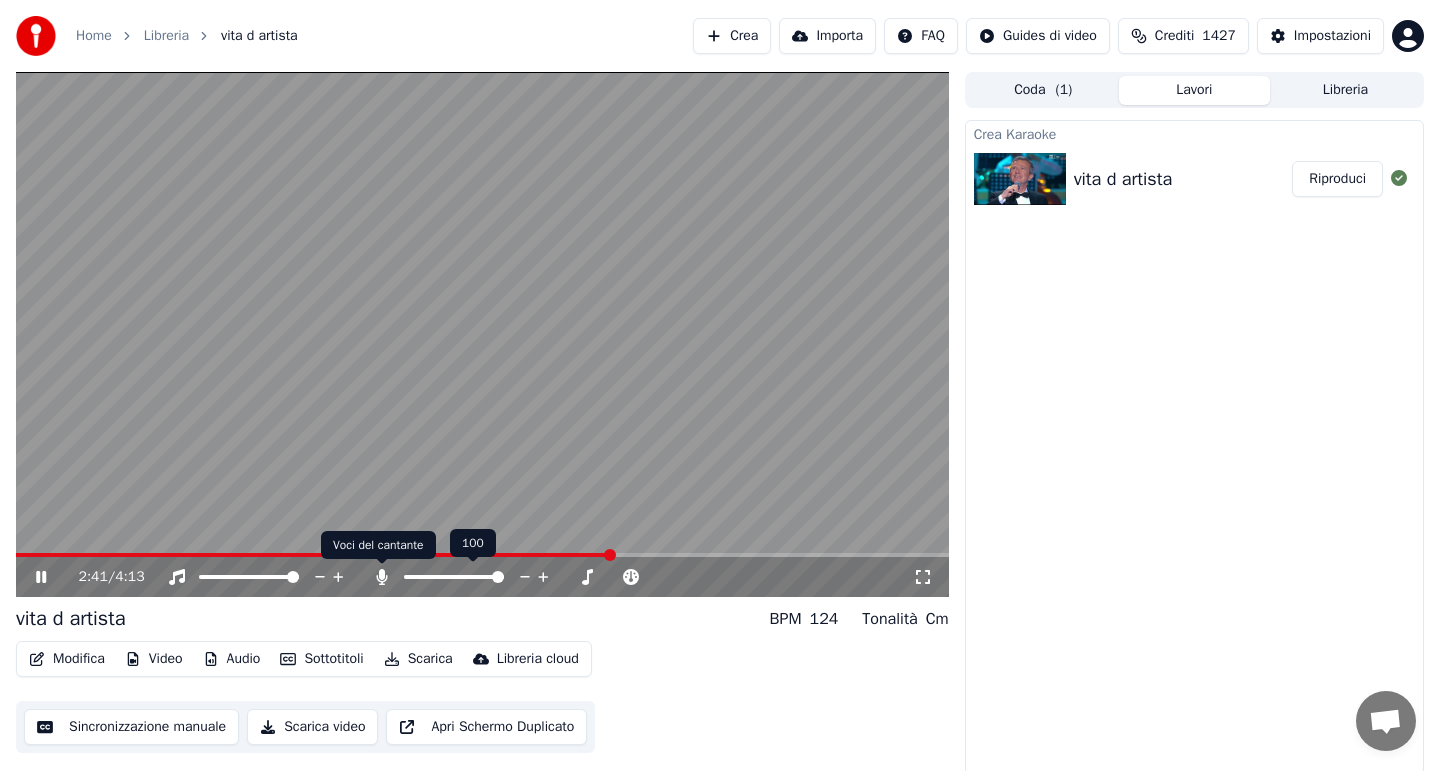 click 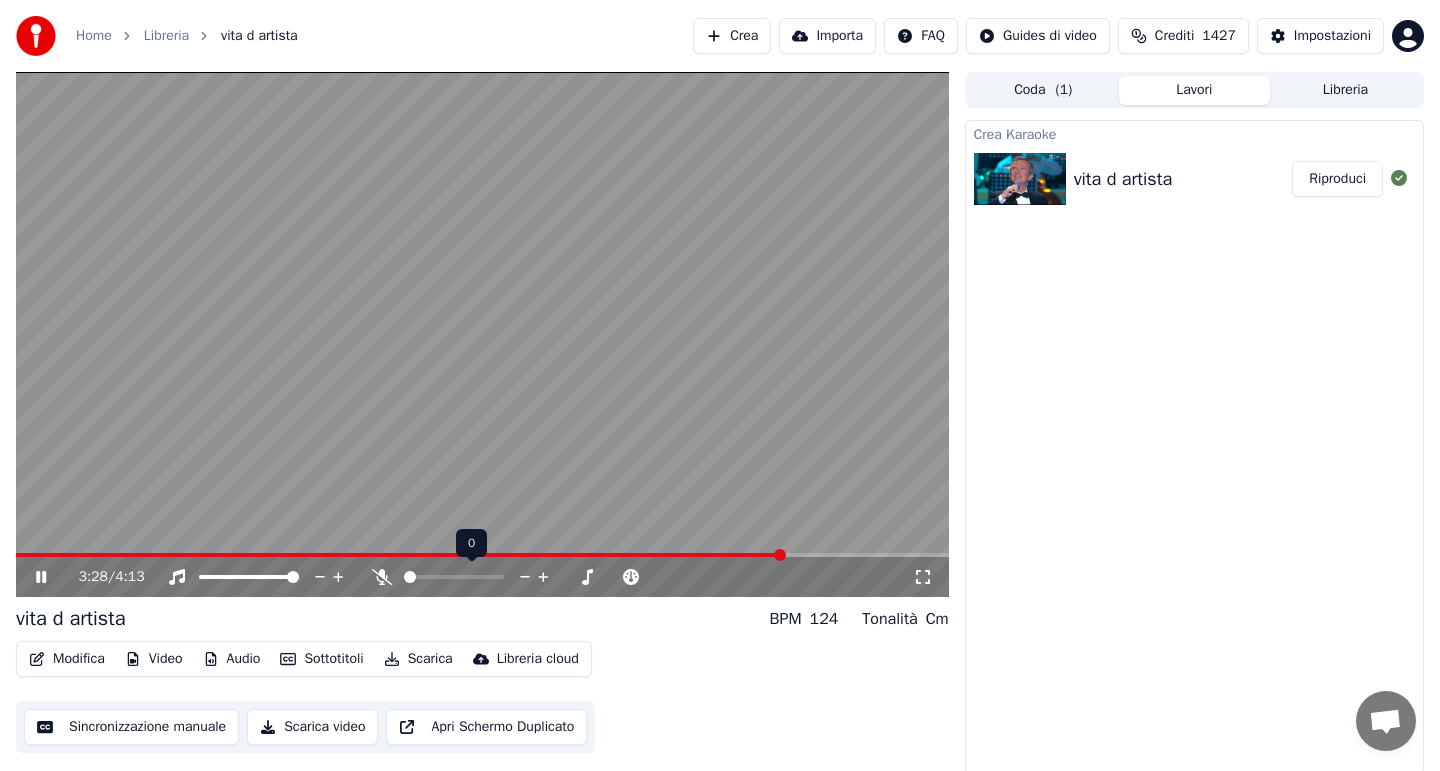 click 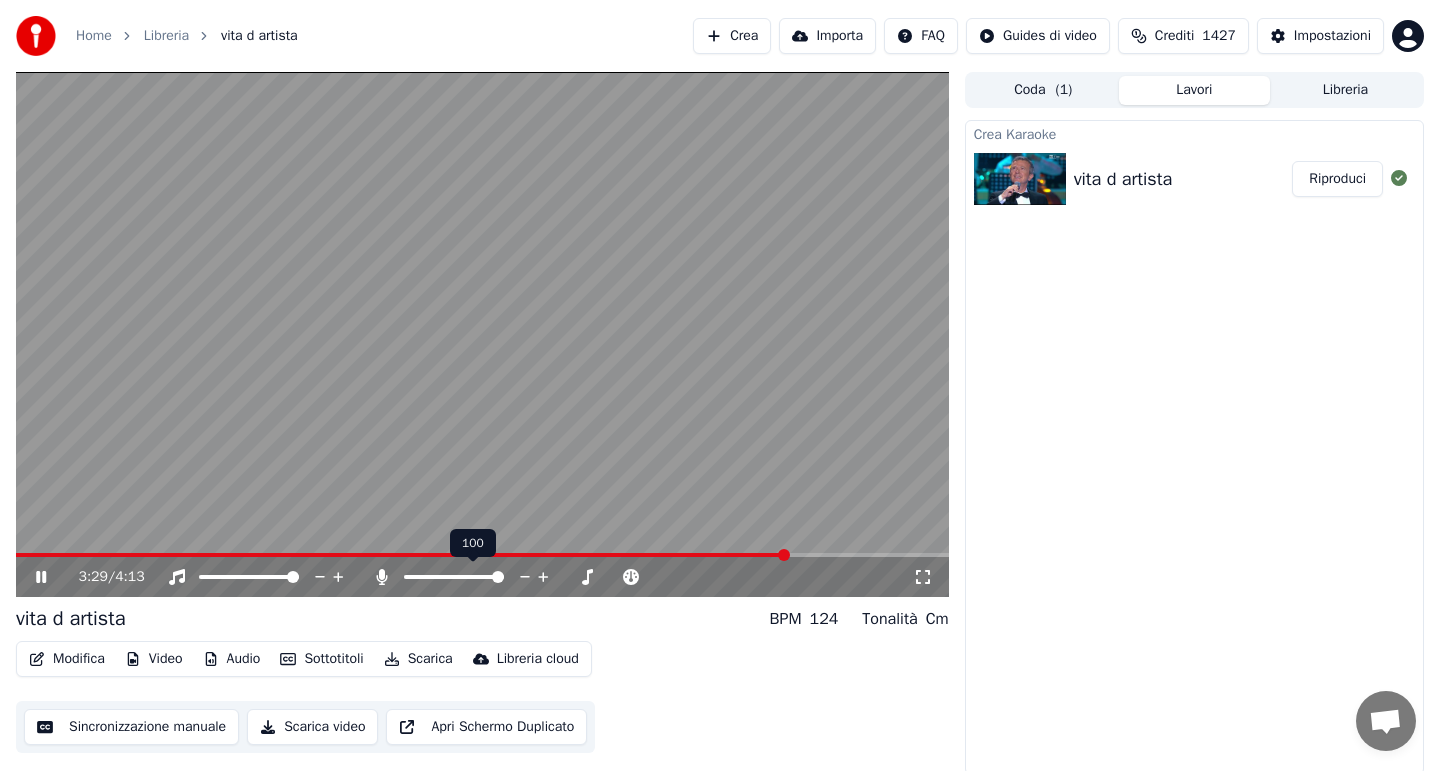 click 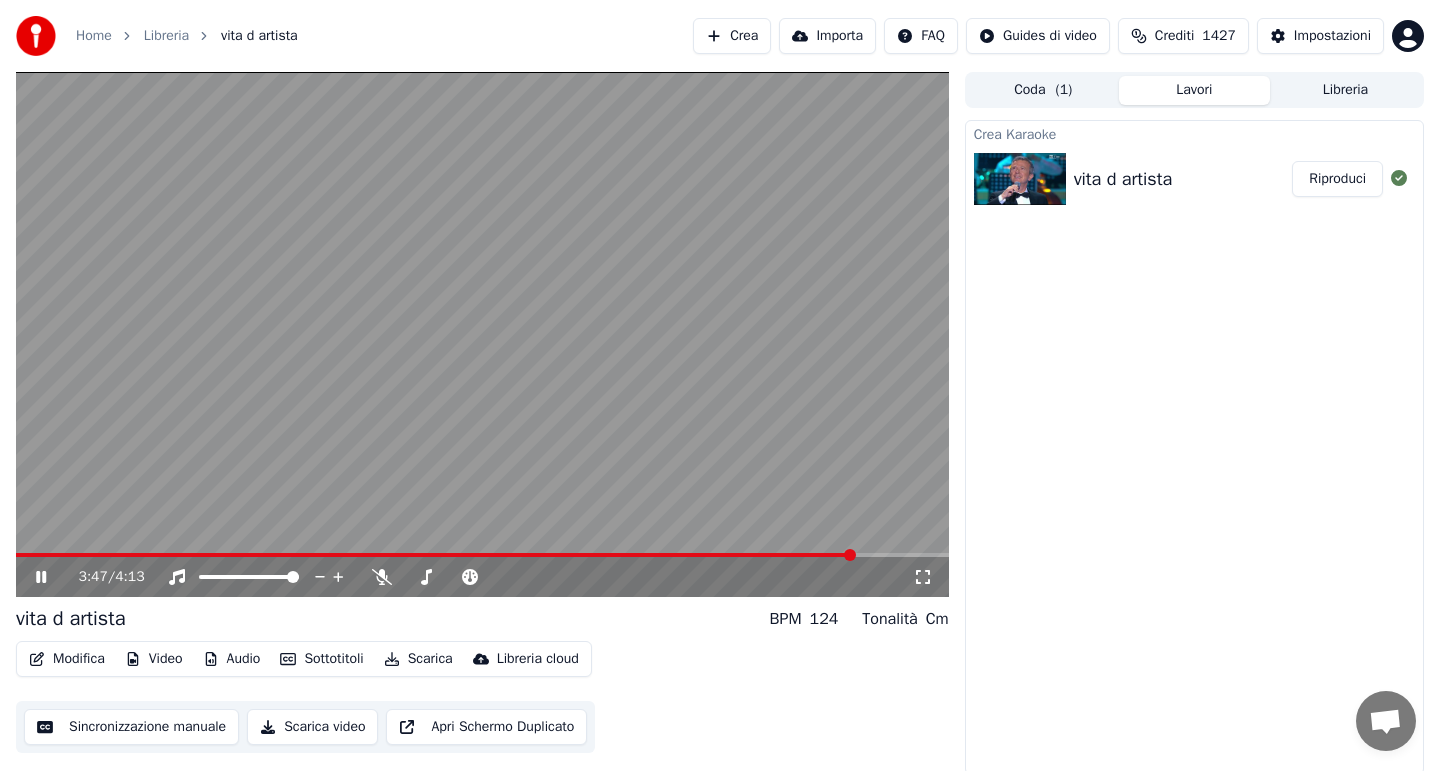 click on "Modifica" at bounding box center (67, 659) 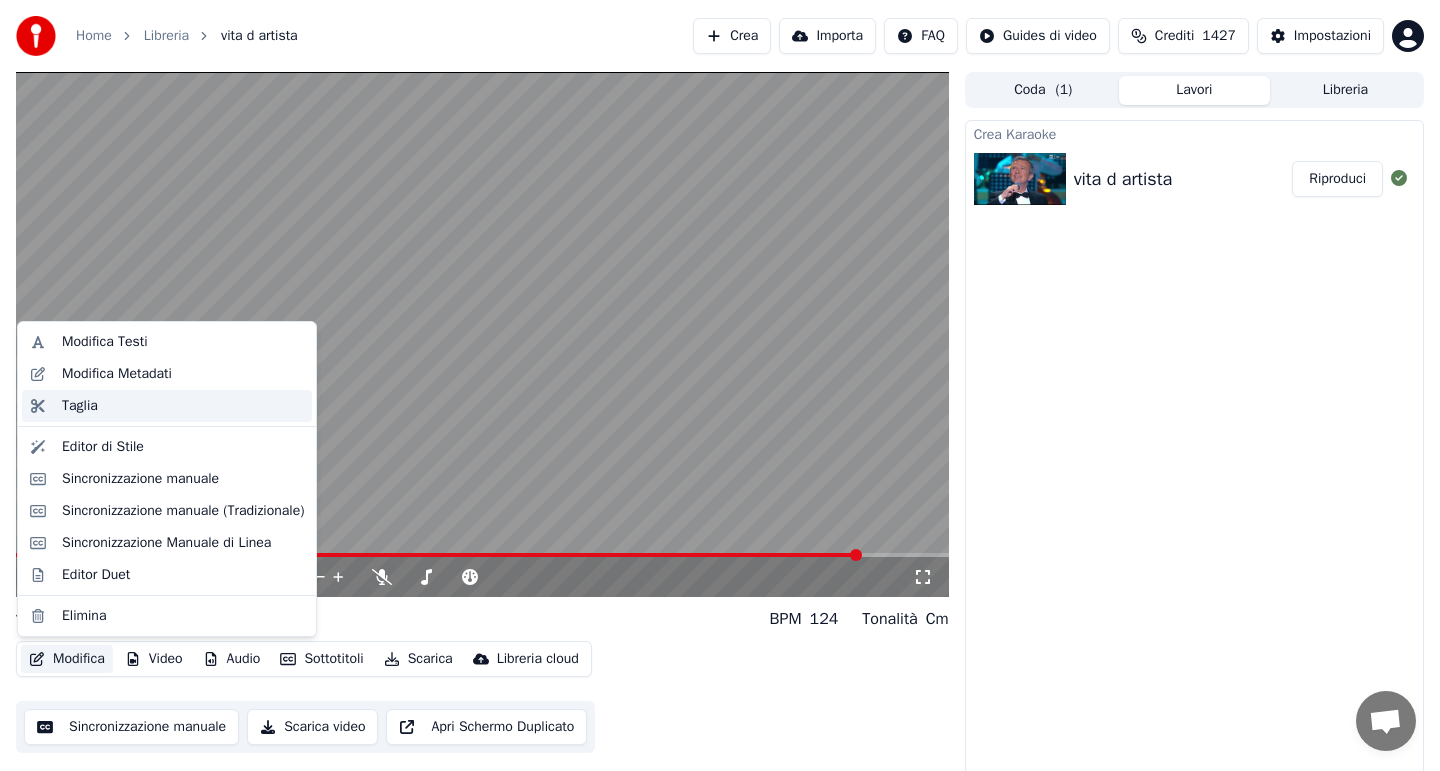 click on "Taglia" at bounding box center [183, 406] 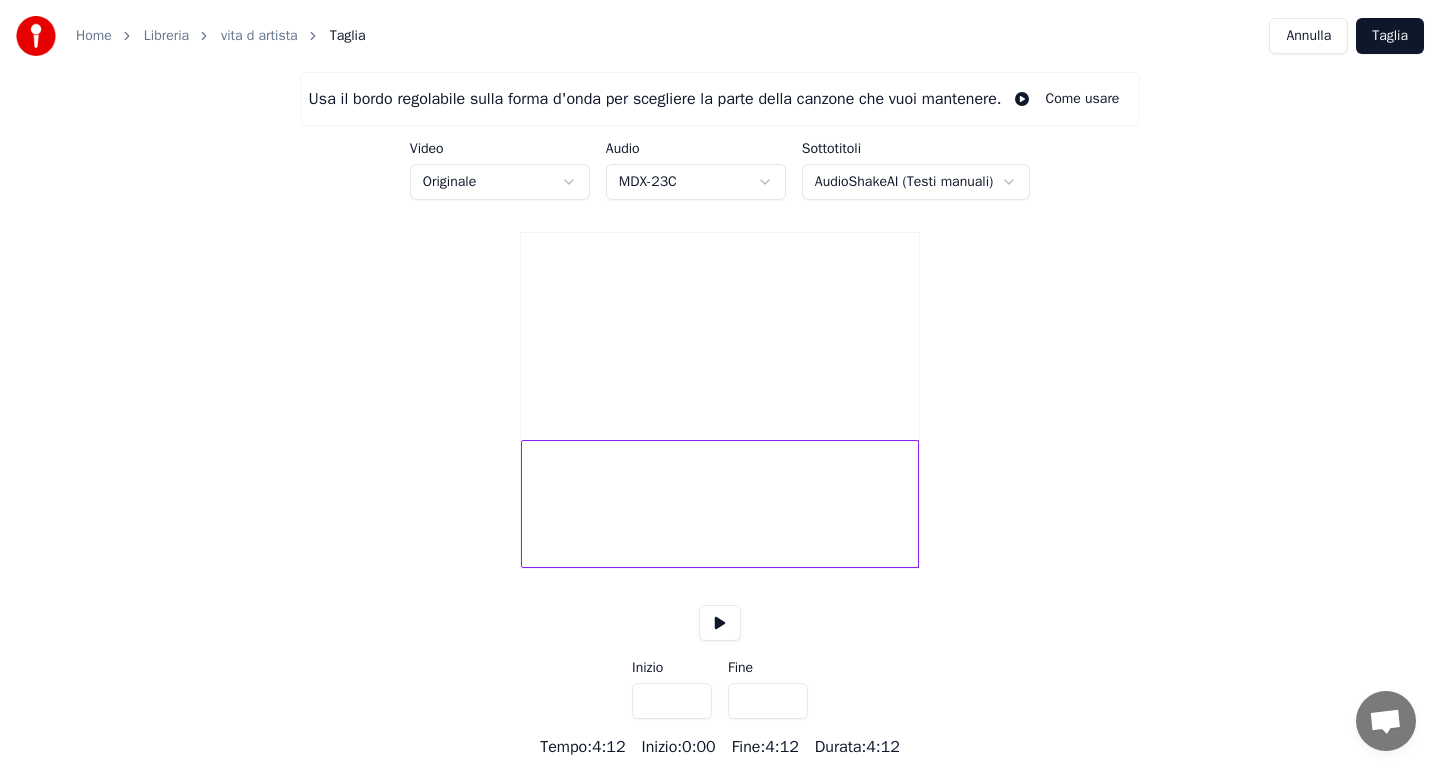 click at bounding box center [720, 504] 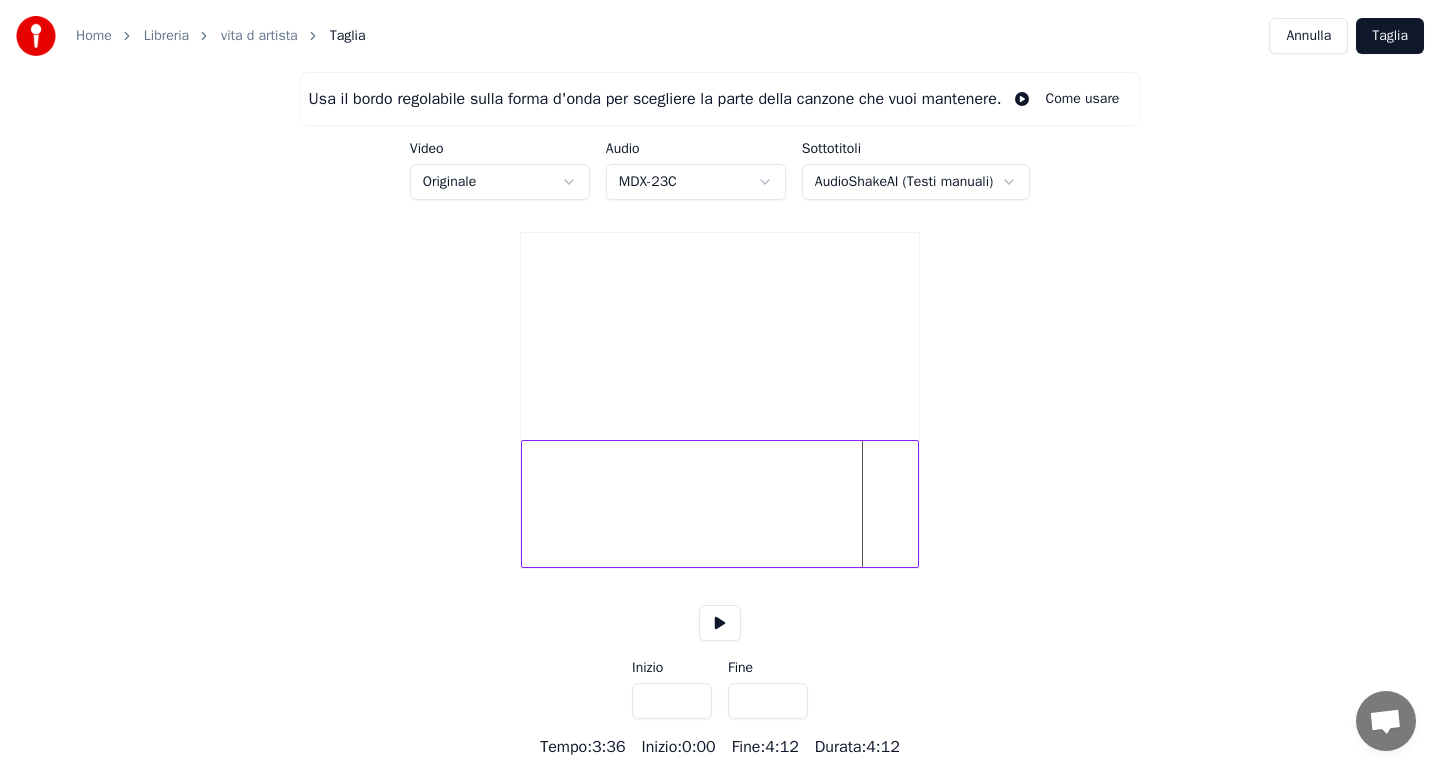 click at bounding box center [720, 623] 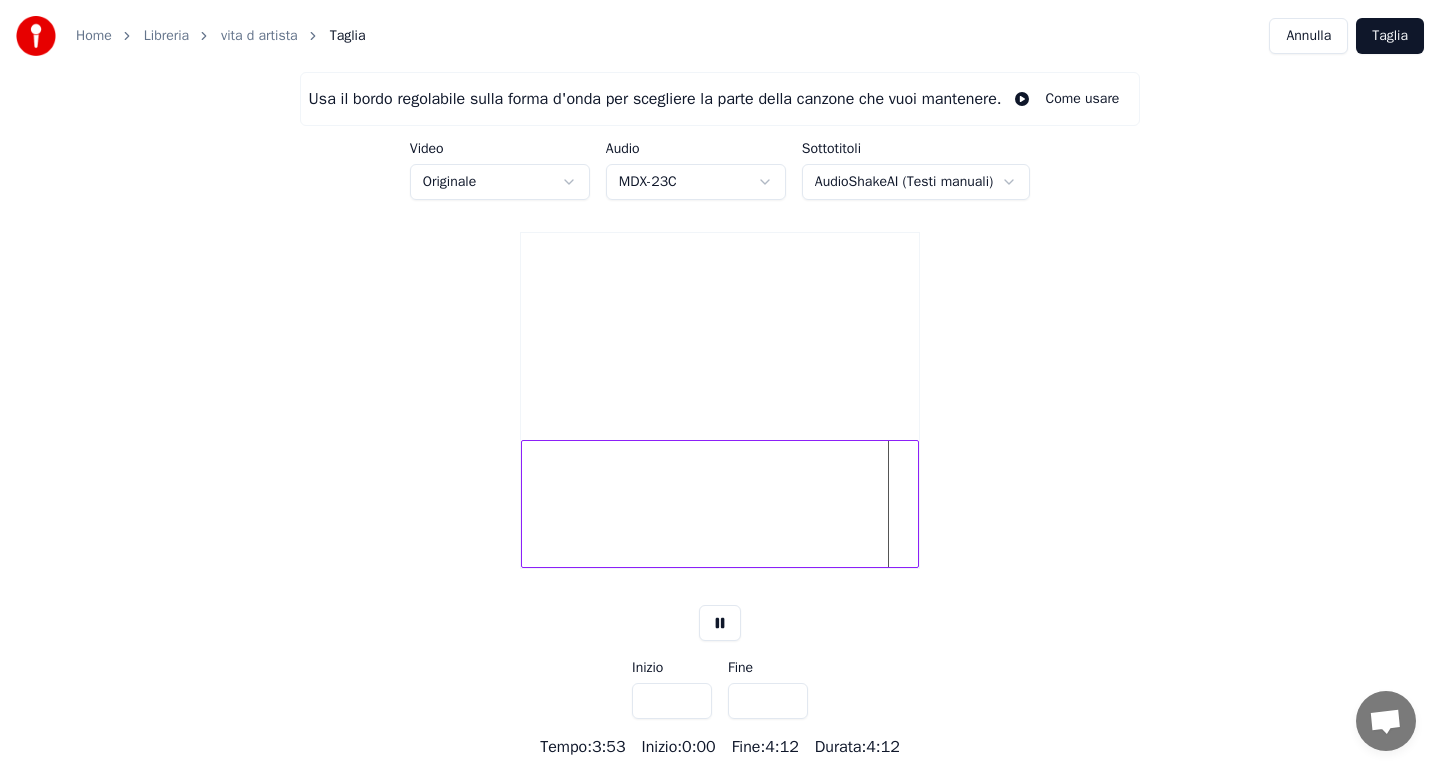 click at bounding box center (720, 504) 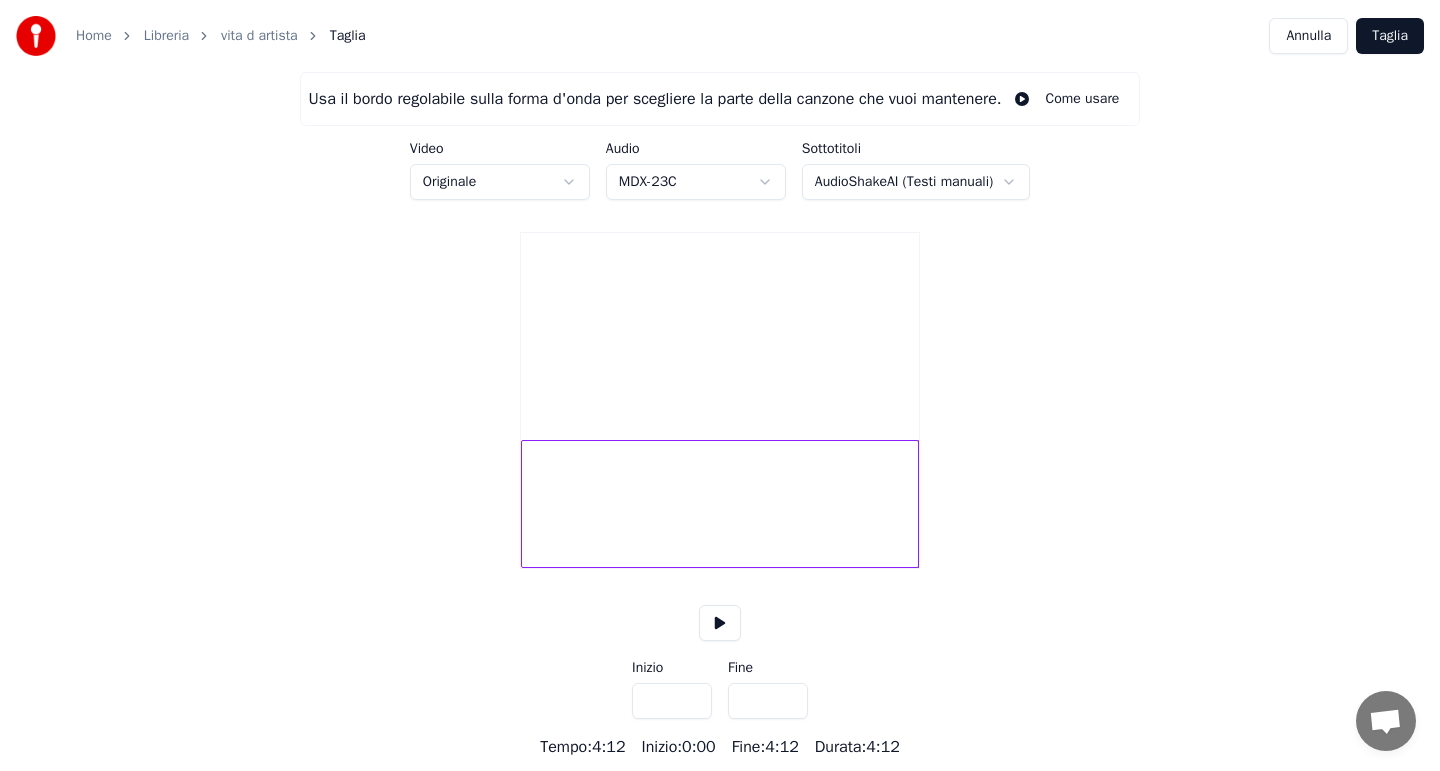click at bounding box center (720, 504) 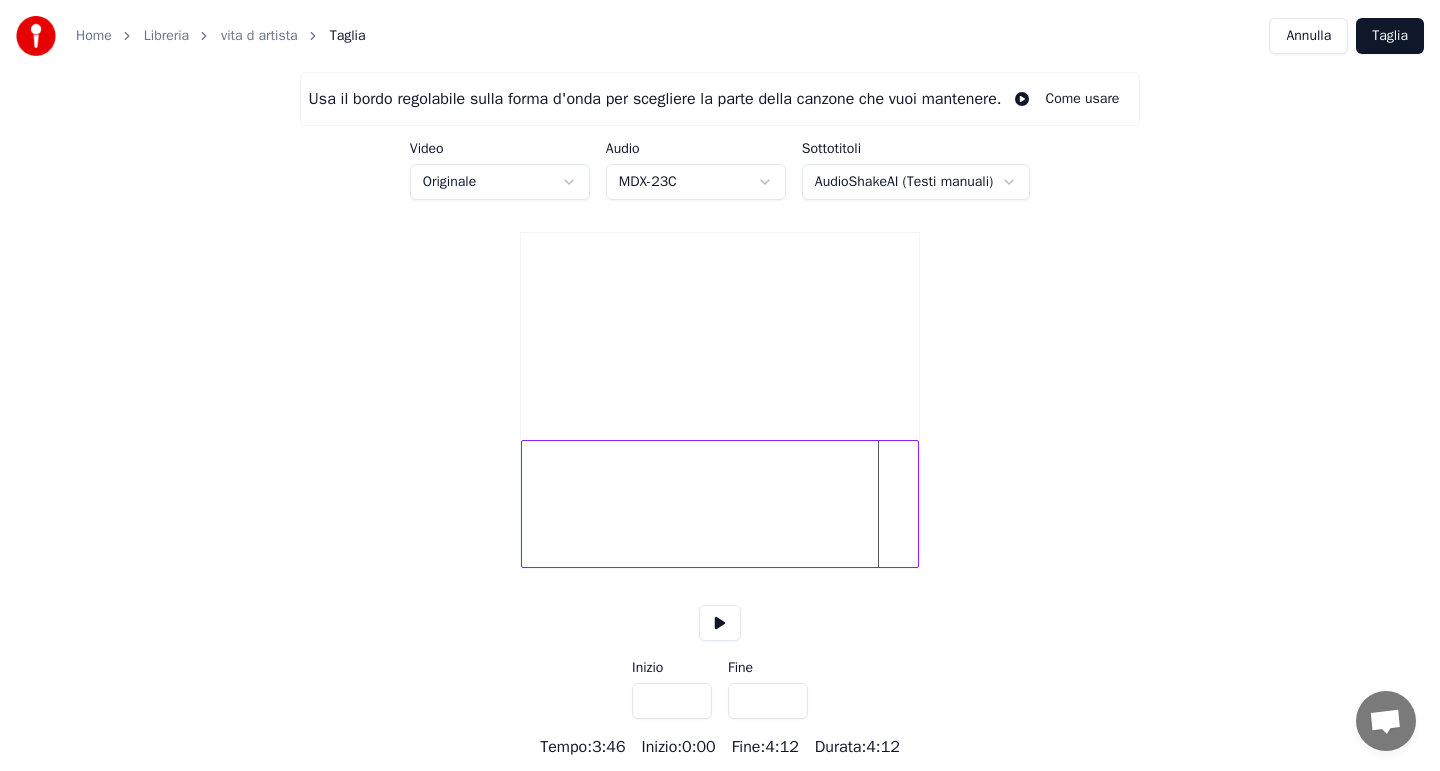 click at bounding box center (720, 623) 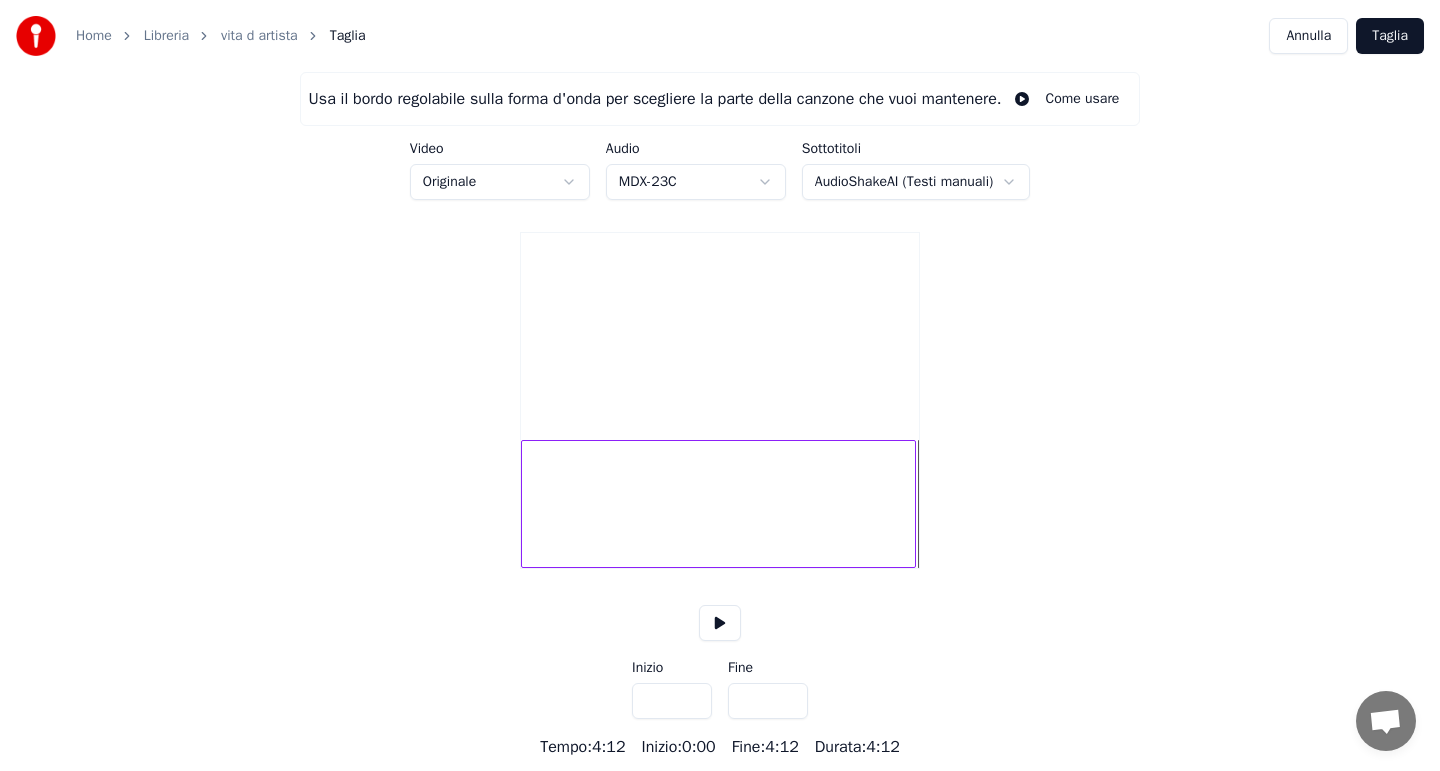 click at bounding box center (912, 504) 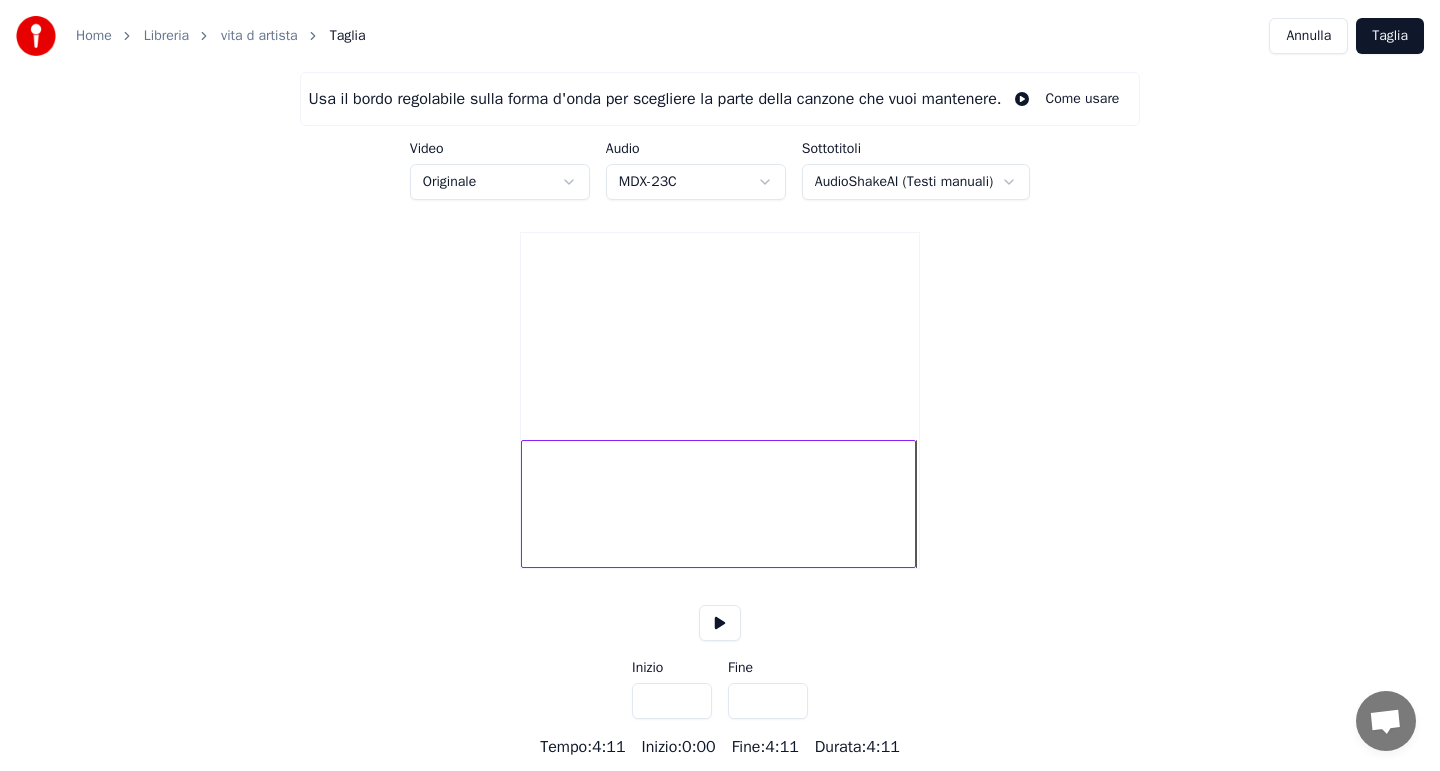 click on "Home Libreria vita d artista  Taglia Annulla Taglia Usa il bordo regolabile sulla forma d'onda per scegliere la parte della canzone che vuoi mantenere. Come usare Video Originale Audio MDX-23C Sottotitoli AudioShakeAI (Testi manuali) Inizio *** Fine ***** Tempo :  4:11 Inizio :  0:00 Fine :  4:11 Durata :  4:11" at bounding box center [720, 379] 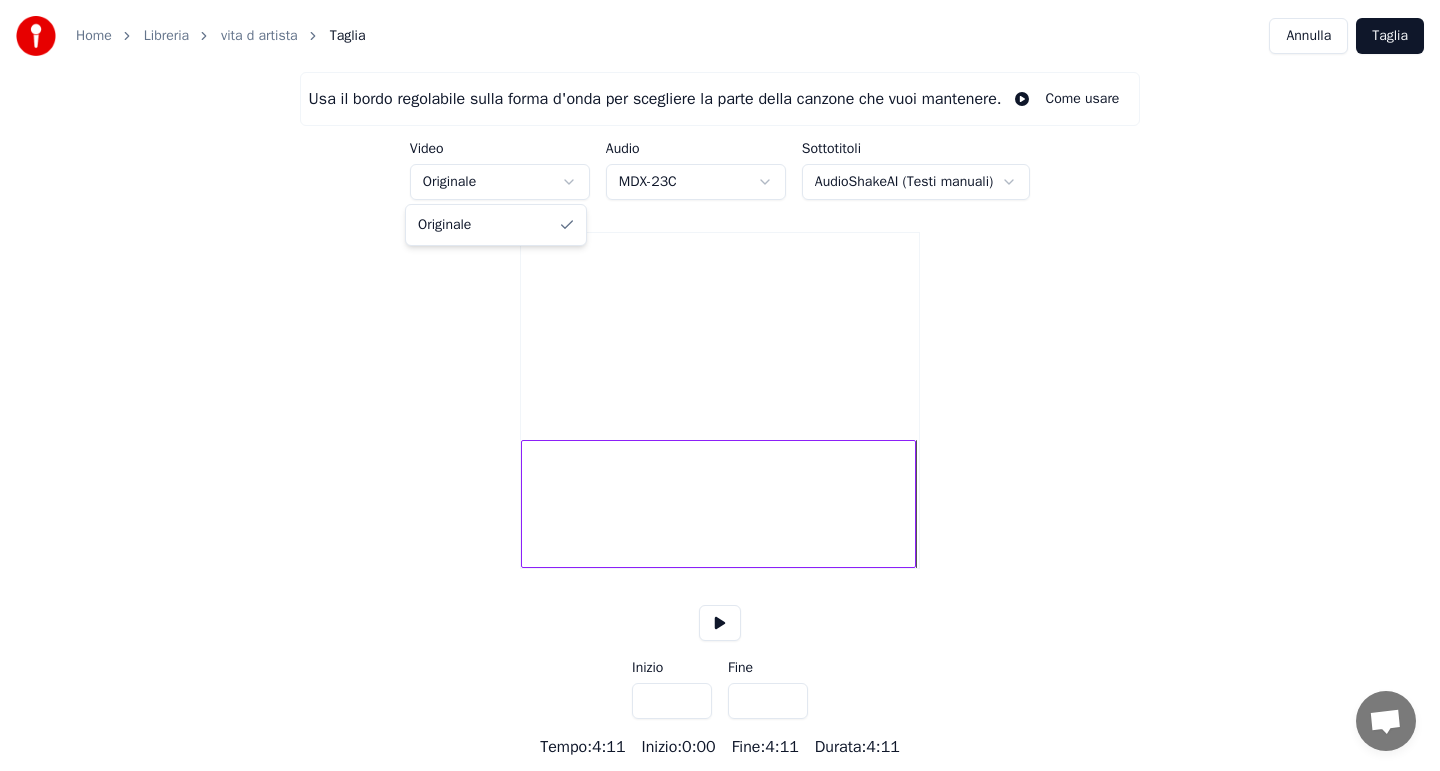 click on "Home Libreria vita d artista  Taglia Annulla Taglia Usa il bordo regolabile sulla forma d'onda per scegliere la parte della canzone che vuoi mantenere. Come usare Video Originale Audio MDX-23C Sottotitoli AudioShakeAI (Testi manuali) Inizio *** Fine ***** Tempo :  4:11 Inizio :  0:00 Fine :  4:11 Durata :  4:11 Originale" at bounding box center [720, 379] 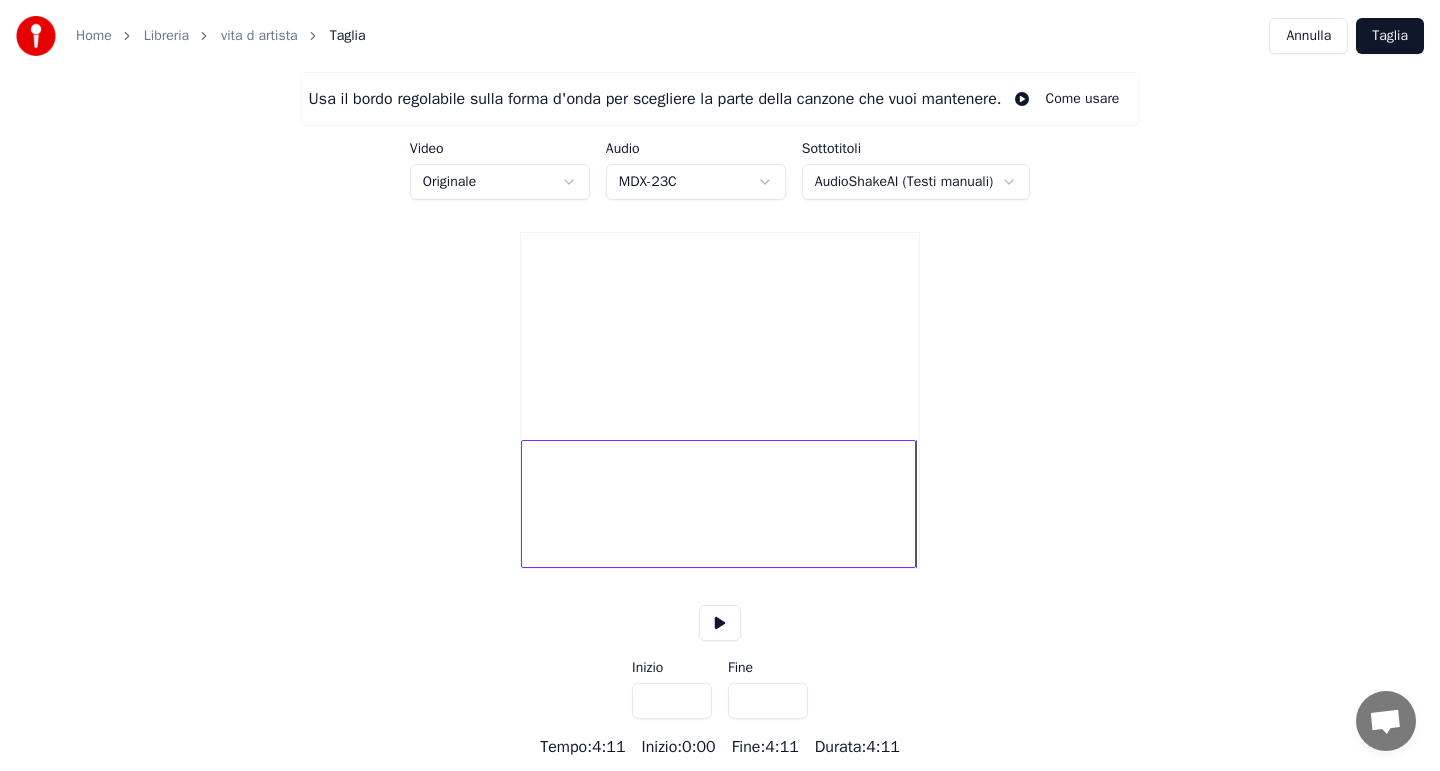 click on "Home Libreria vita d artista  Taglia Annulla Taglia Usa il bordo regolabile sulla forma d'onda per scegliere la parte della canzone che vuoi mantenere. Come usare Video Originale Audio MDX-23C Sottotitoli AudioShakeAI (Testi manuali) Inizio *** Fine ***** Tempo :  4:11 Inizio :  0:00 Fine :  4:11 Durata :  4:11" at bounding box center [720, 379] 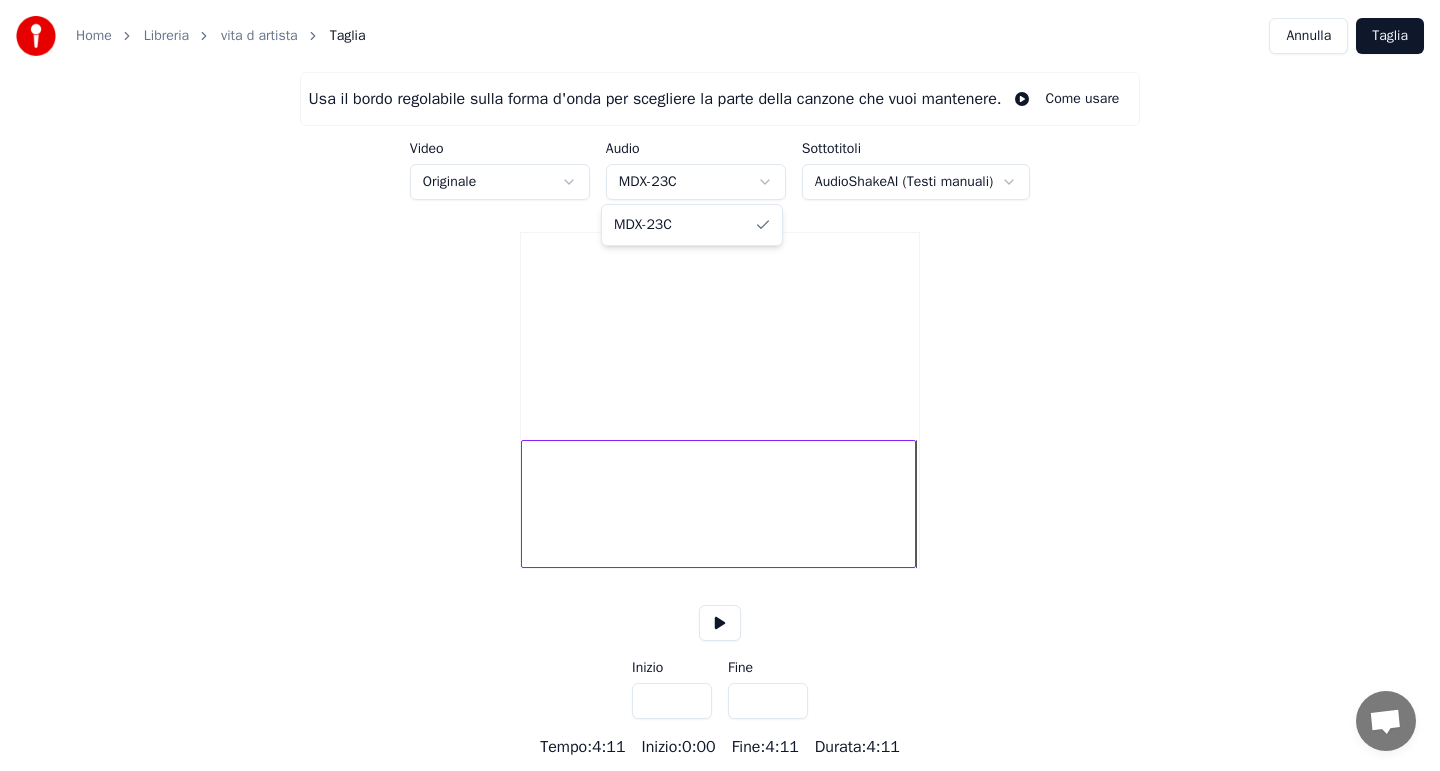click on "Home Libreria vita d artista  Taglia Annulla Taglia Usa il bordo regolabile sulla forma d'onda per scegliere la parte della canzone che vuoi mantenere. Come usare Video Originale Audio MDX-23C Sottotitoli AudioShakeAI (Testi manuali) Inizio *** Fine ***** Tempo :  4:11 Inizio :  0:00 Fine :  4:11 Durata :  4:11 MDX-23C" at bounding box center (720, 379) 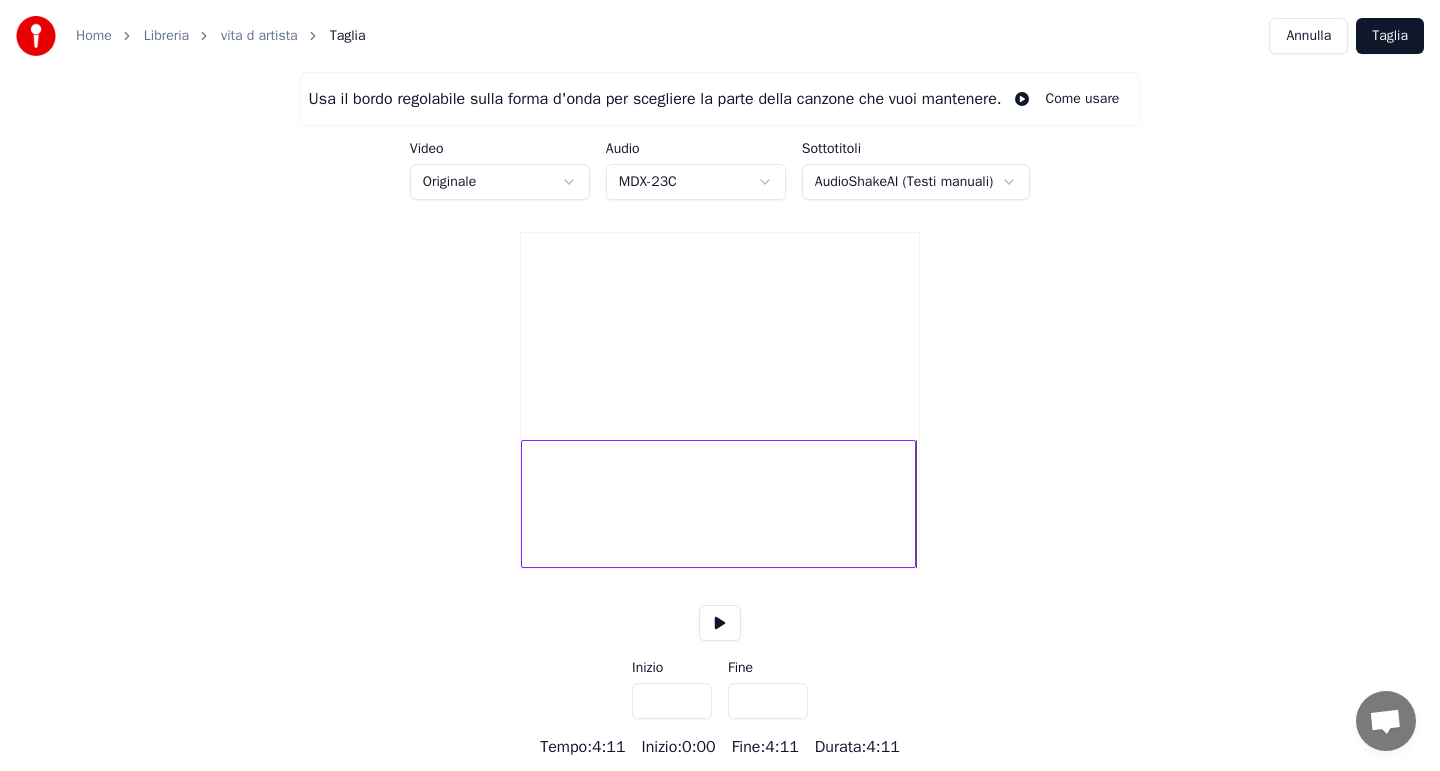 click at bounding box center (718, 504) 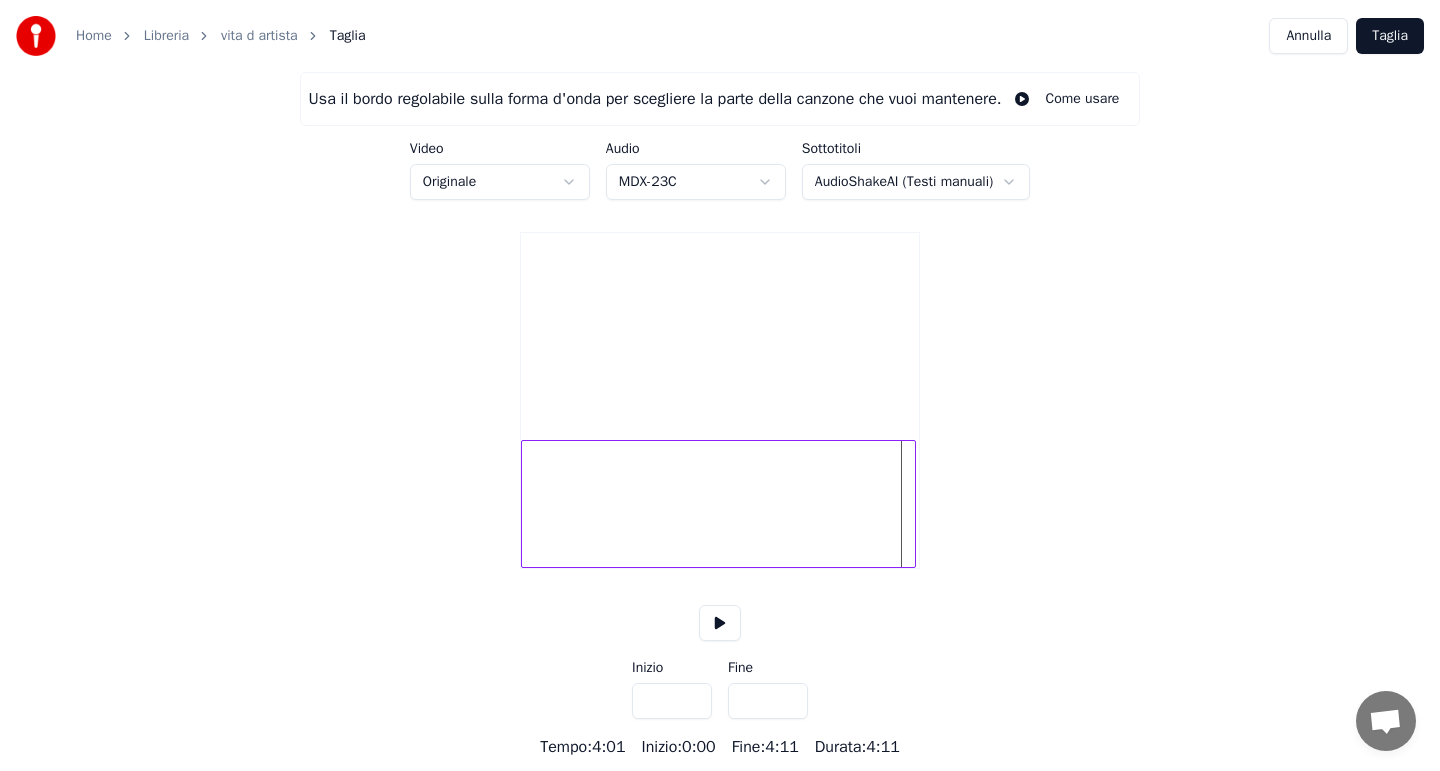 click at bounding box center (720, 623) 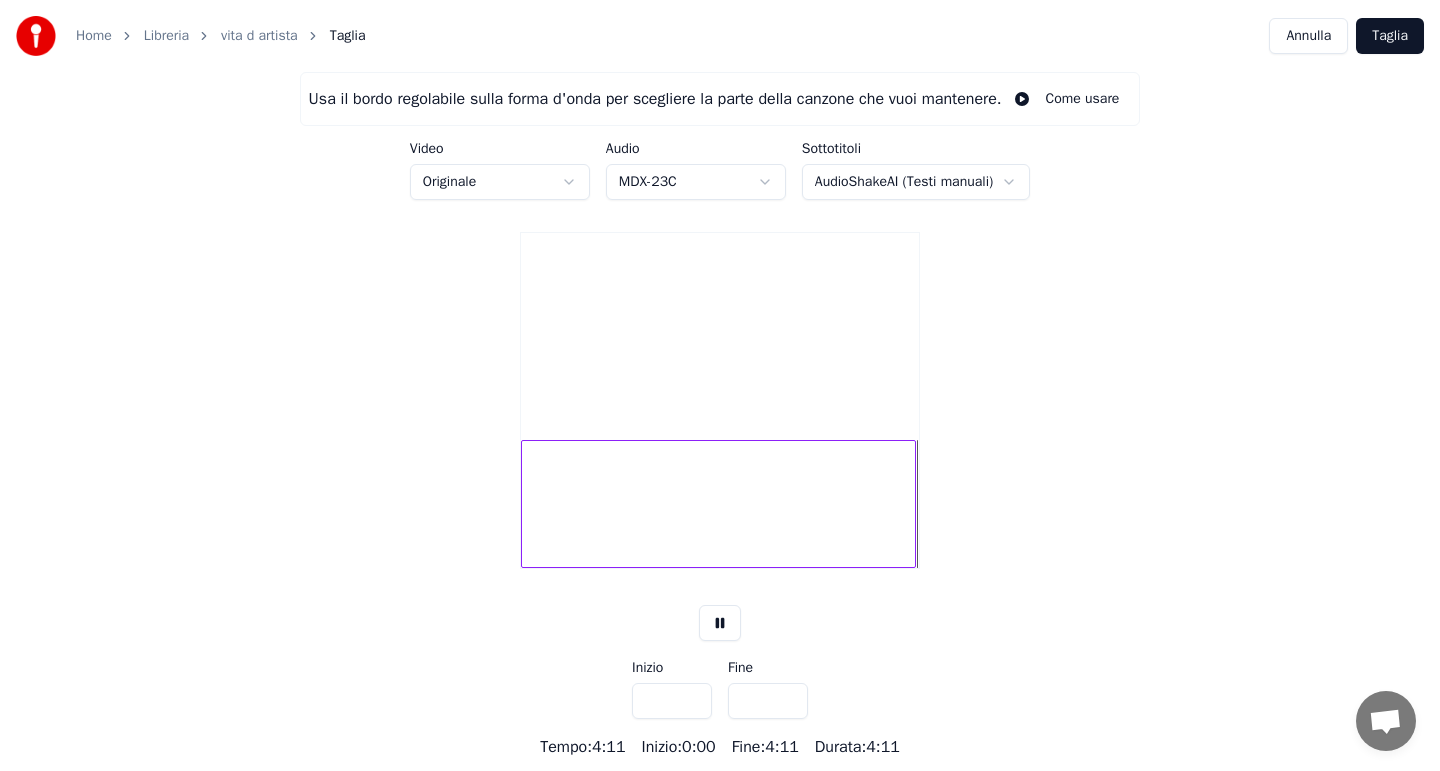 click at bounding box center [912, 504] 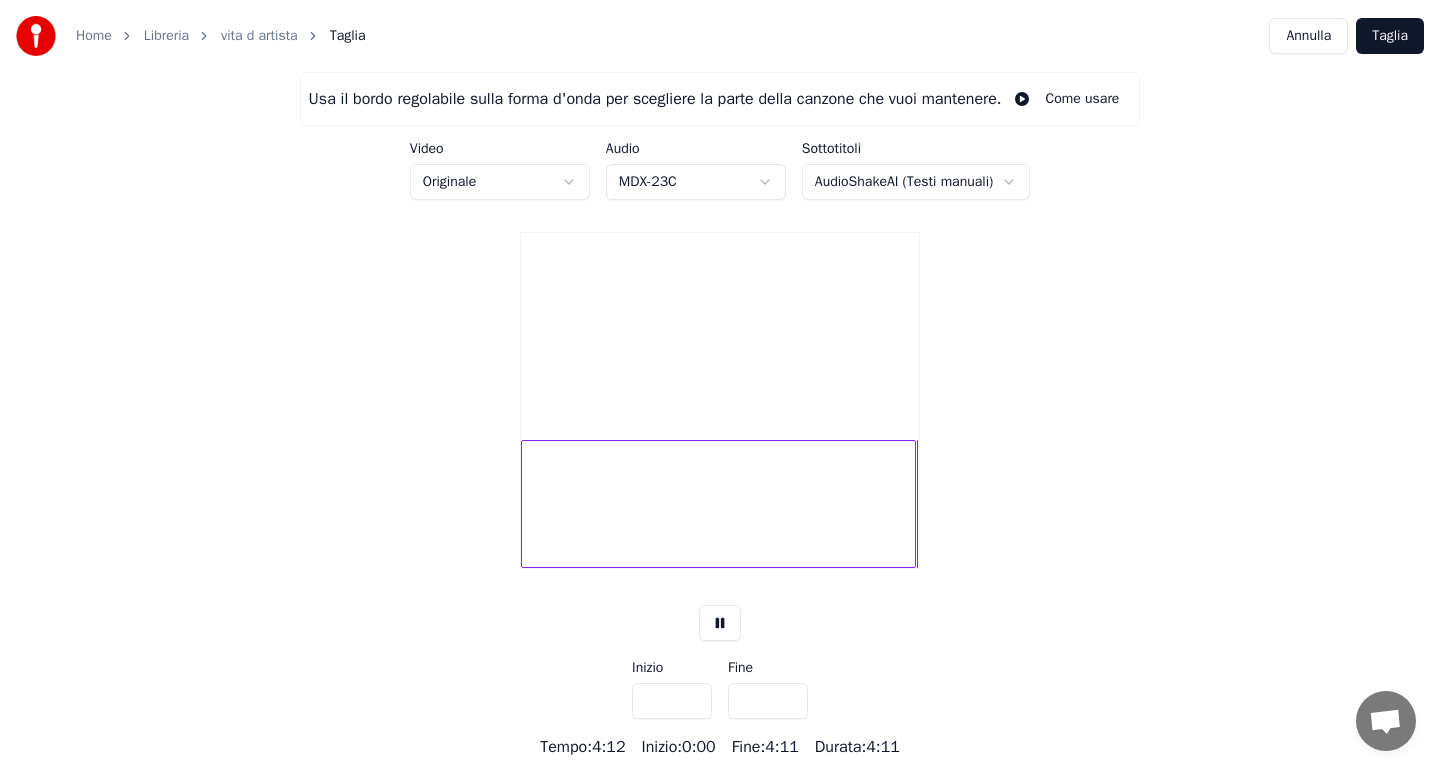 click on "Taglia" at bounding box center (1390, 36) 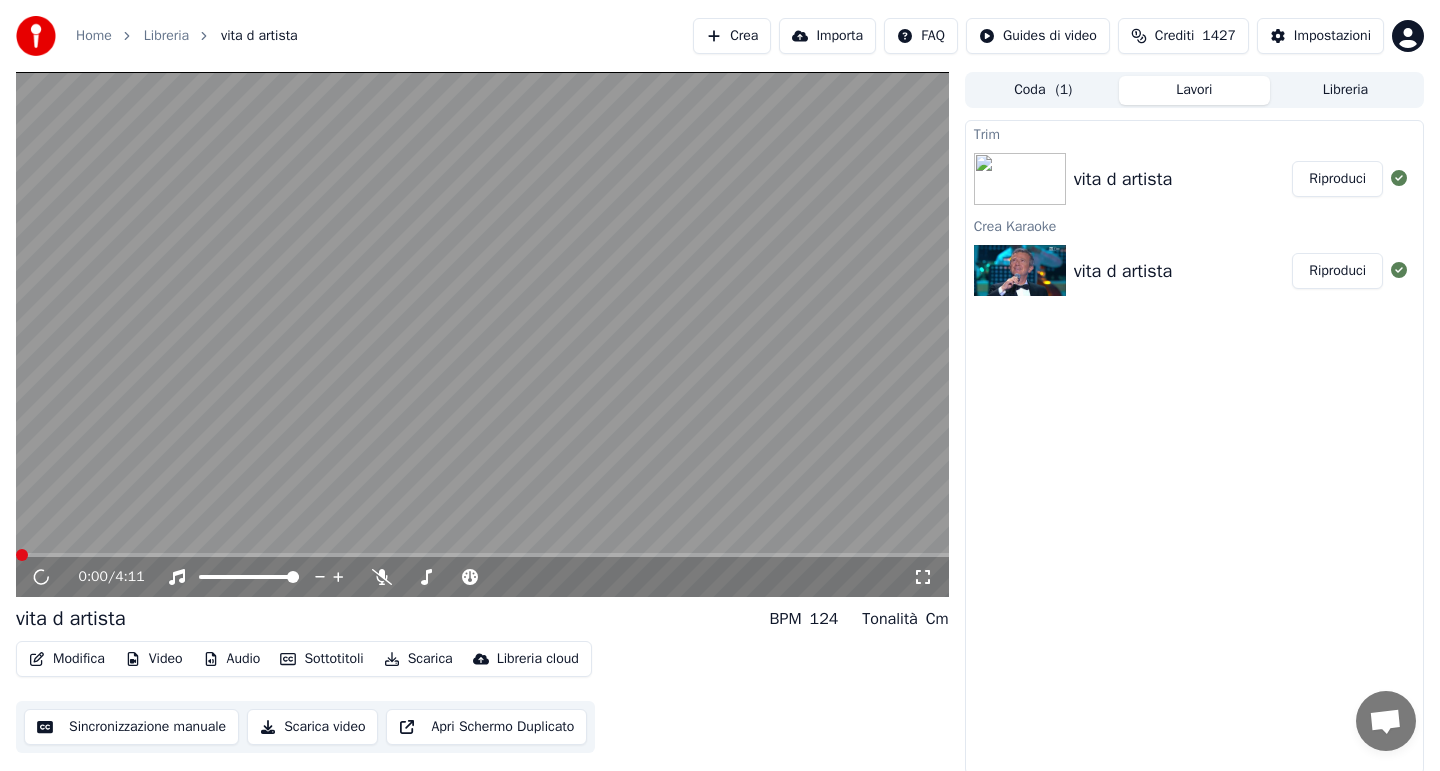 click at bounding box center (482, 555) 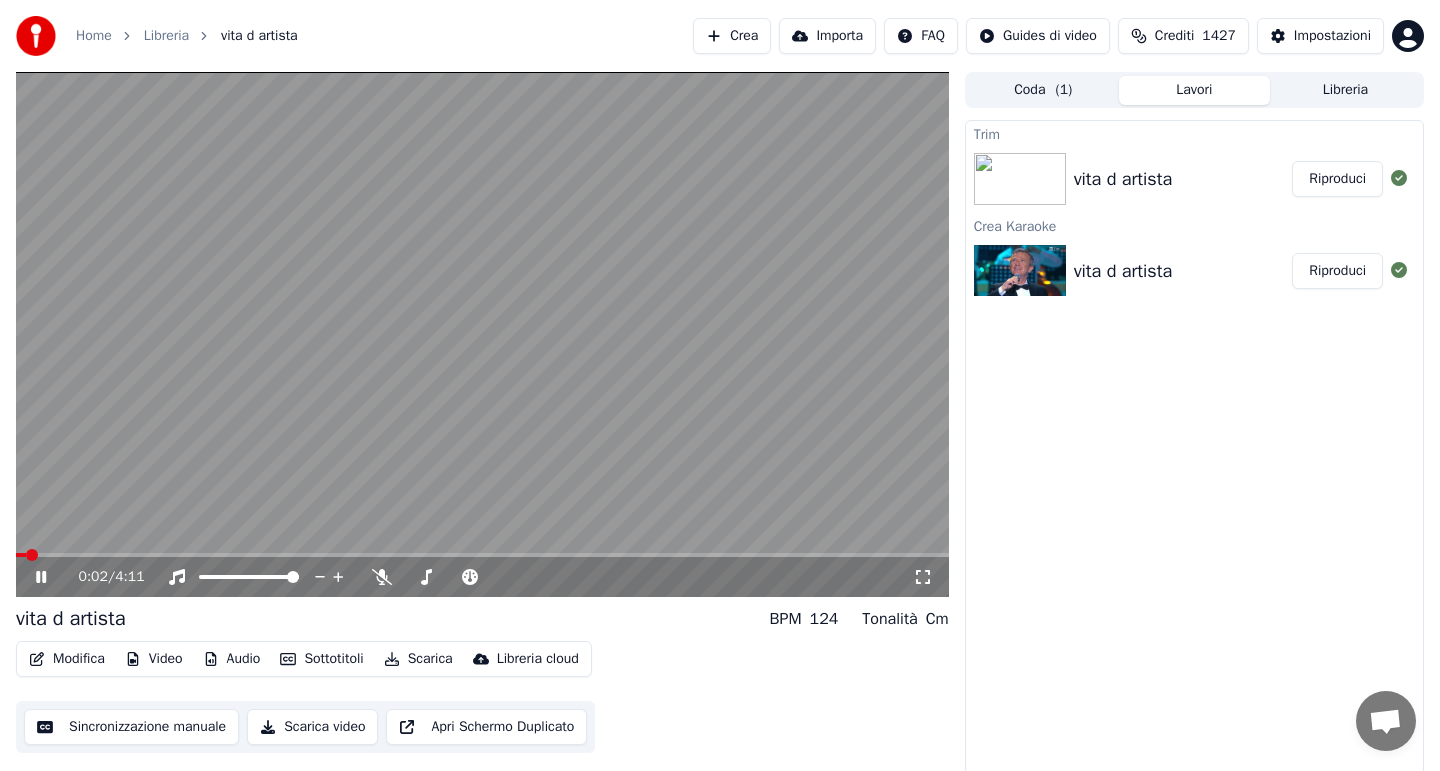 click at bounding box center [482, 555] 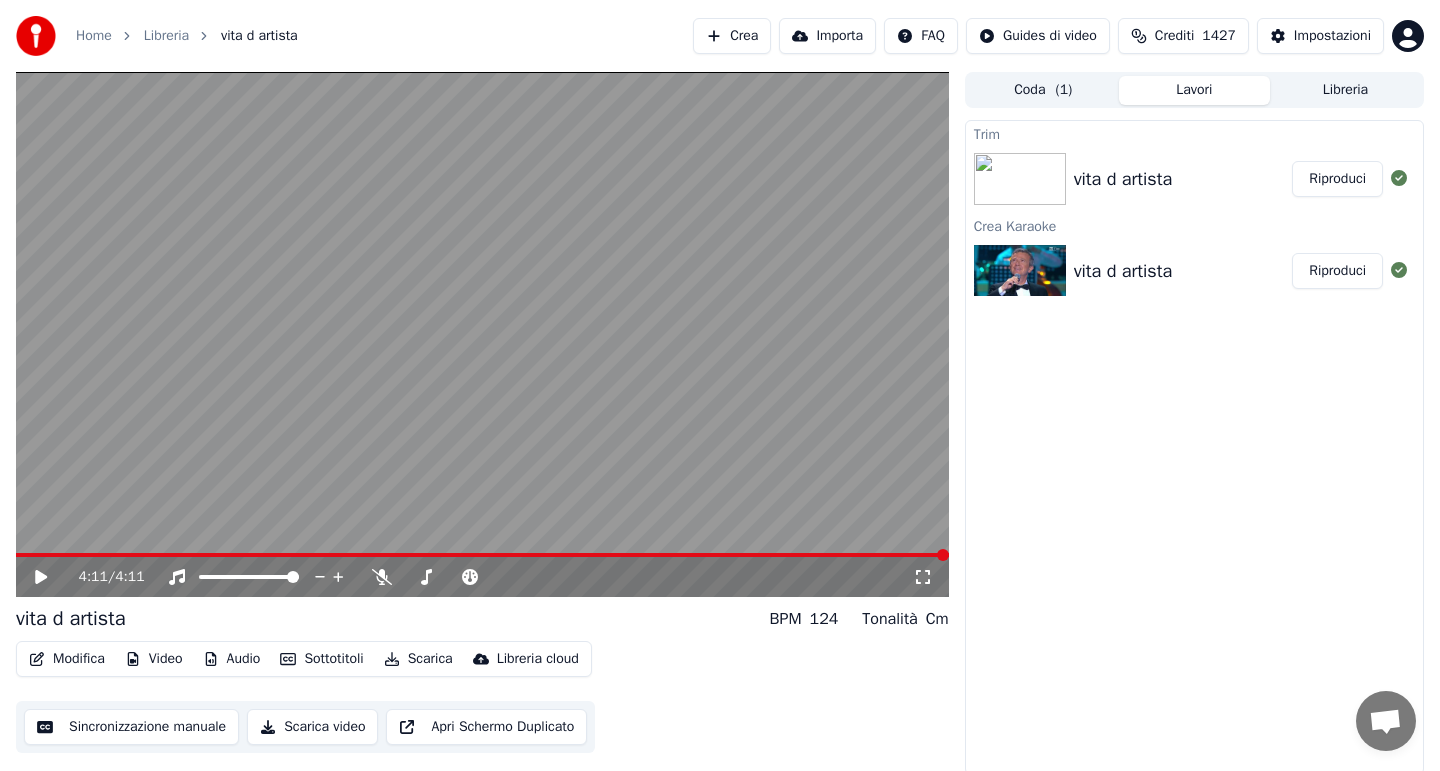 click on "Scarica" at bounding box center (418, 659) 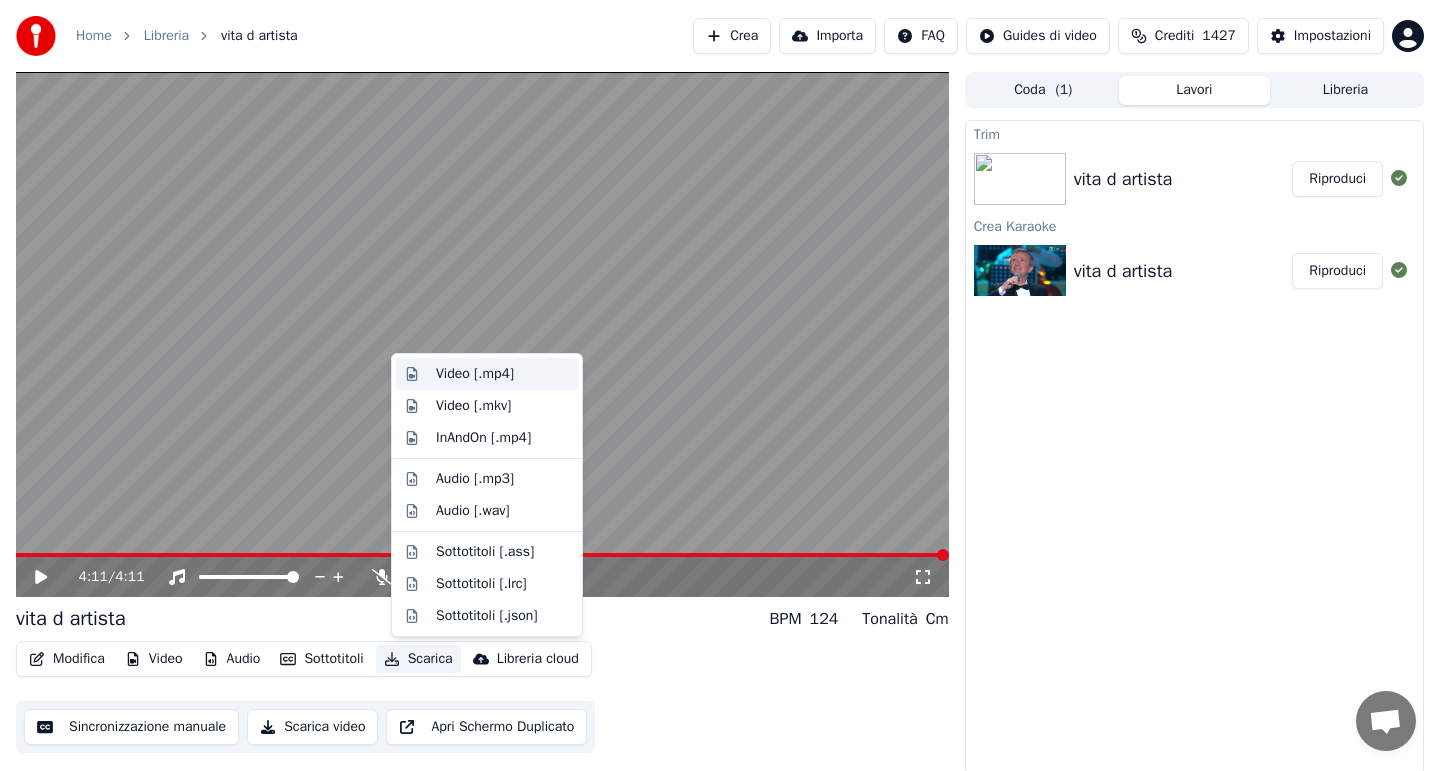 click on "Video [.mp4]" at bounding box center [475, 374] 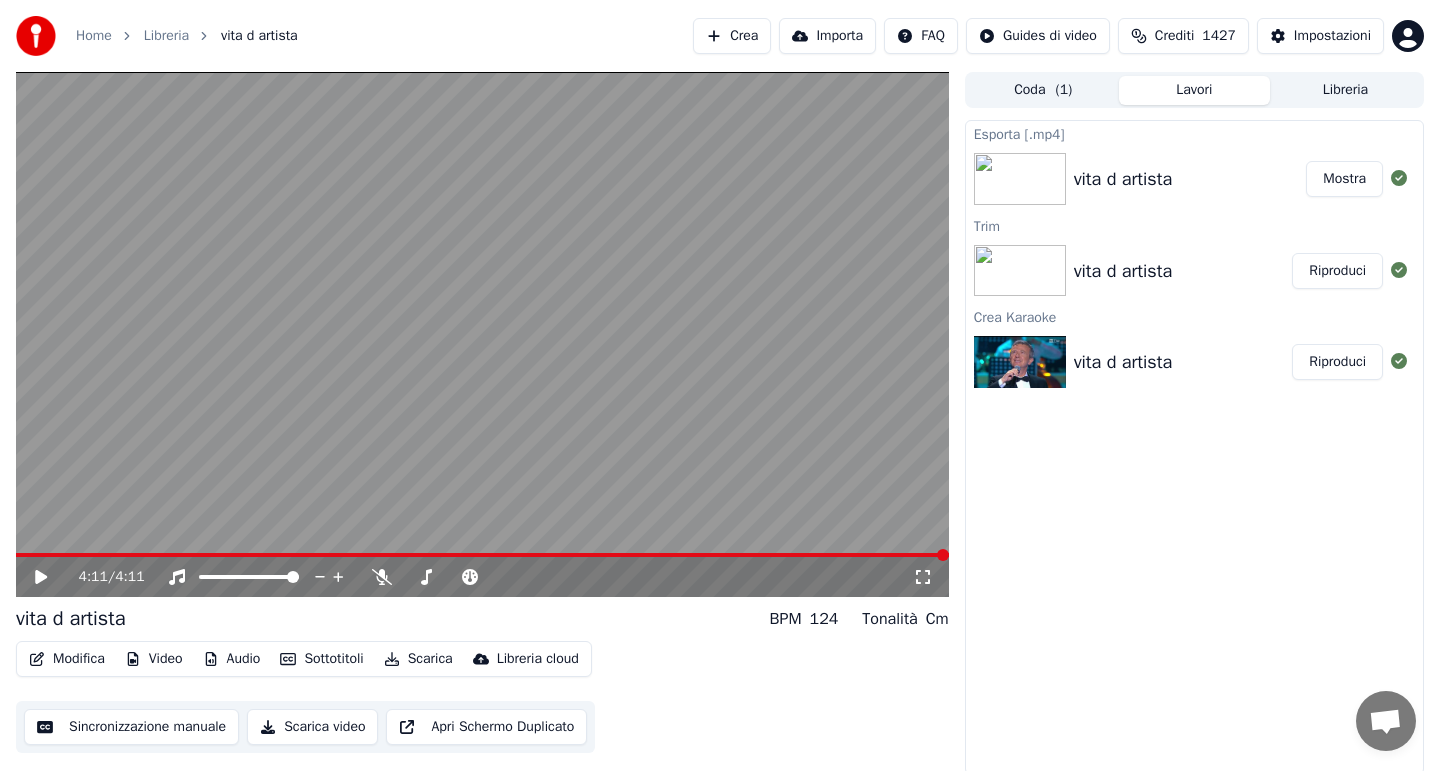 click on "Home" at bounding box center (94, 36) 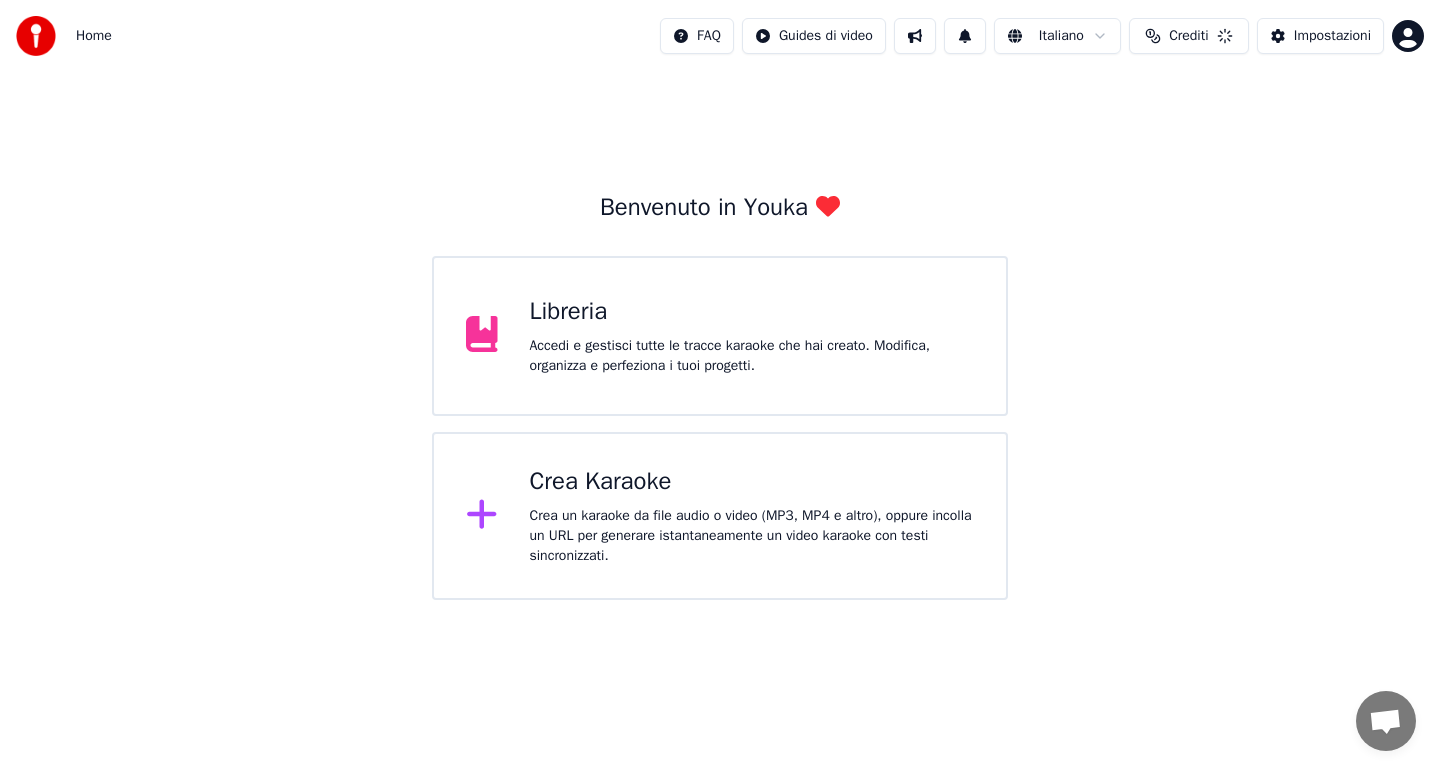 click on "Crea Karaoke" at bounding box center [752, 482] 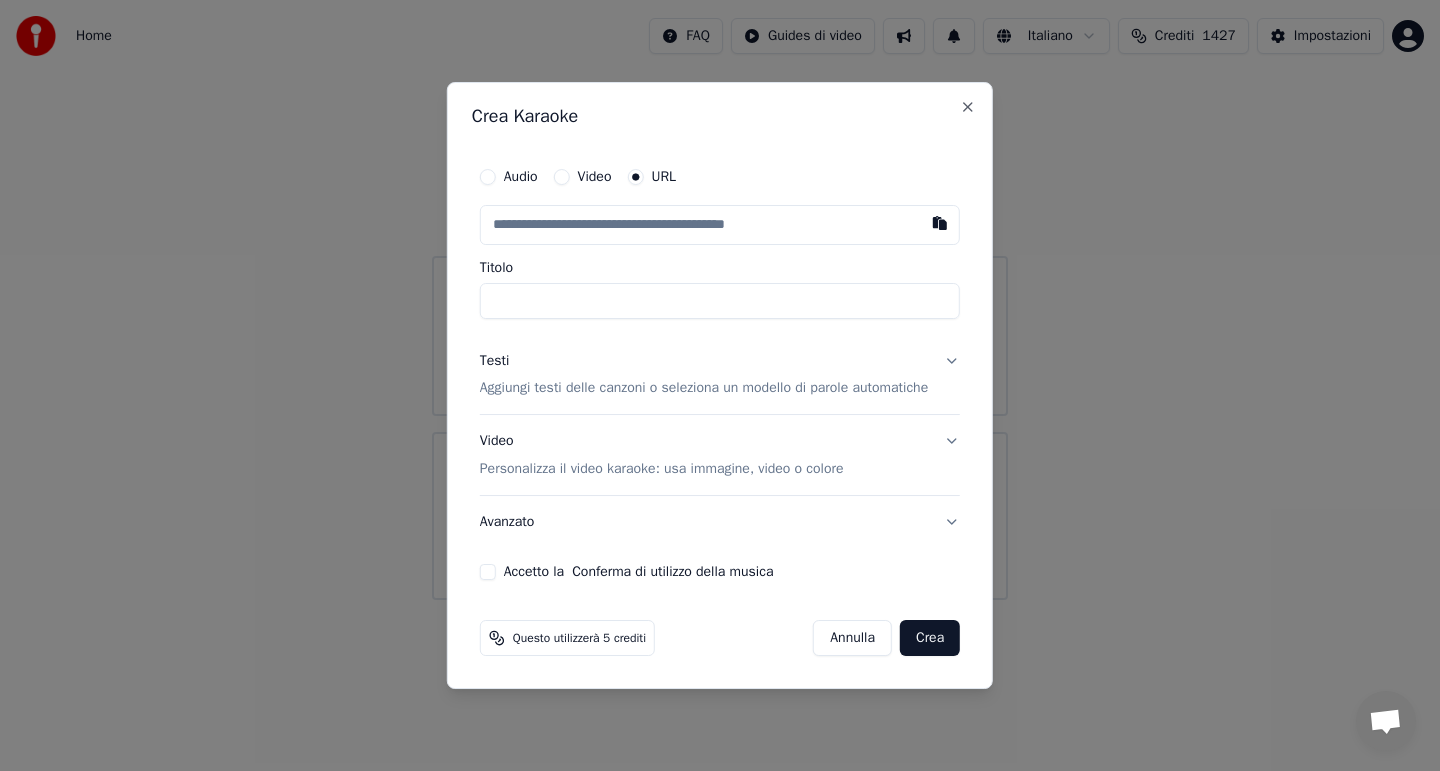 click on "Audio" at bounding box center (488, 177) 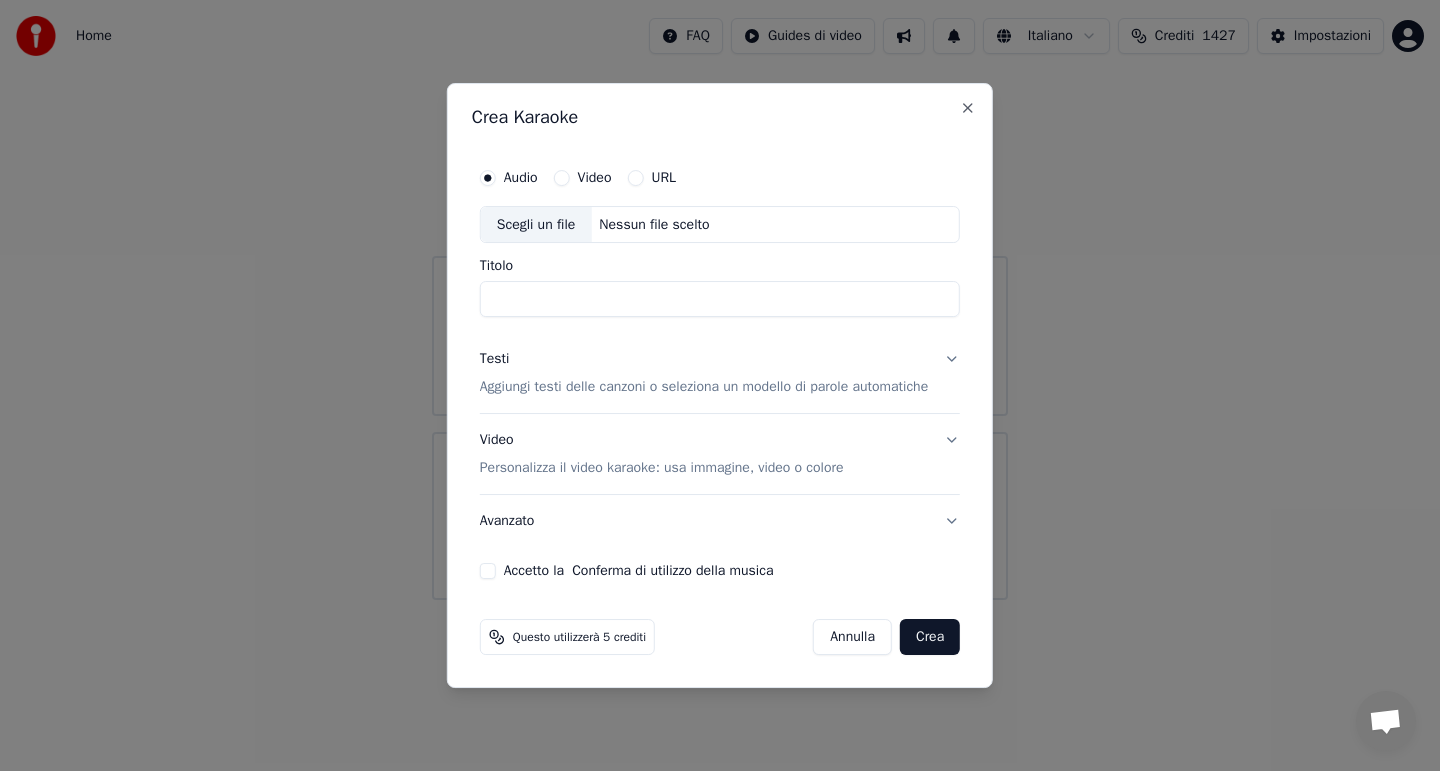 click on "Scegli un file" at bounding box center [536, 225] 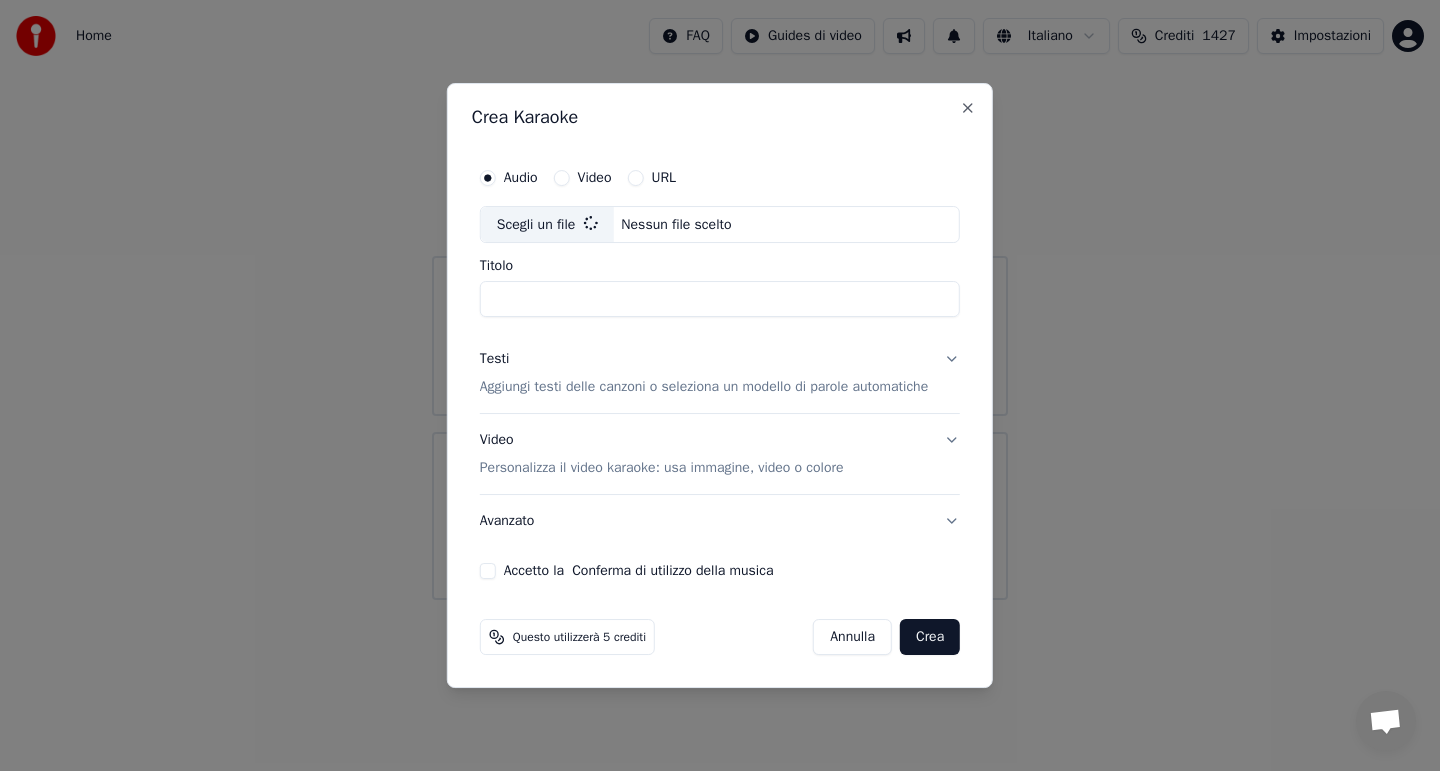 type on "**********" 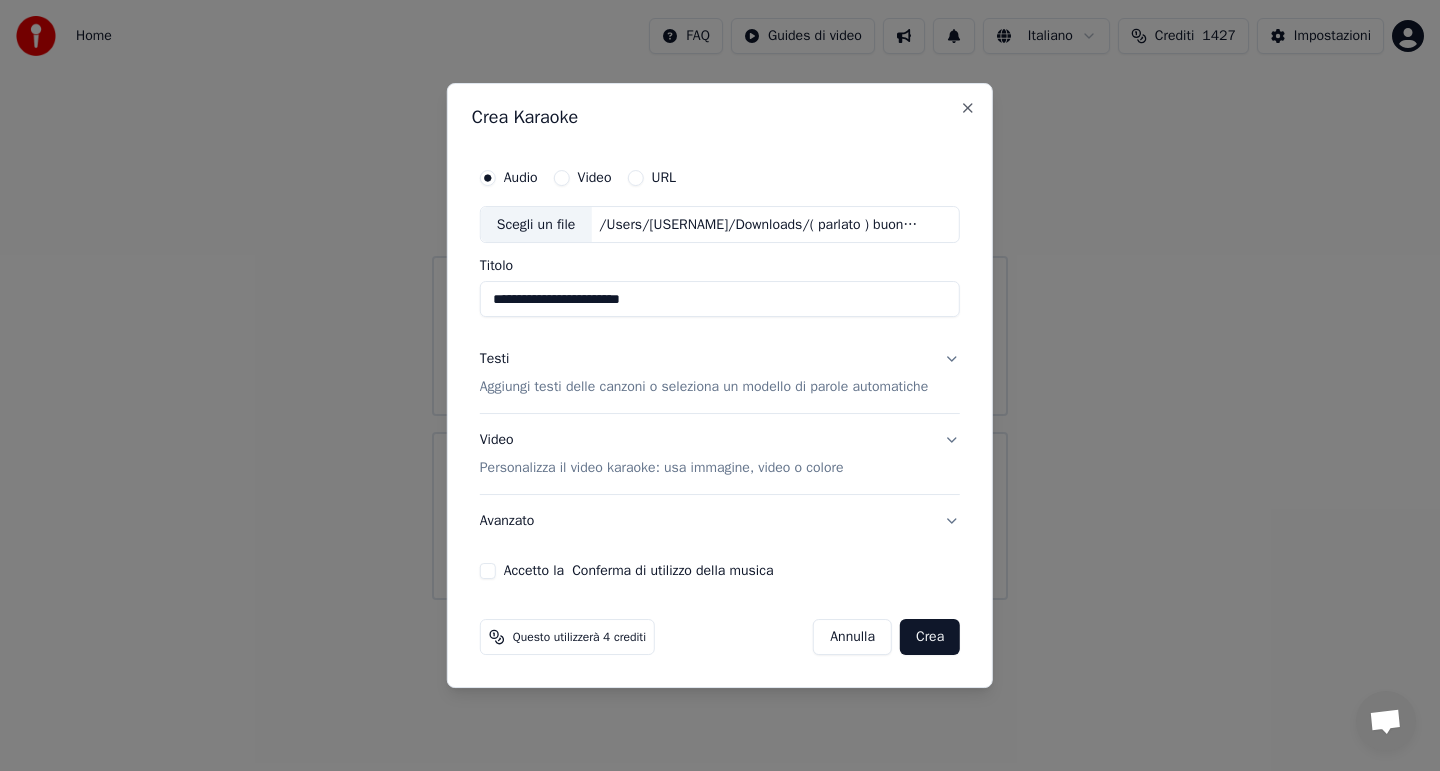 click on "Testi Aggiungi testi delle canzoni o seleziona un modello di parole automatiche" at bounding box center (720, 374) 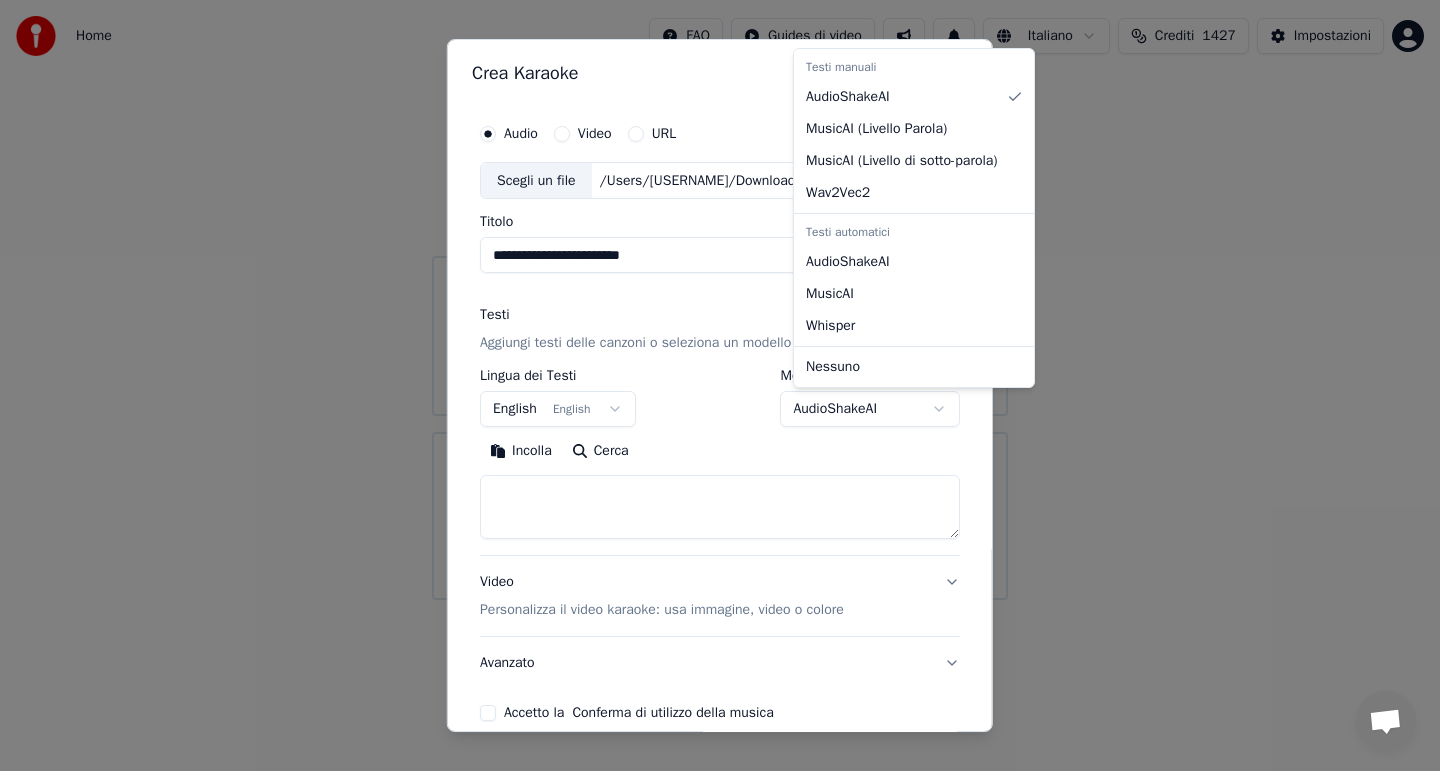 click on "**********" at bounding box center (720, 300) 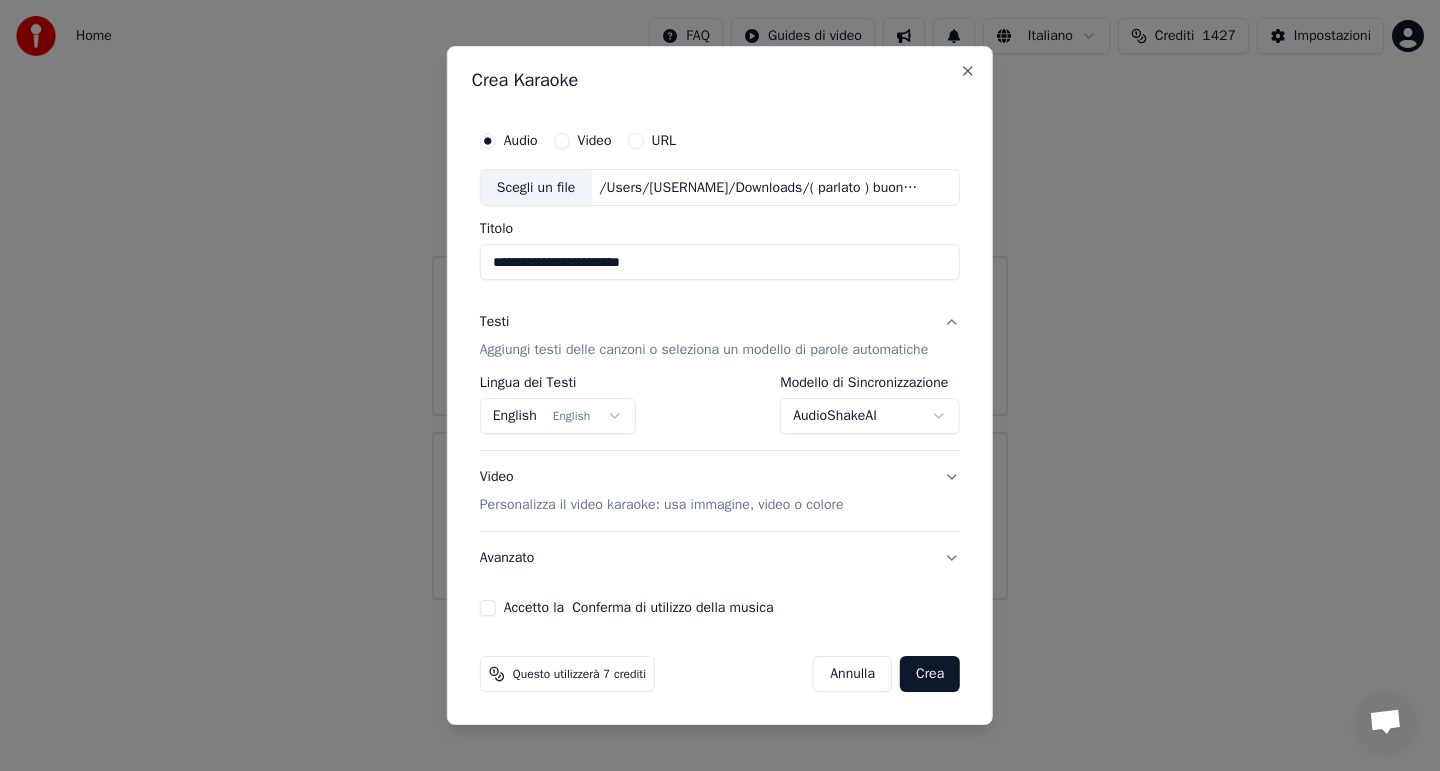 click on "Accetto la   Conferma di utilizzo della musica" at bounding box center [488, 608] 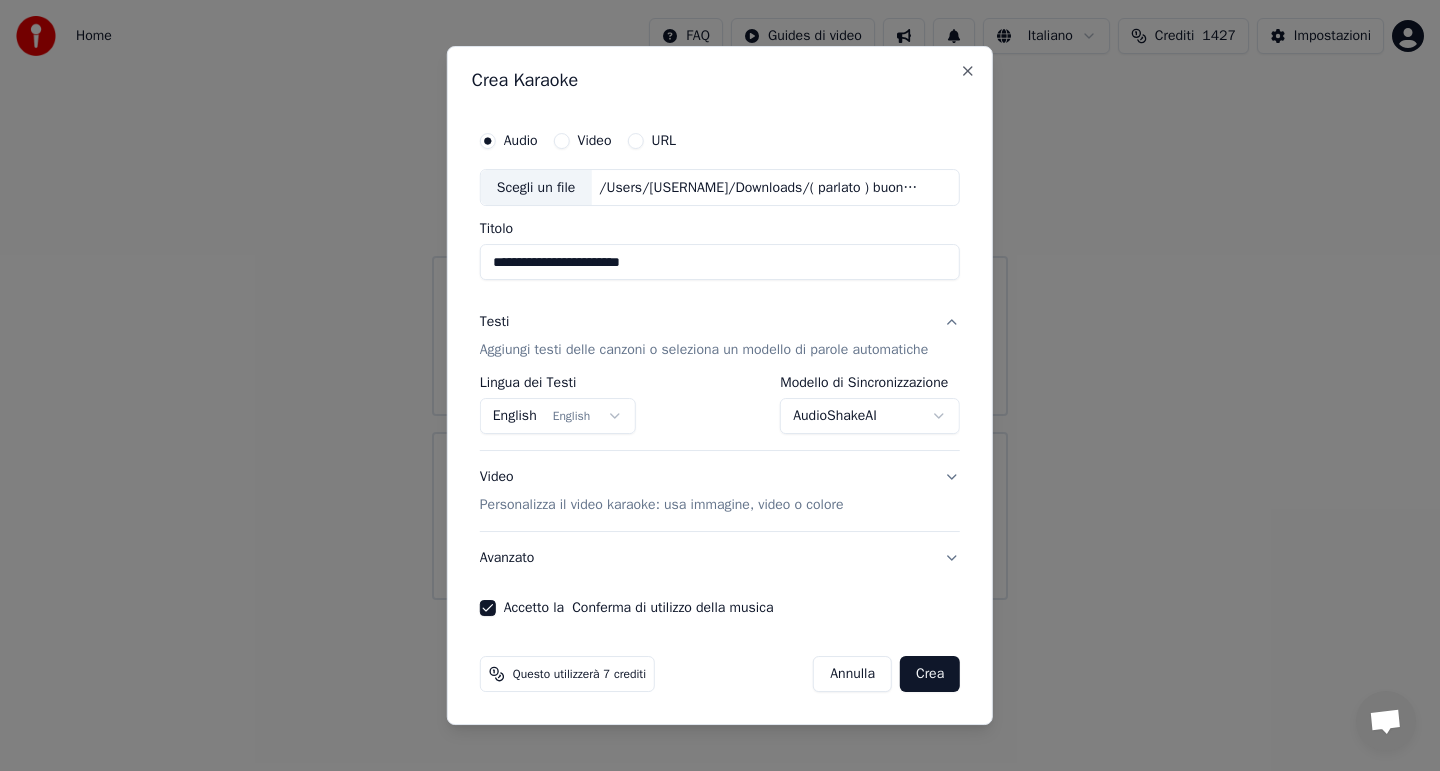 click on "Crea" at bounding box center [930, 674] 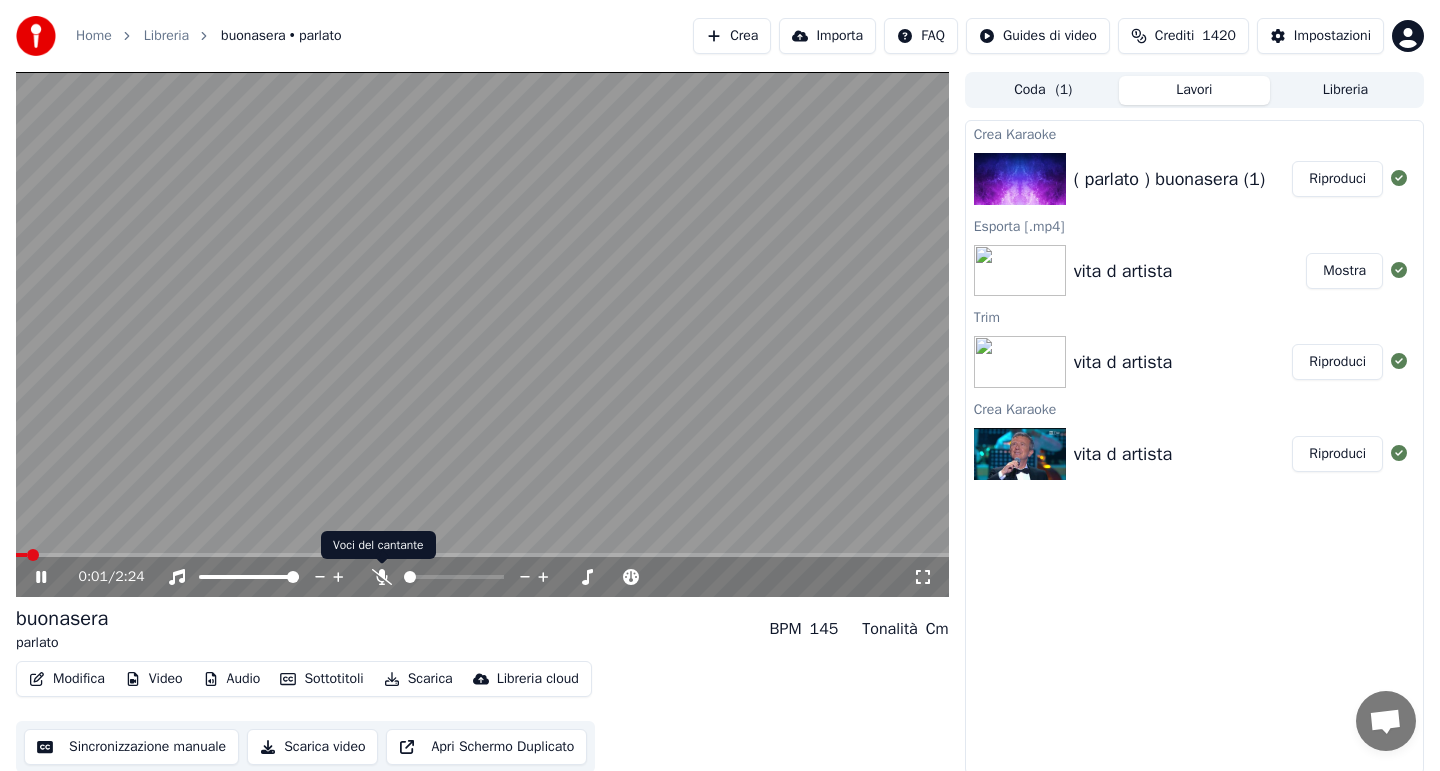 click 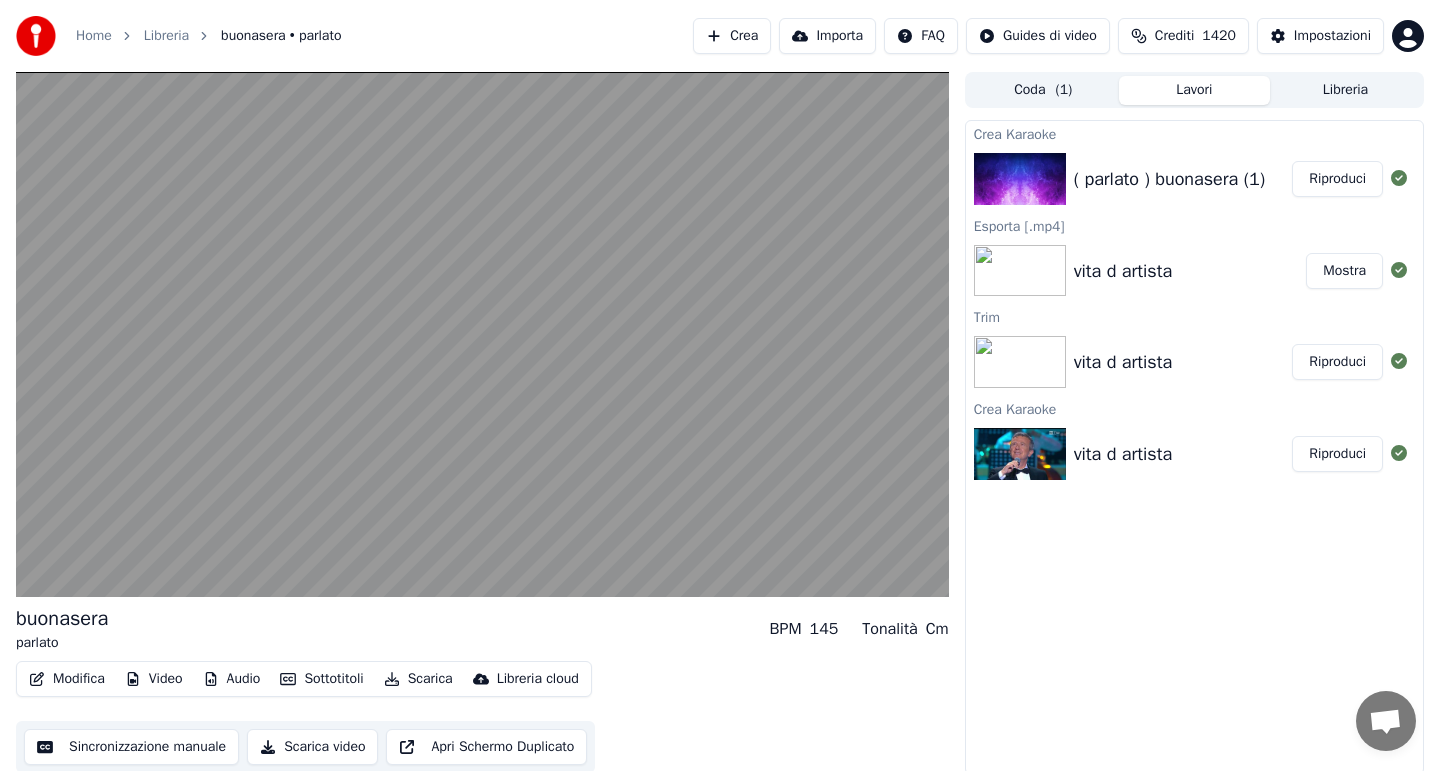 click on "Modifica" at bounding box center [67, 679] 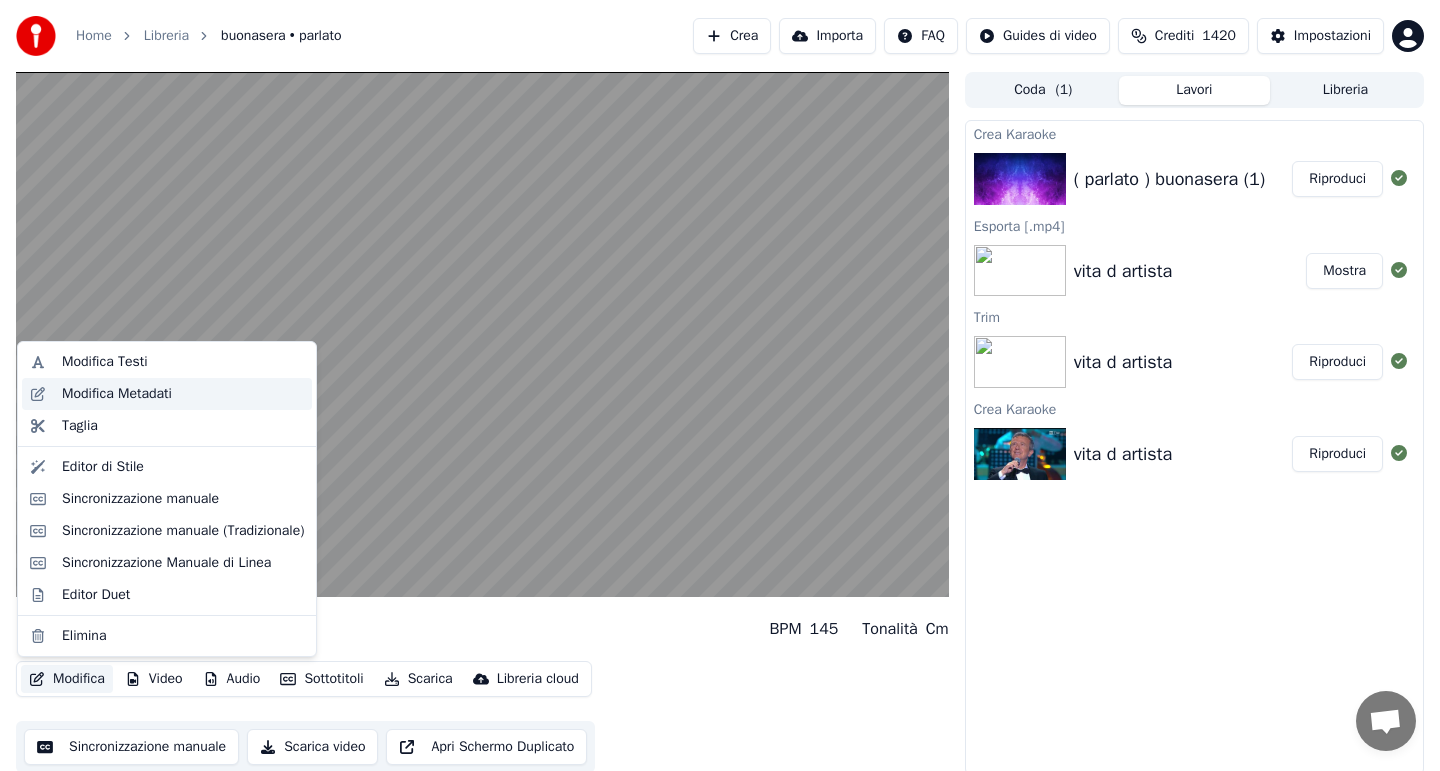 click on "Modifica Metadati" at bounding box center (117, 394) 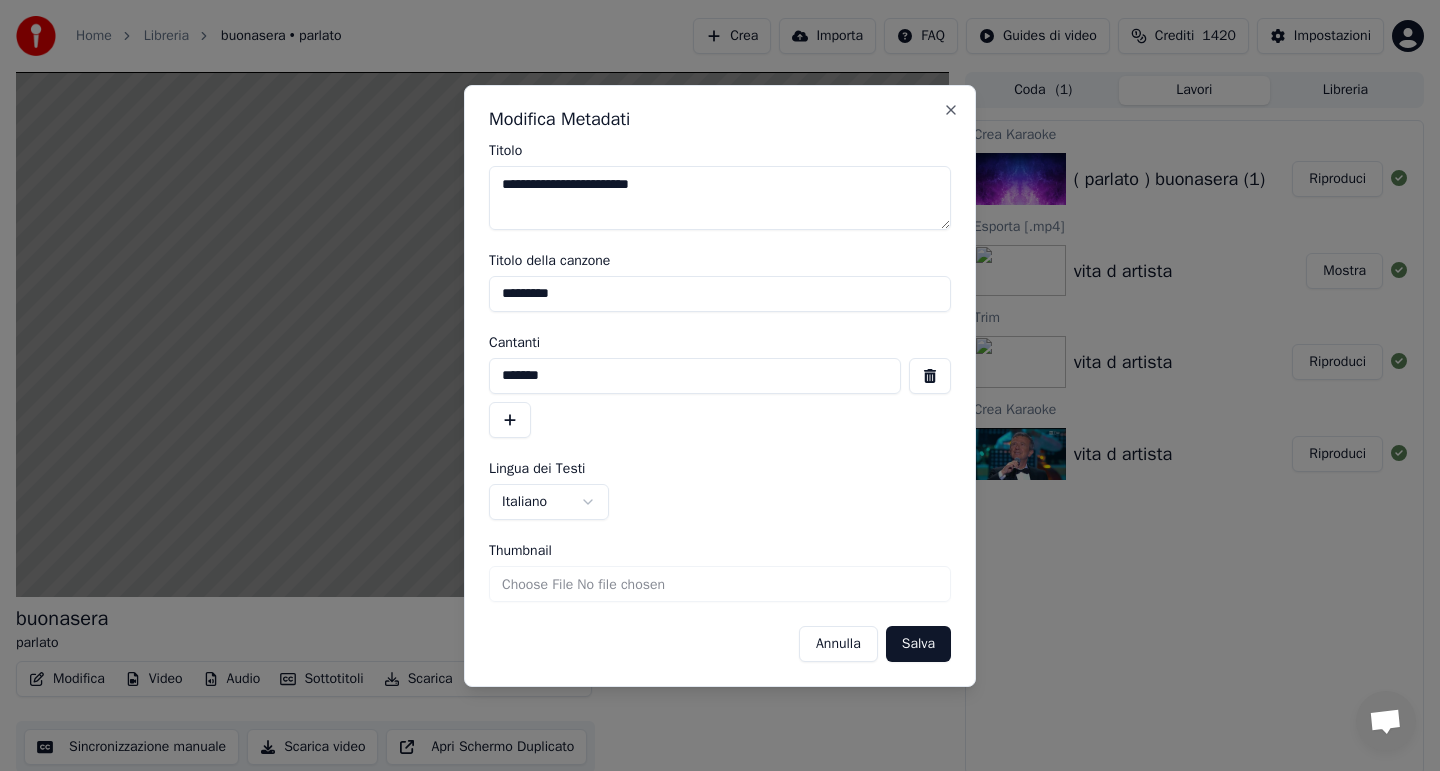 click on "*********" at bounding box center (720, 294) 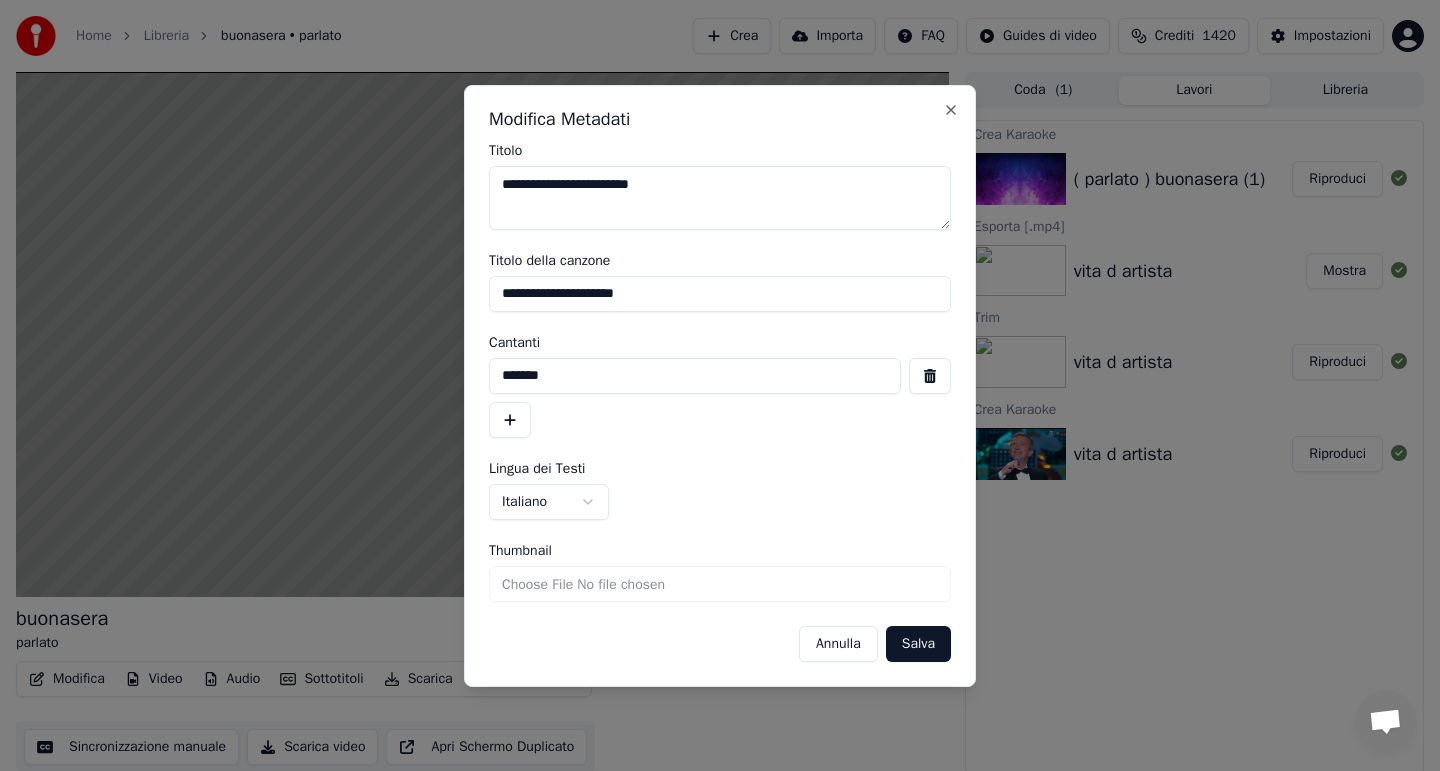 type on "**********" 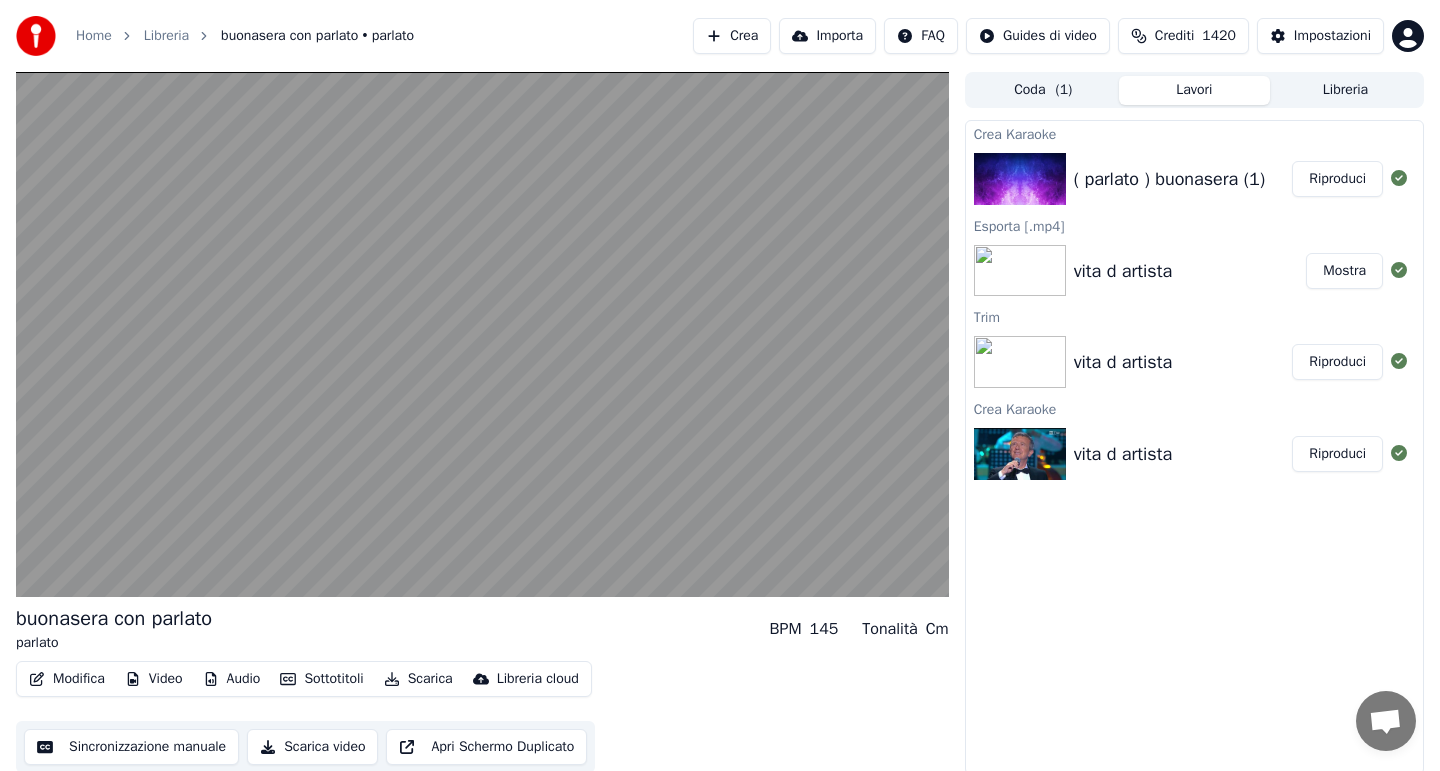 click on "Modifica" at bounding box center [67, 679] 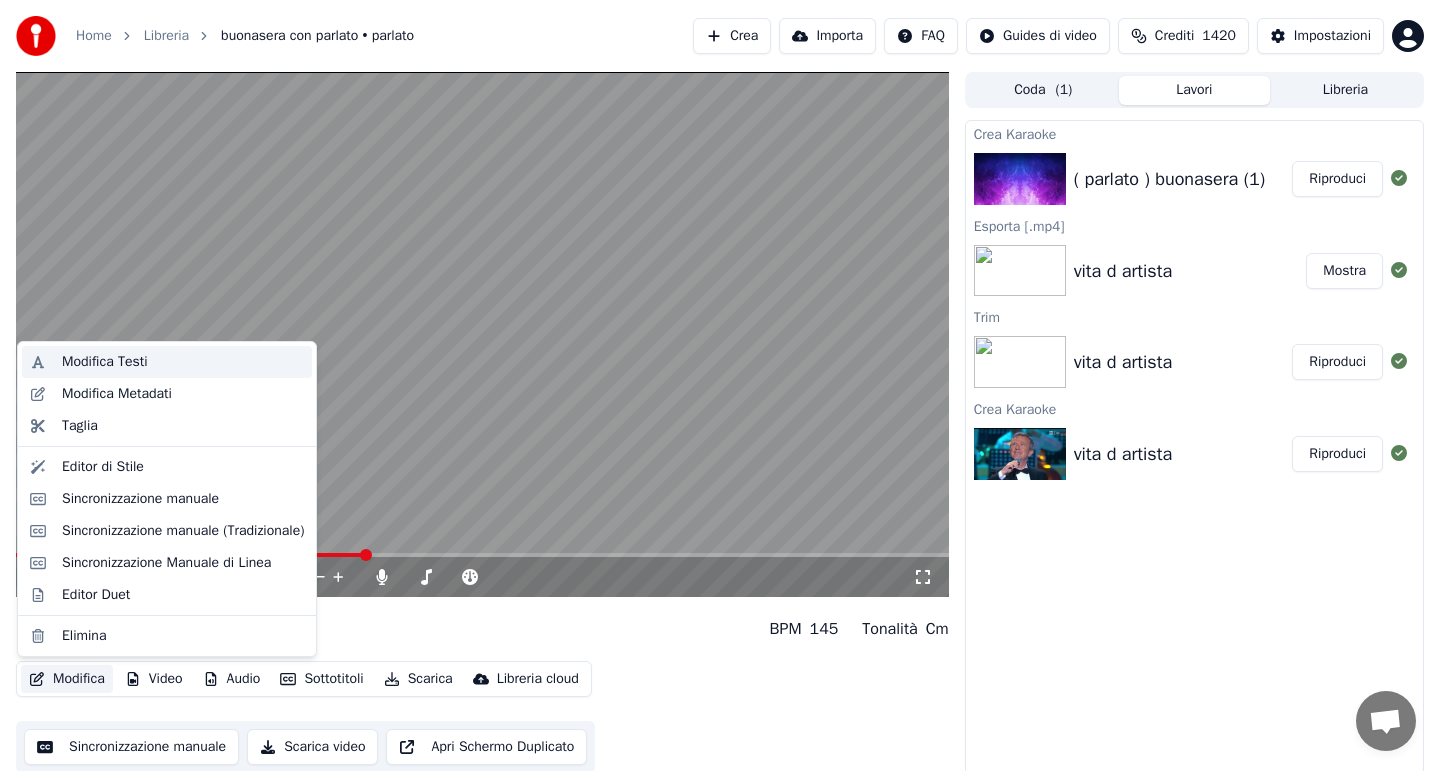 click on "Modifica Testi" at bounding box center [105, 362] 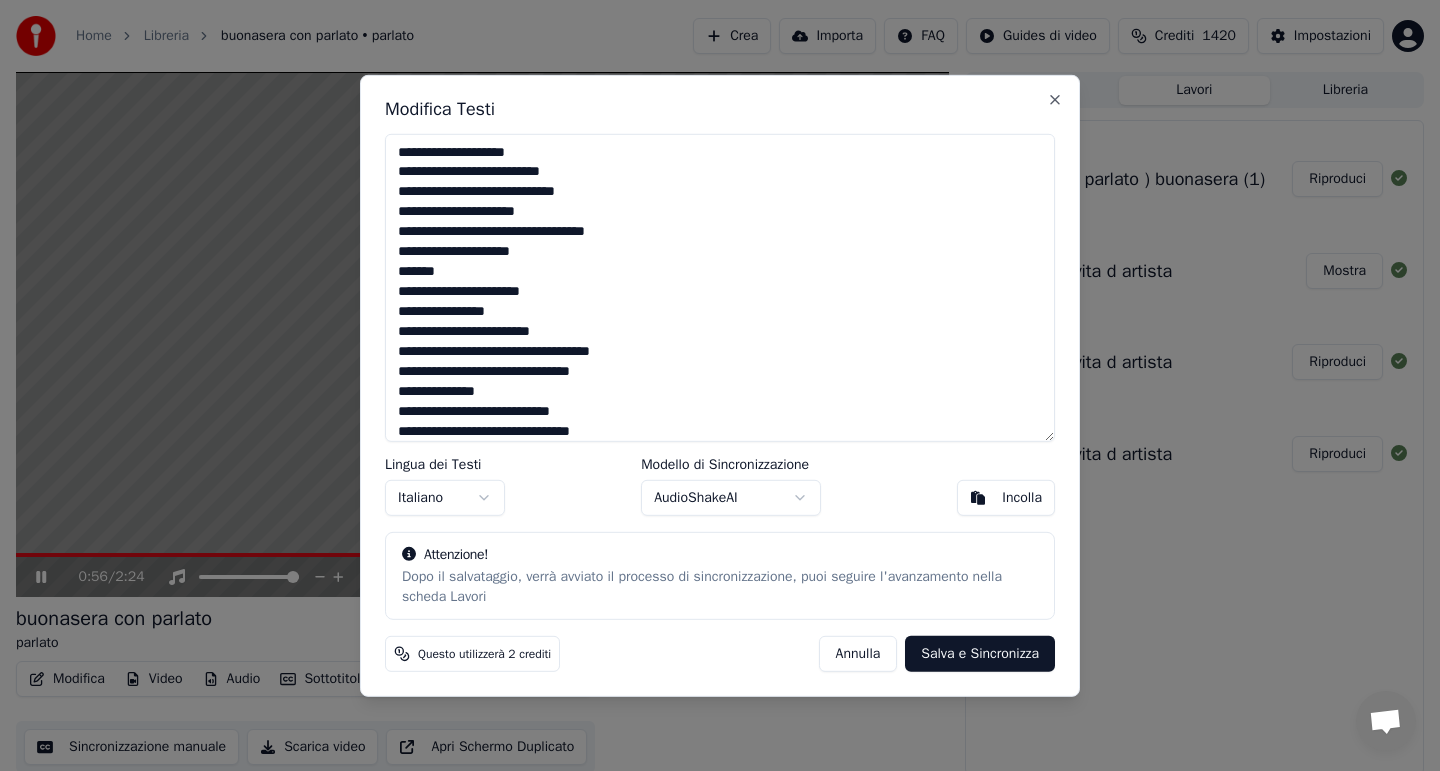 click on "**********" at bounding box center [720, 287] 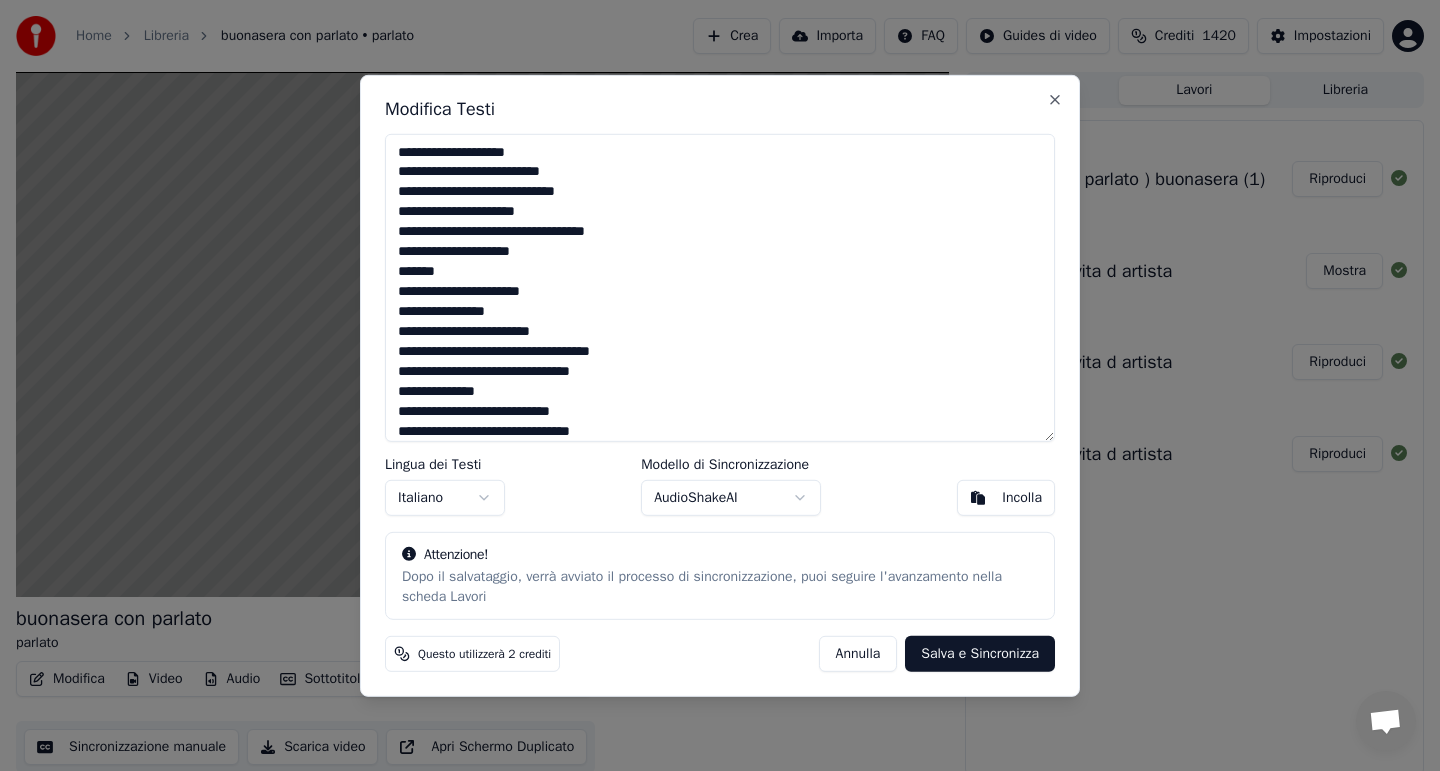 type on "**********" 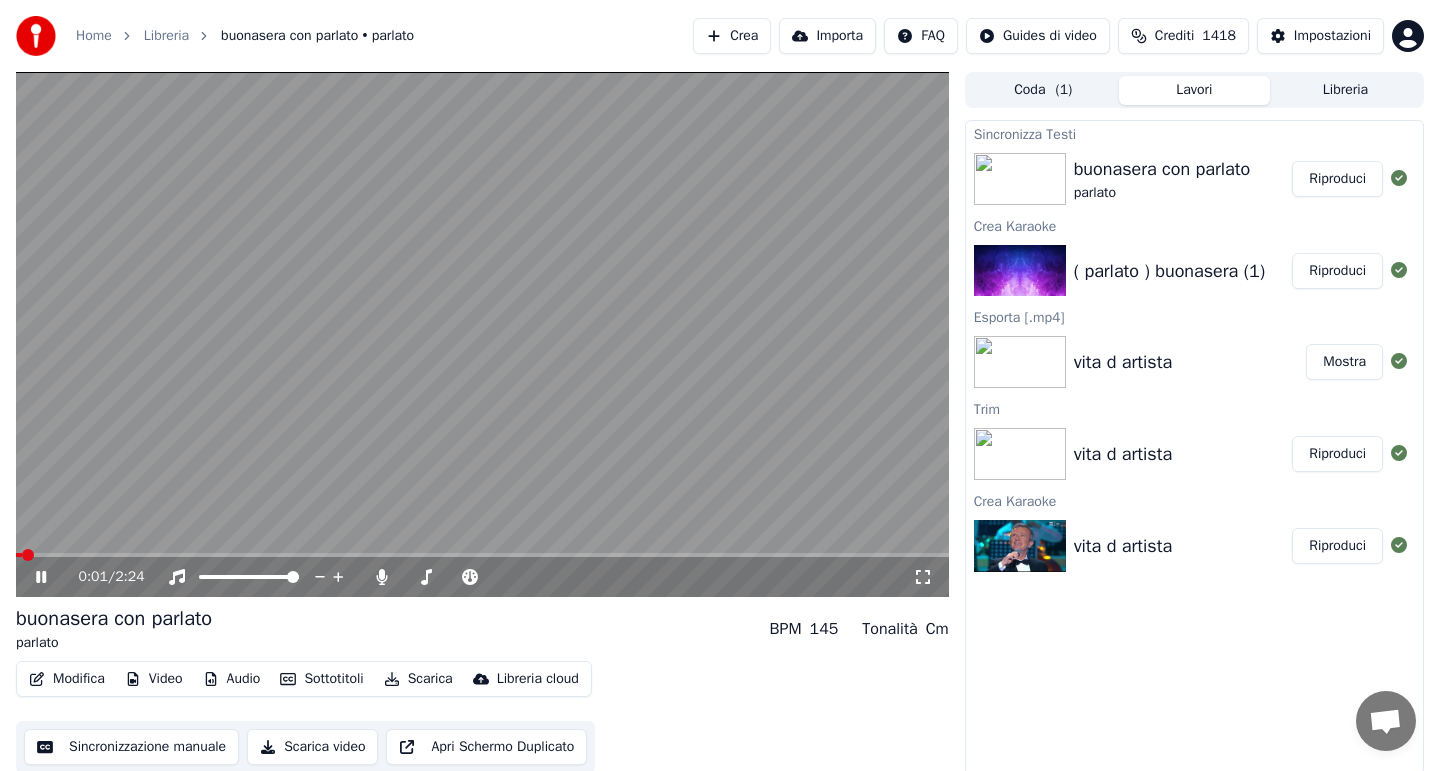 click at bounding box center [19, 555] 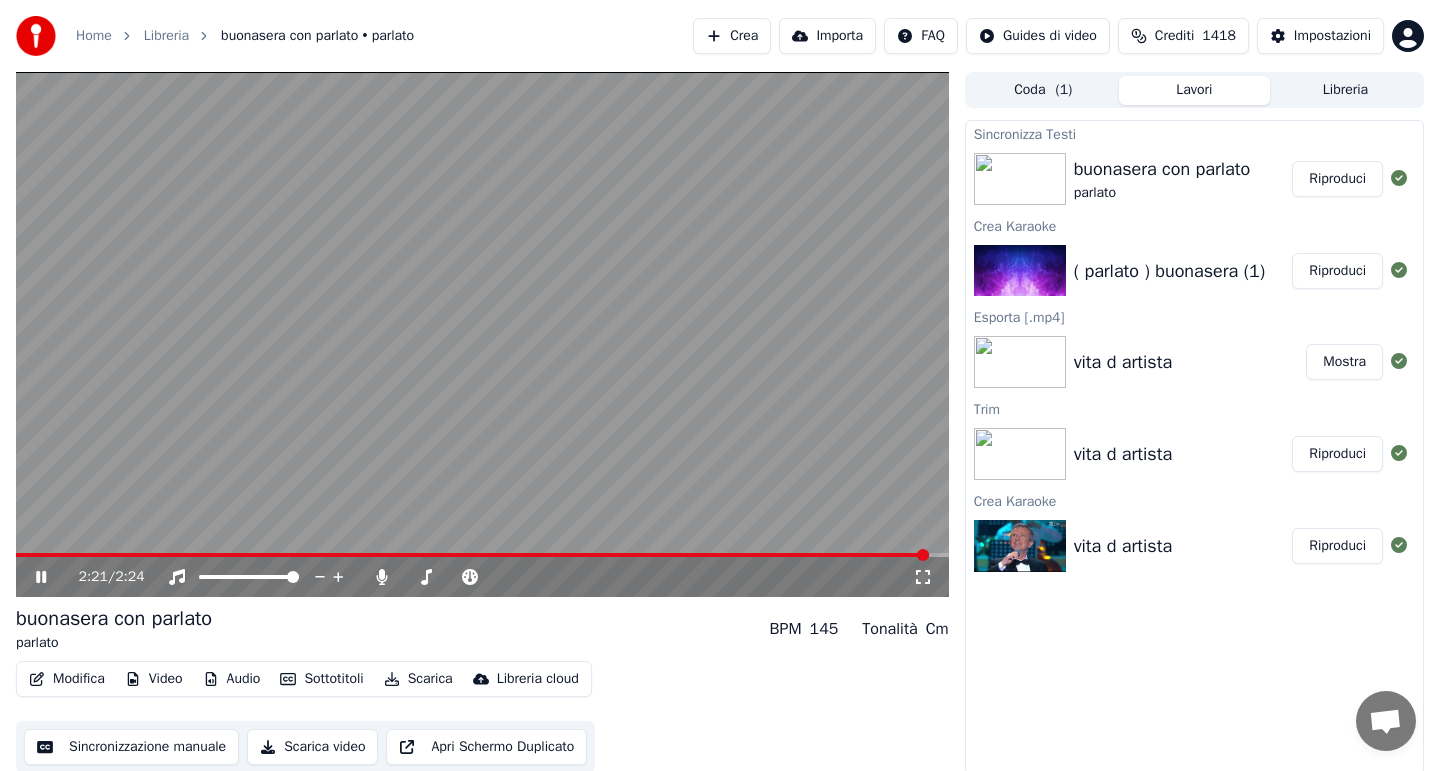 click on "Scarica" at bounding box center [418, 679] 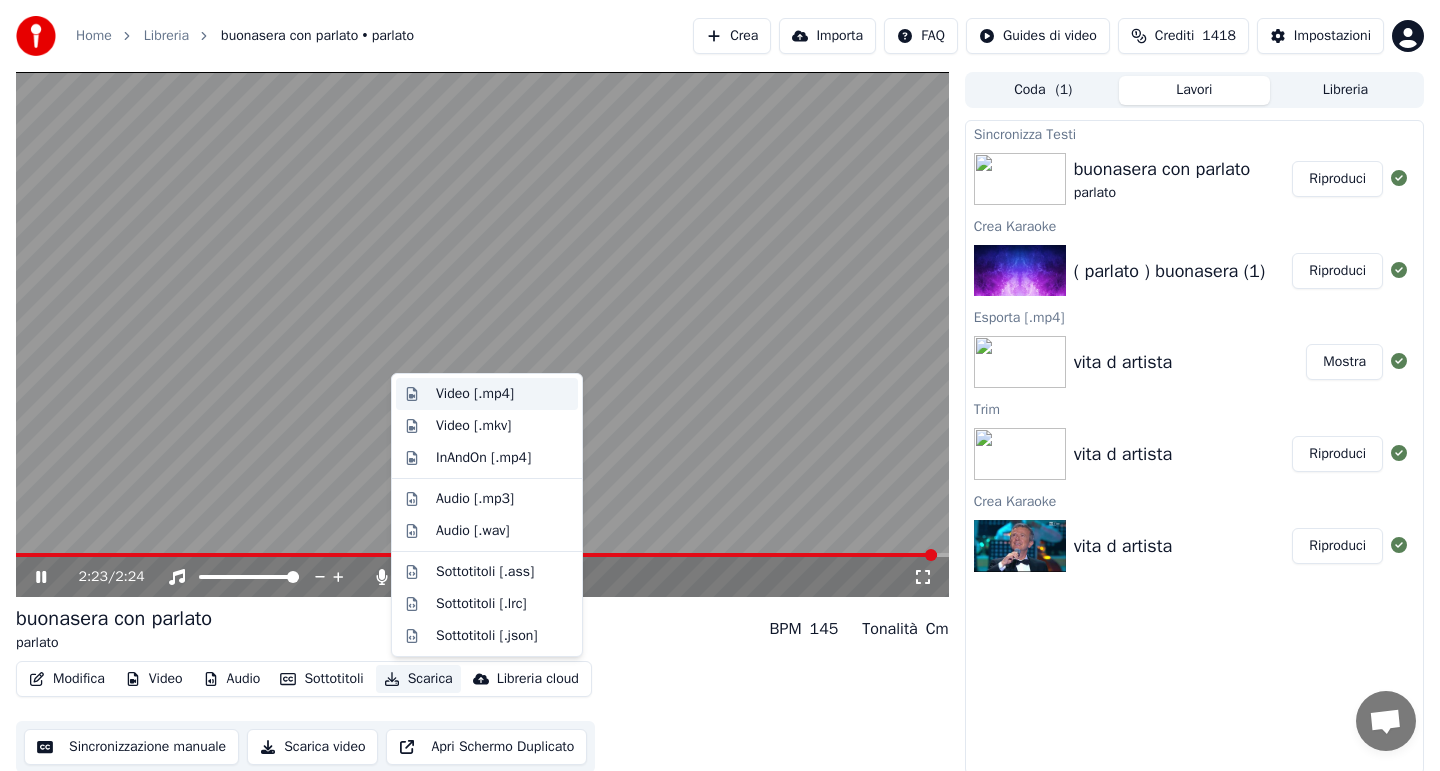 click on "Video [.mp4]" at bounding box center [475, 394] 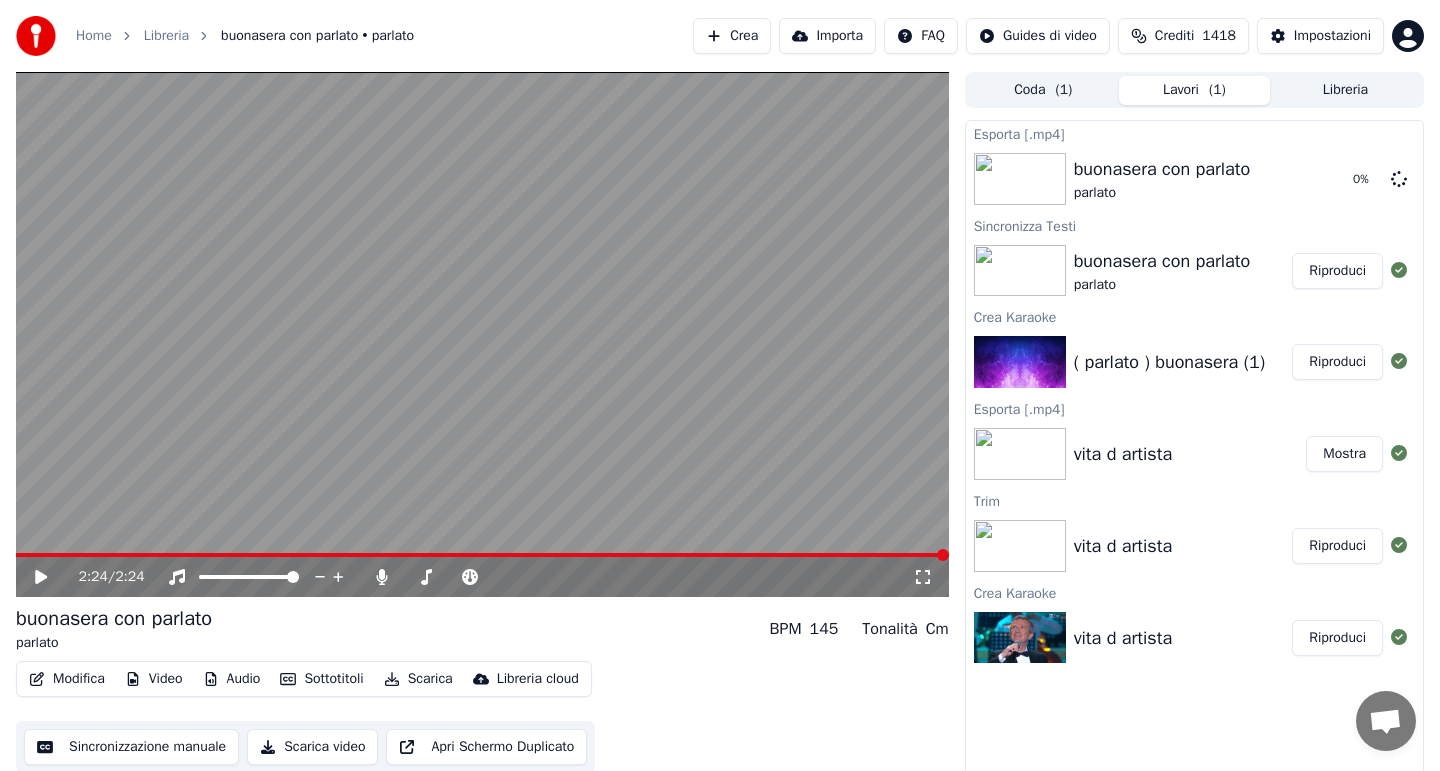click at bounding box center [482, 555] 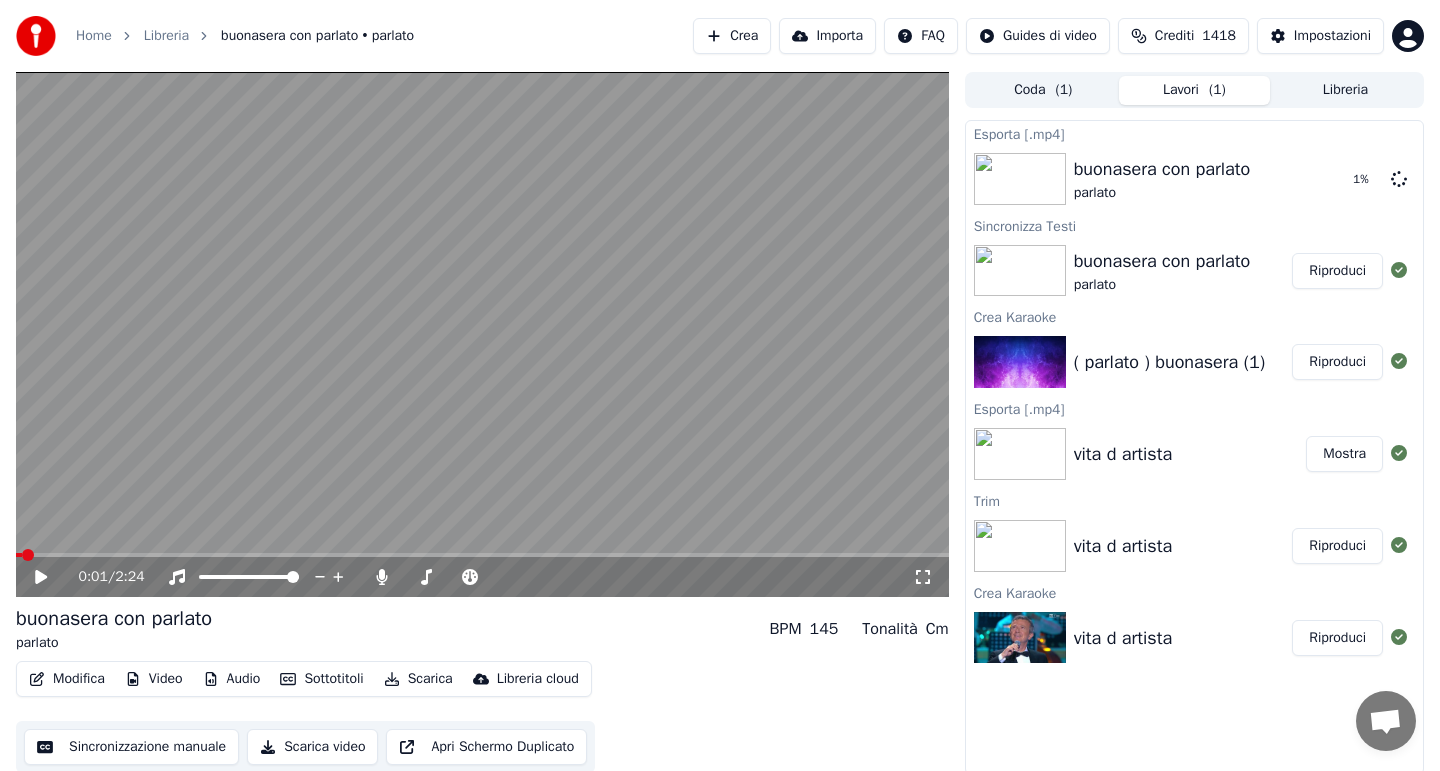 click 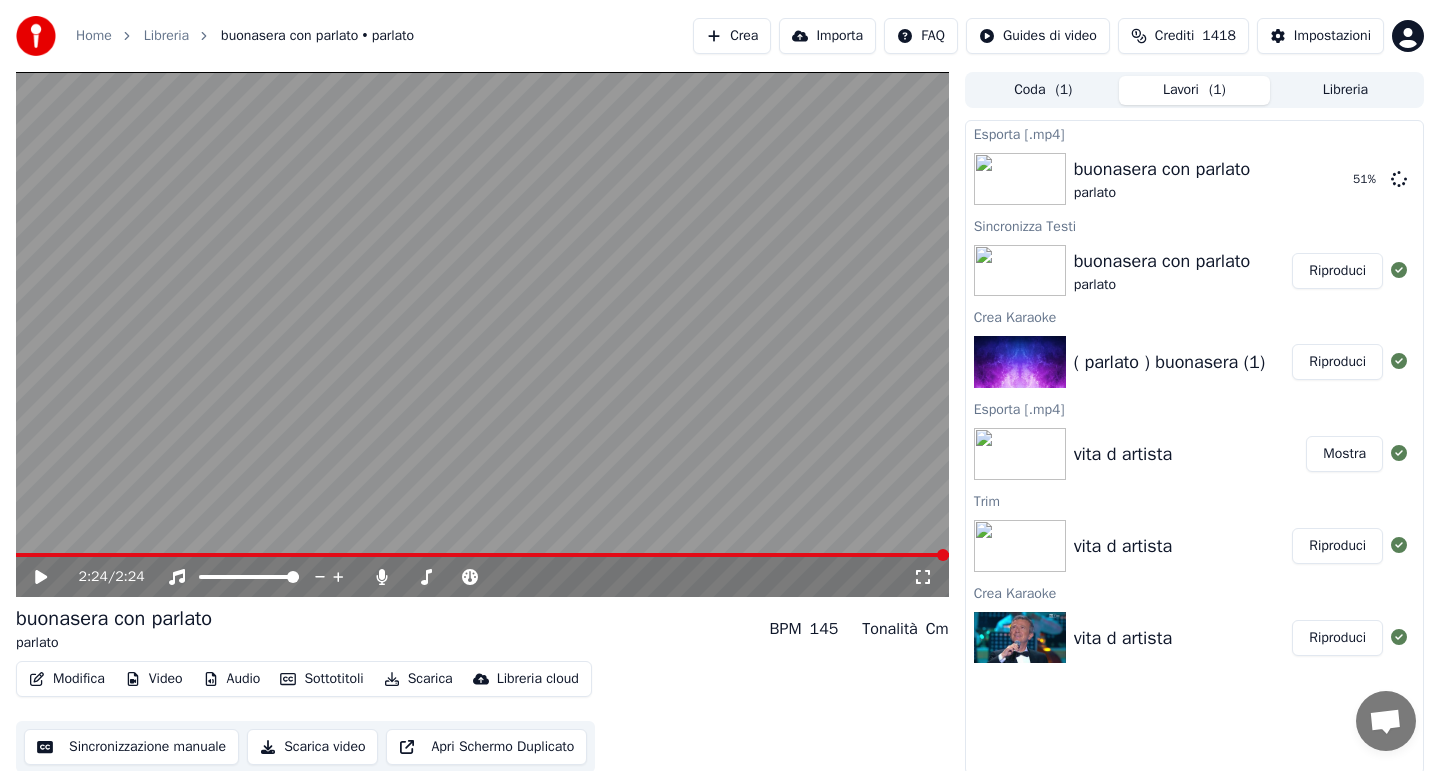 click at bounding box center (482, 555) 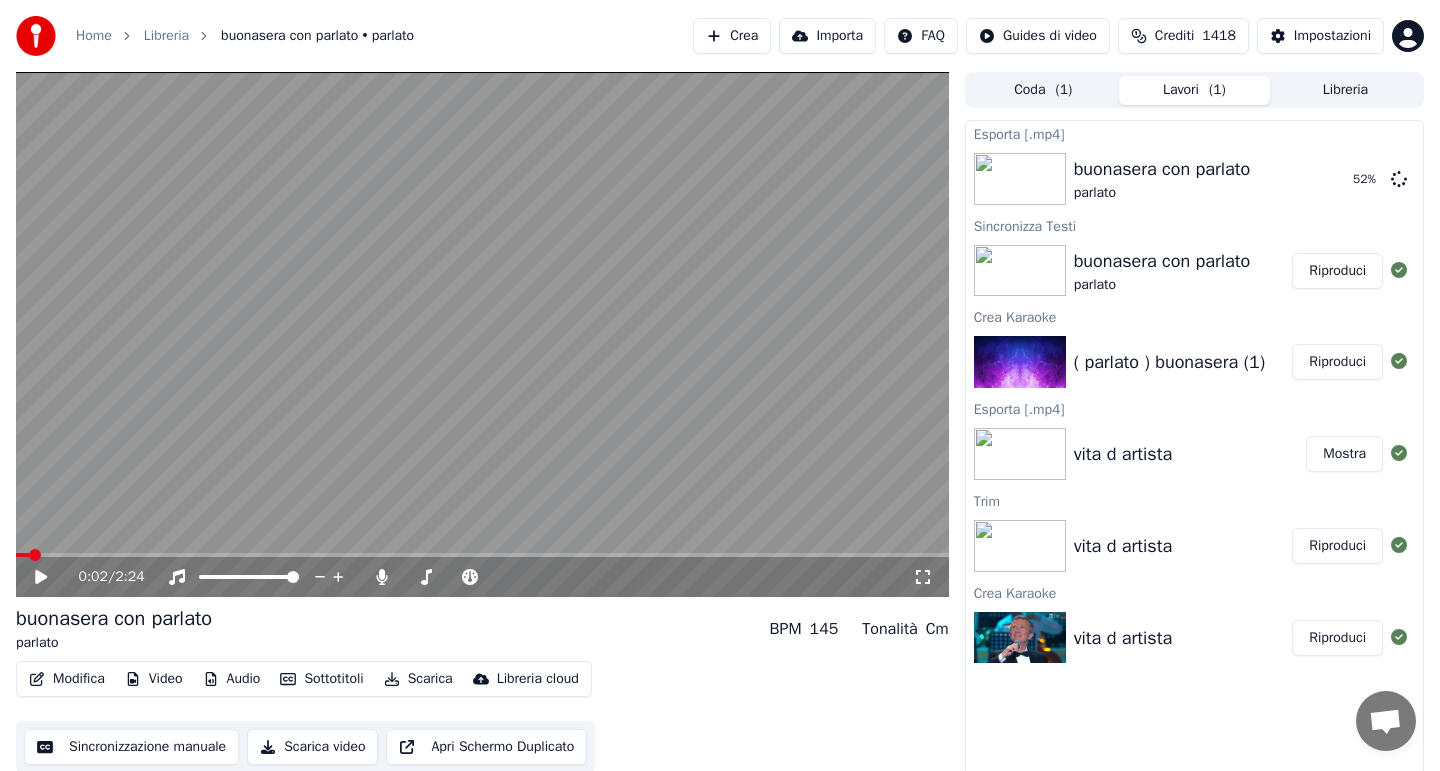 click 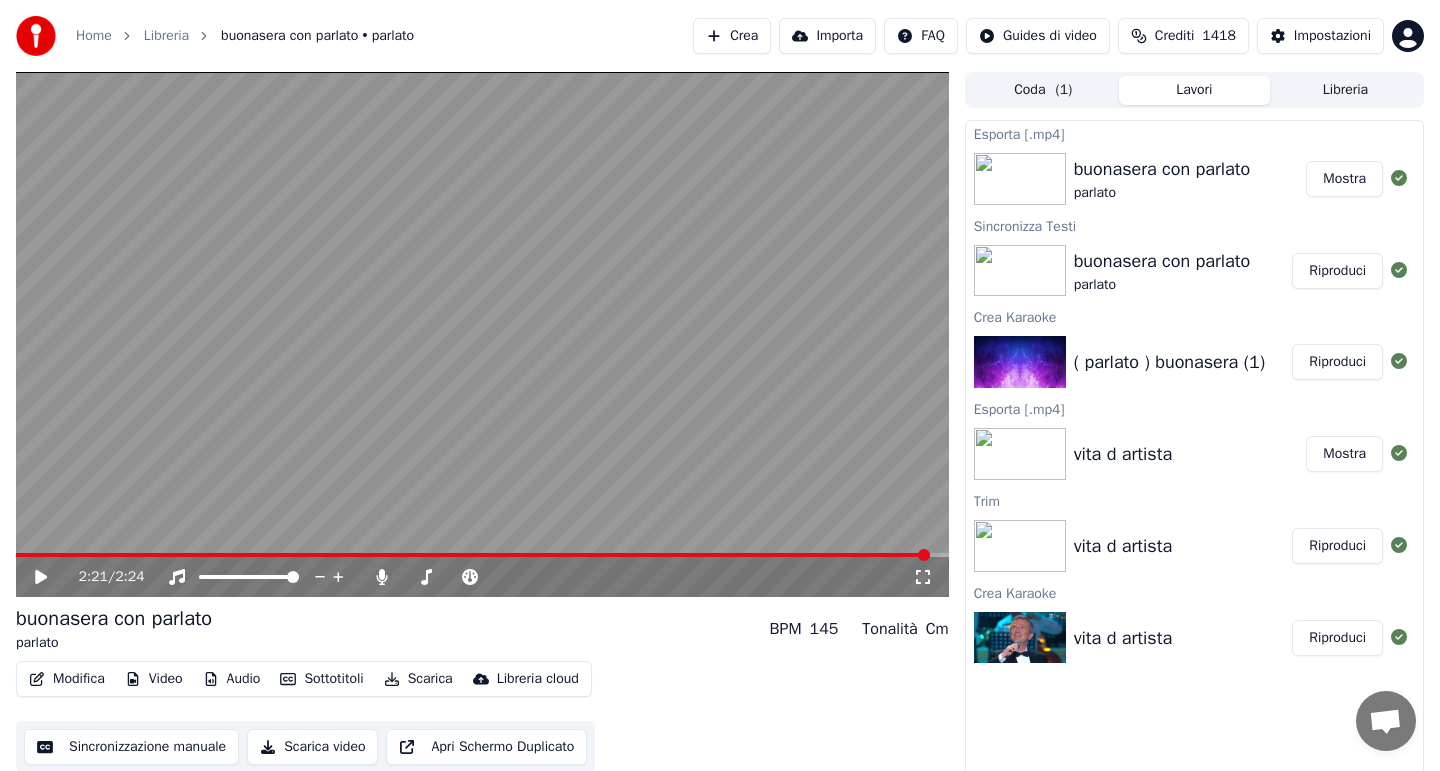 click 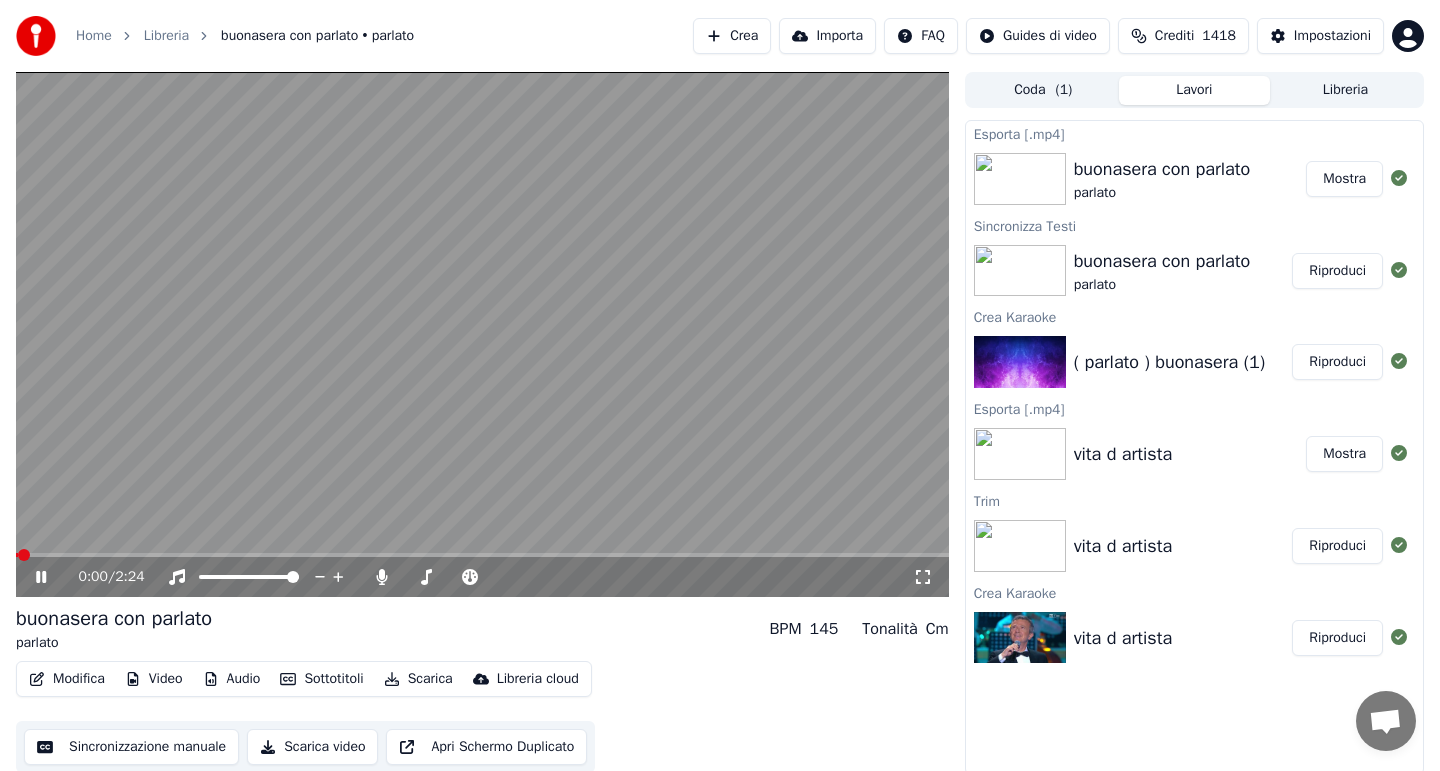 click on "Audio" at bounding box center [232, 679] 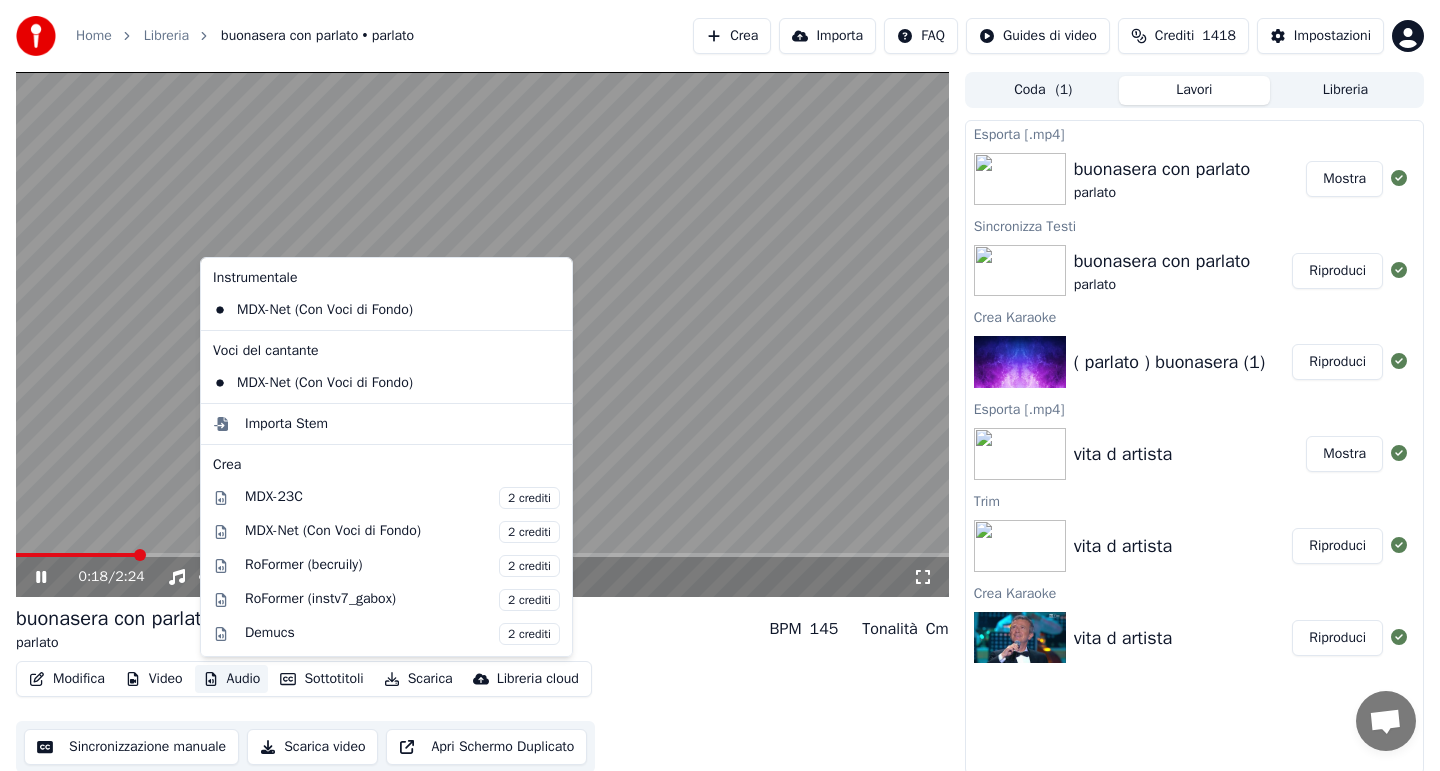 click on "buonasera con parlato  parlato BPM 145 Tonalità Cm" at bounding box center [482, 629] 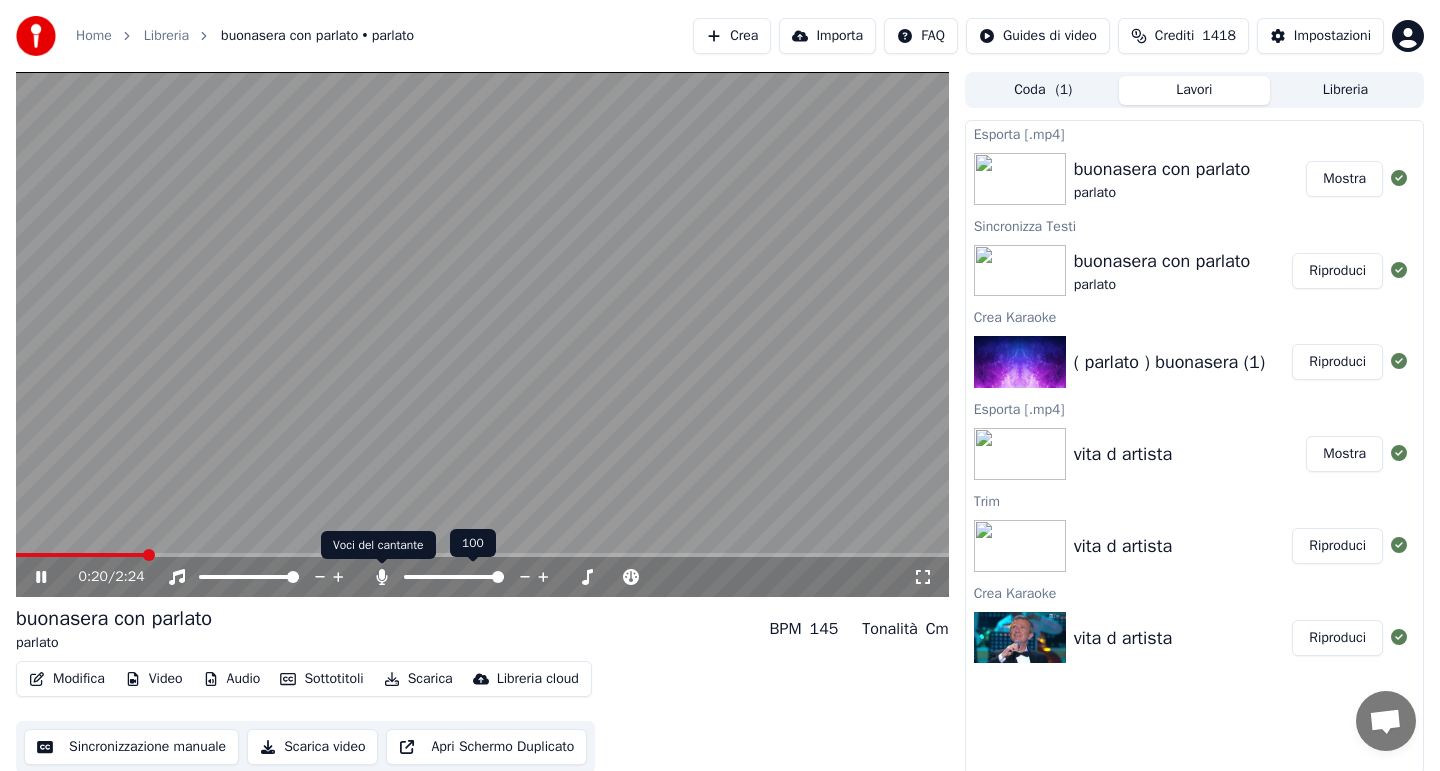click 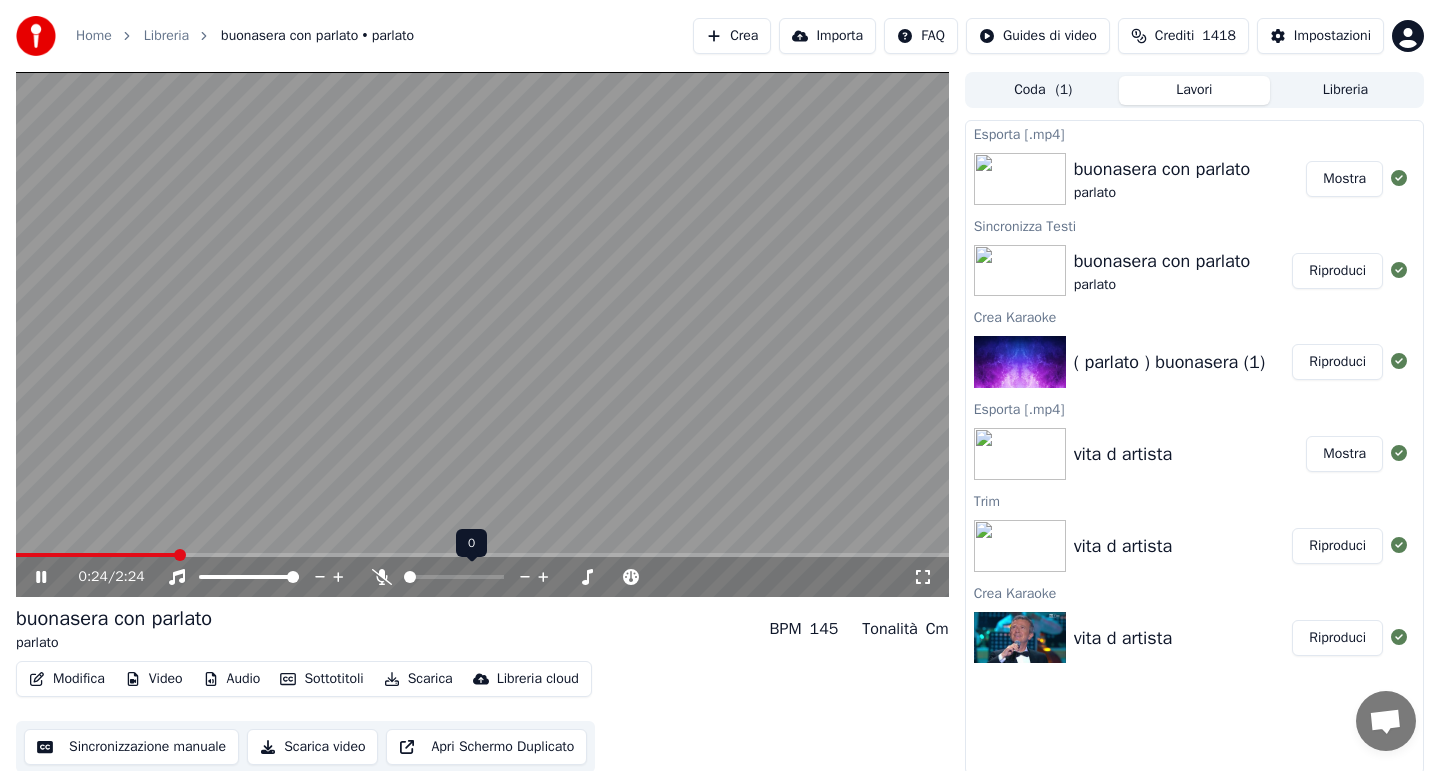 click 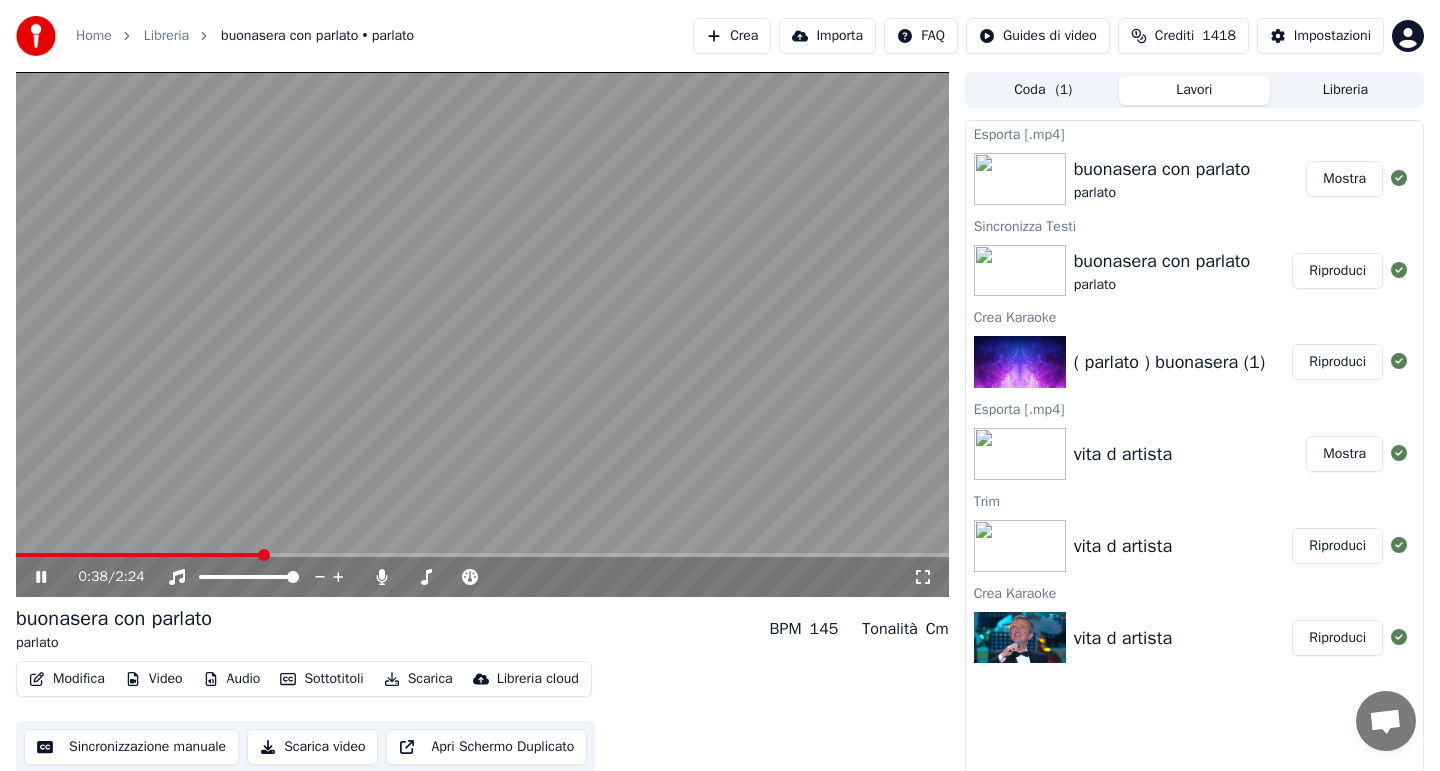 click on "Audio" at bounding box center [232, 679] 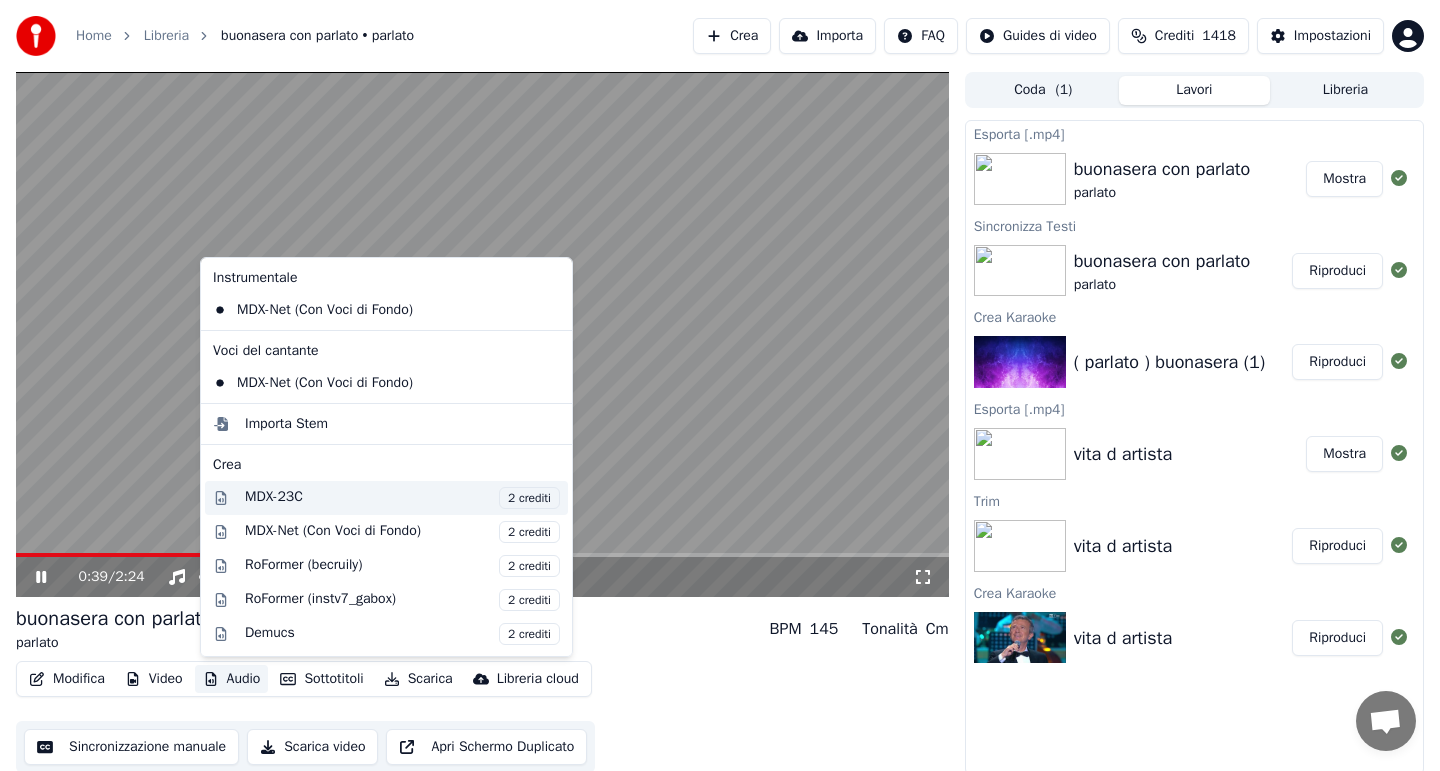 click on "MDX-23C 2 crediti" at bounding box center [402, 498] 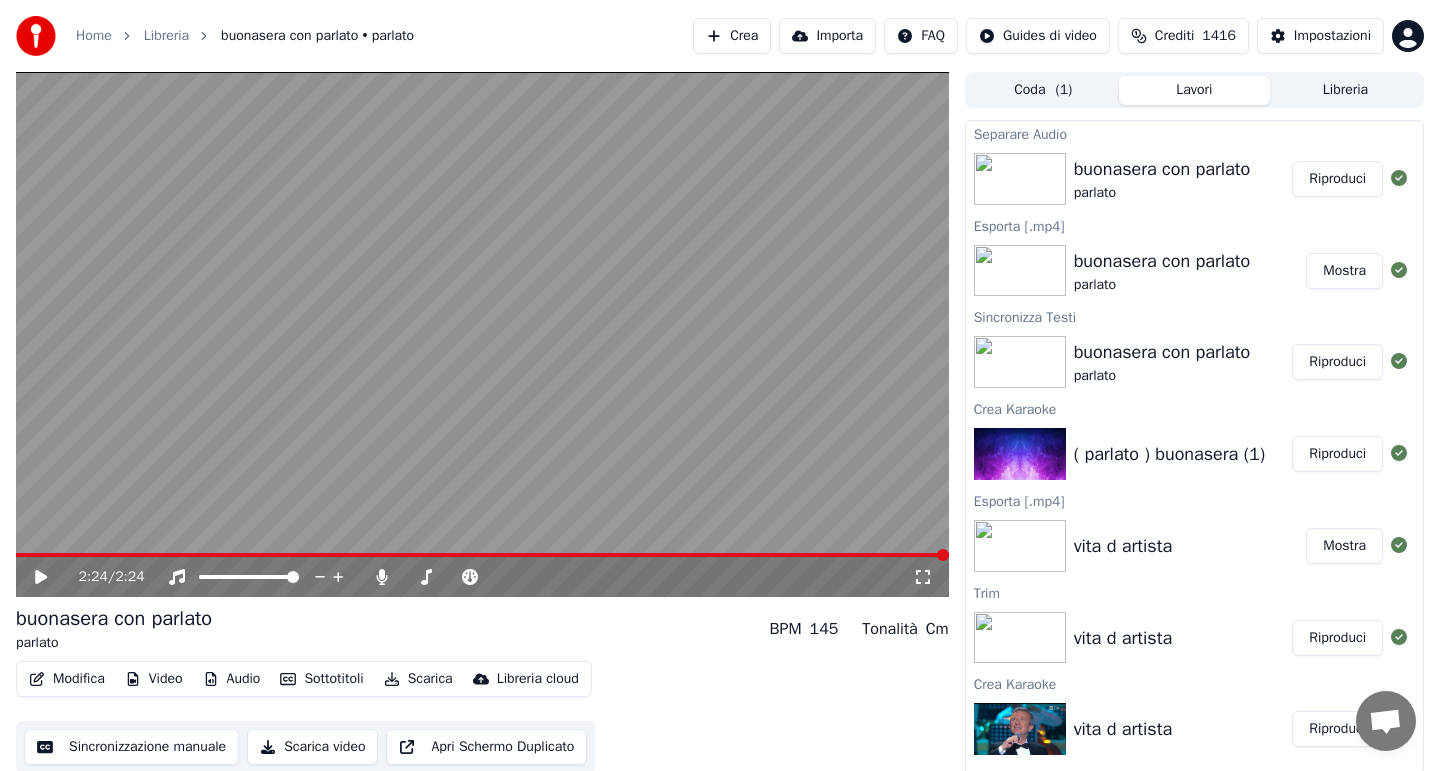 click on "Riproduci" at bounding box center [1337, 179] 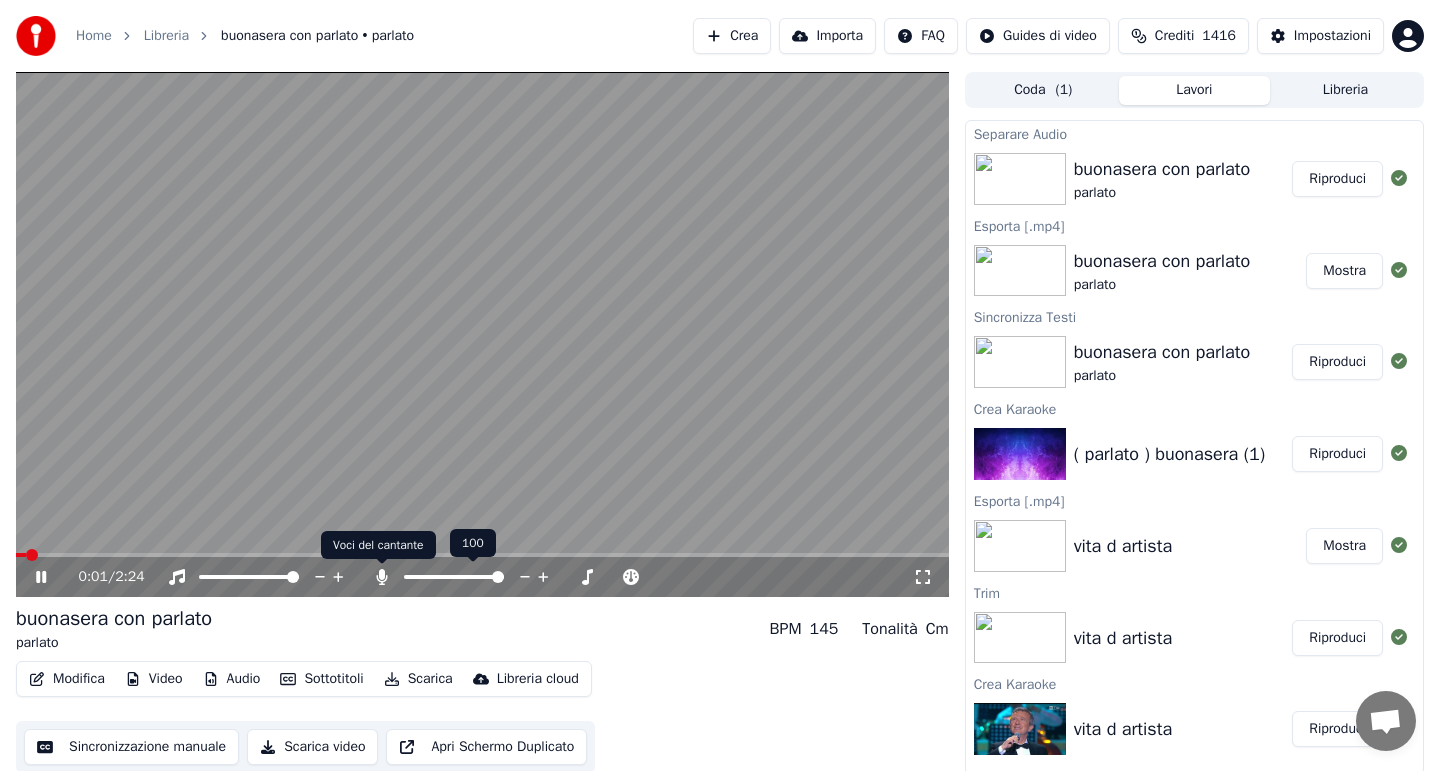 click 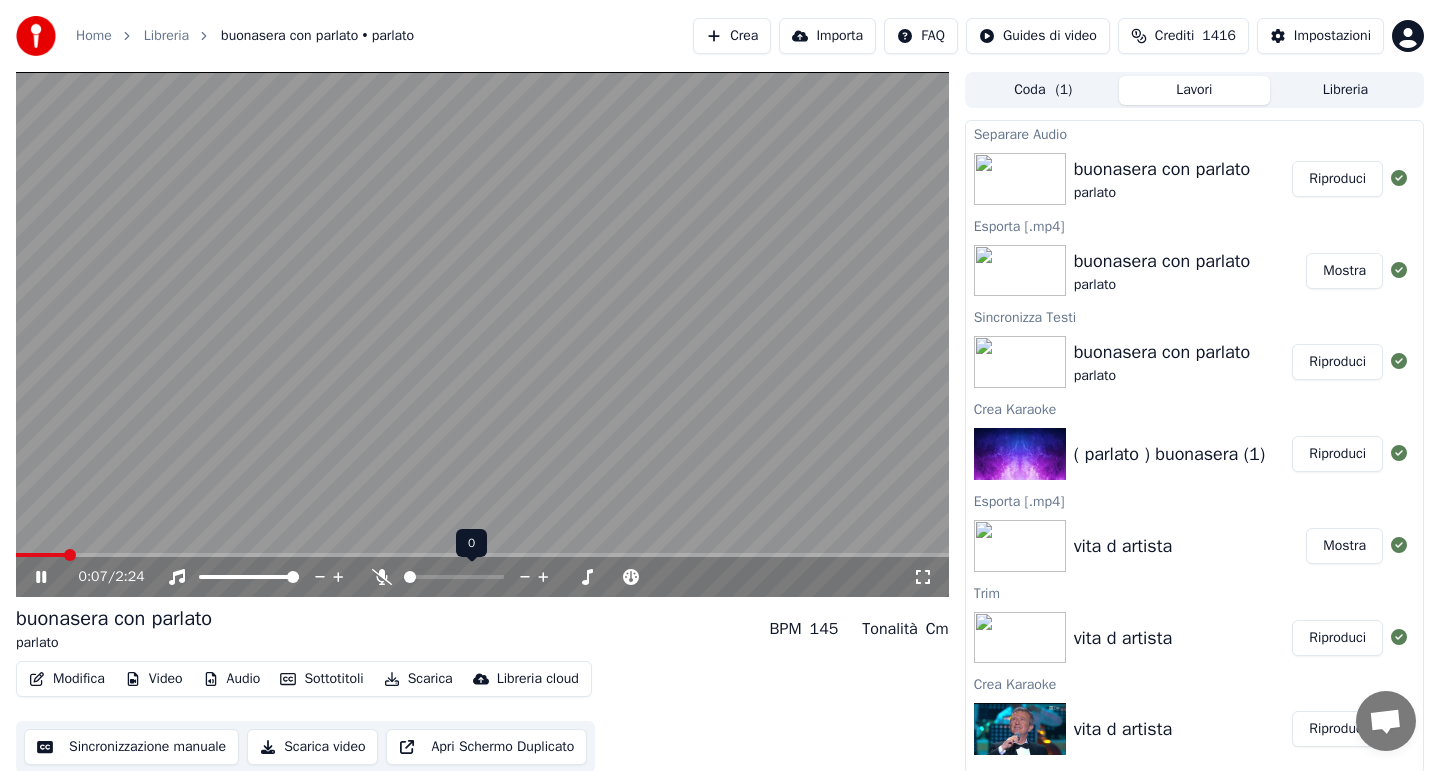 click 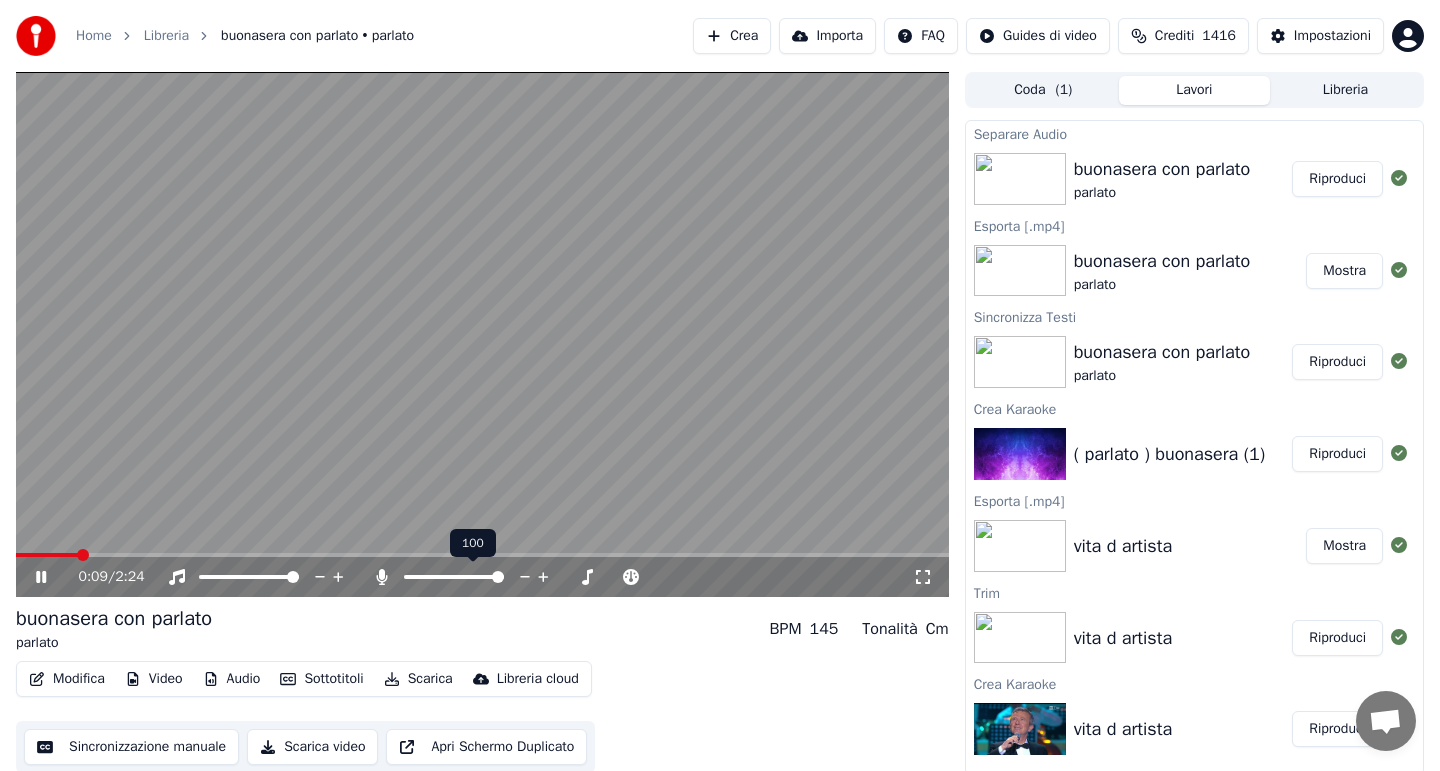 click 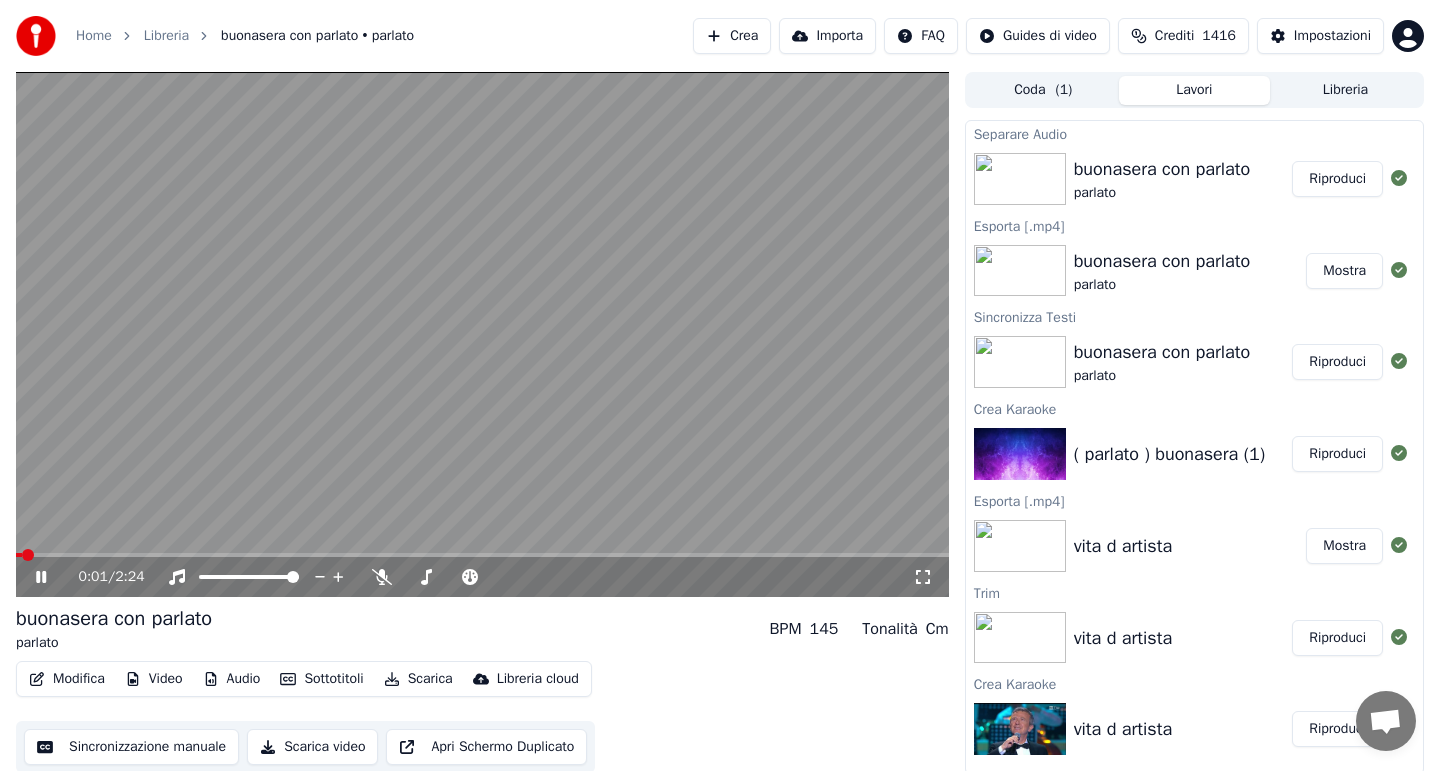 click at bounding box center [19, 555] 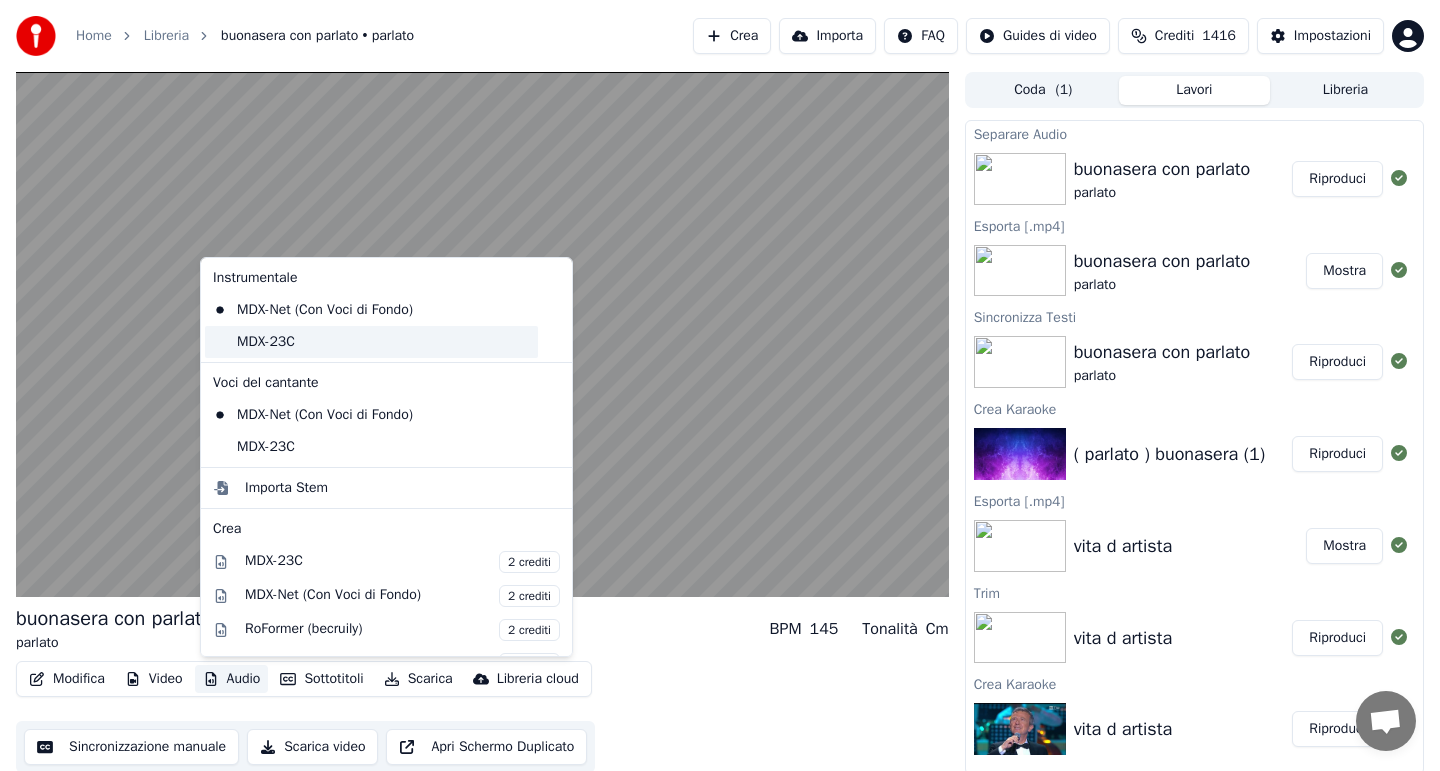 click on "MDX-23C" at bounding box center (371, 342) 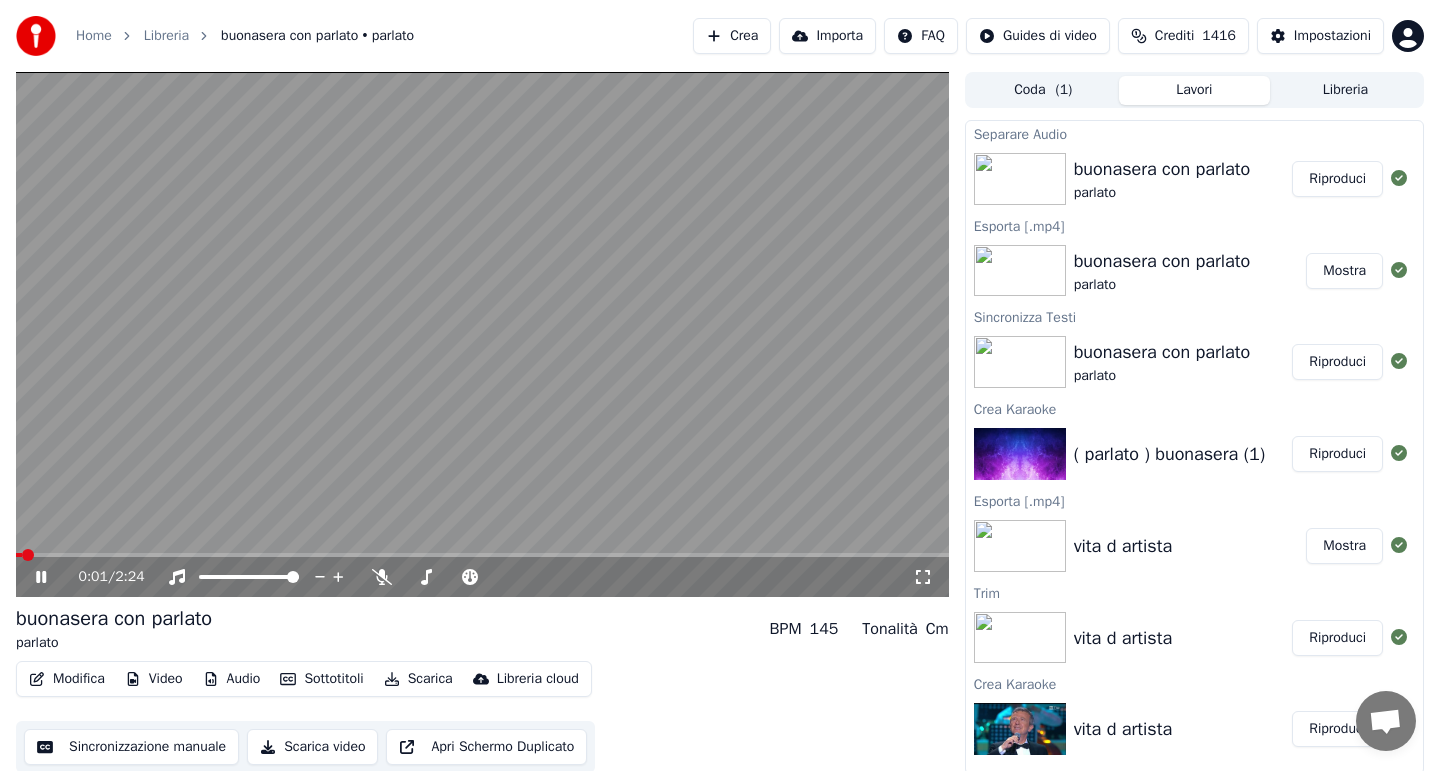 click at bounding box center [19, 555] 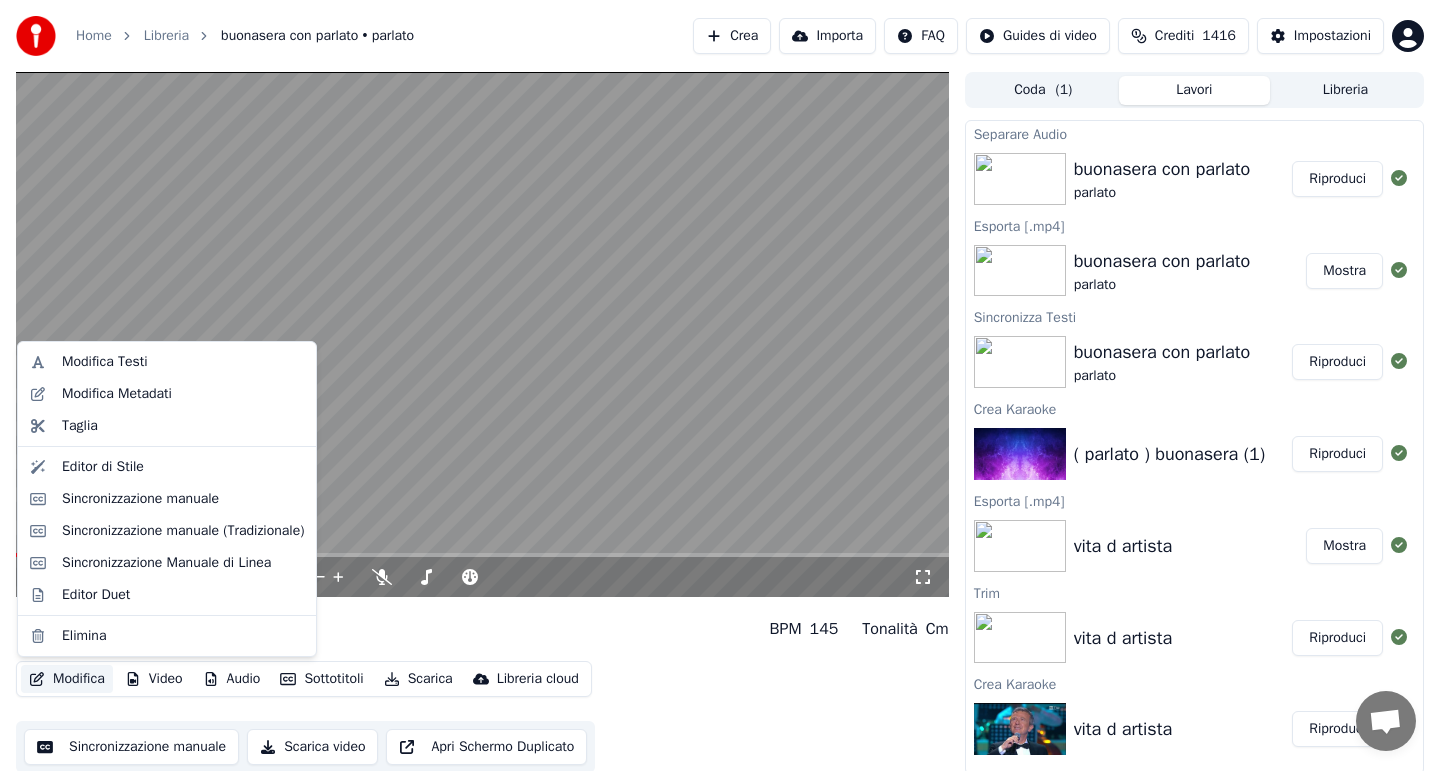 click on "Modifica" at bounding box center (67, 679) 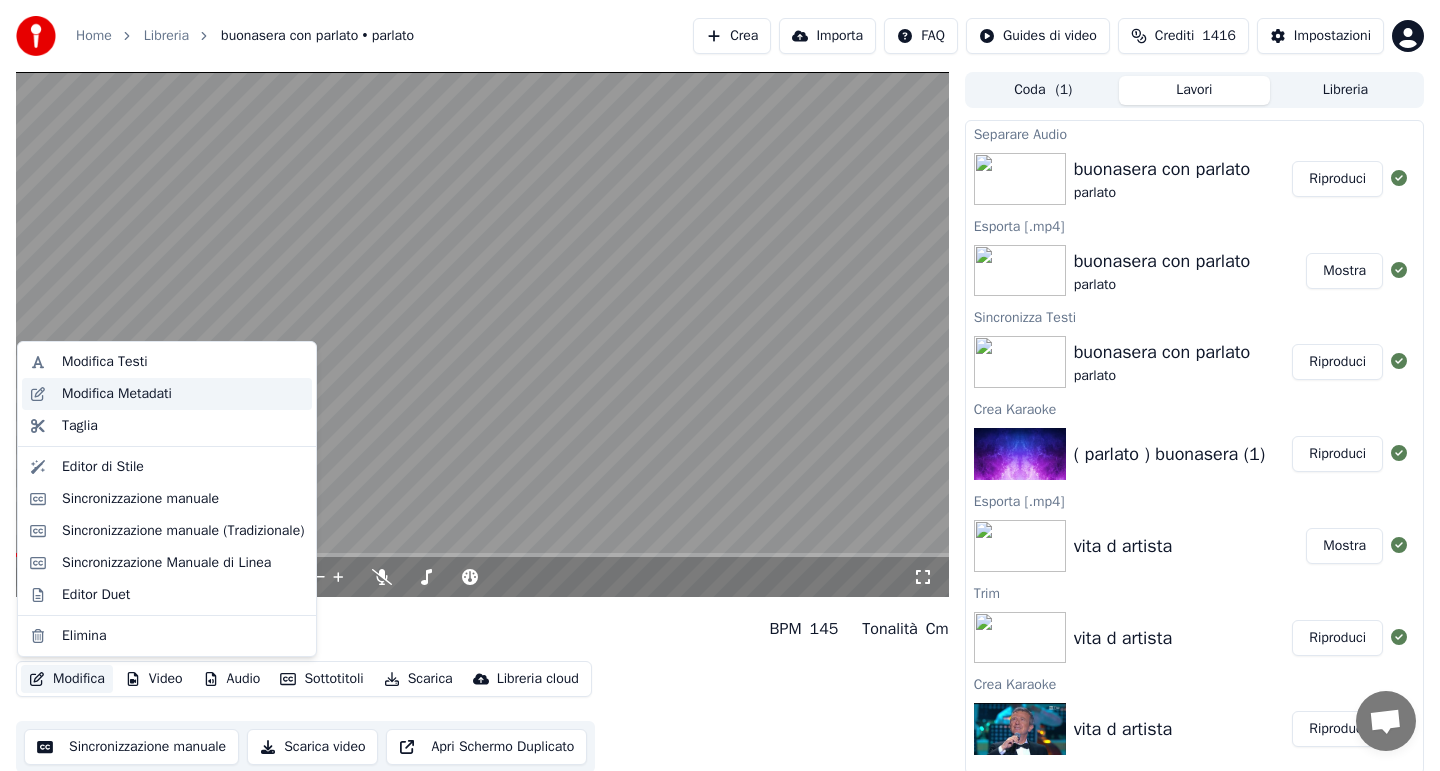 click on "Modifica Metadati" at bounding box center (117, 394) 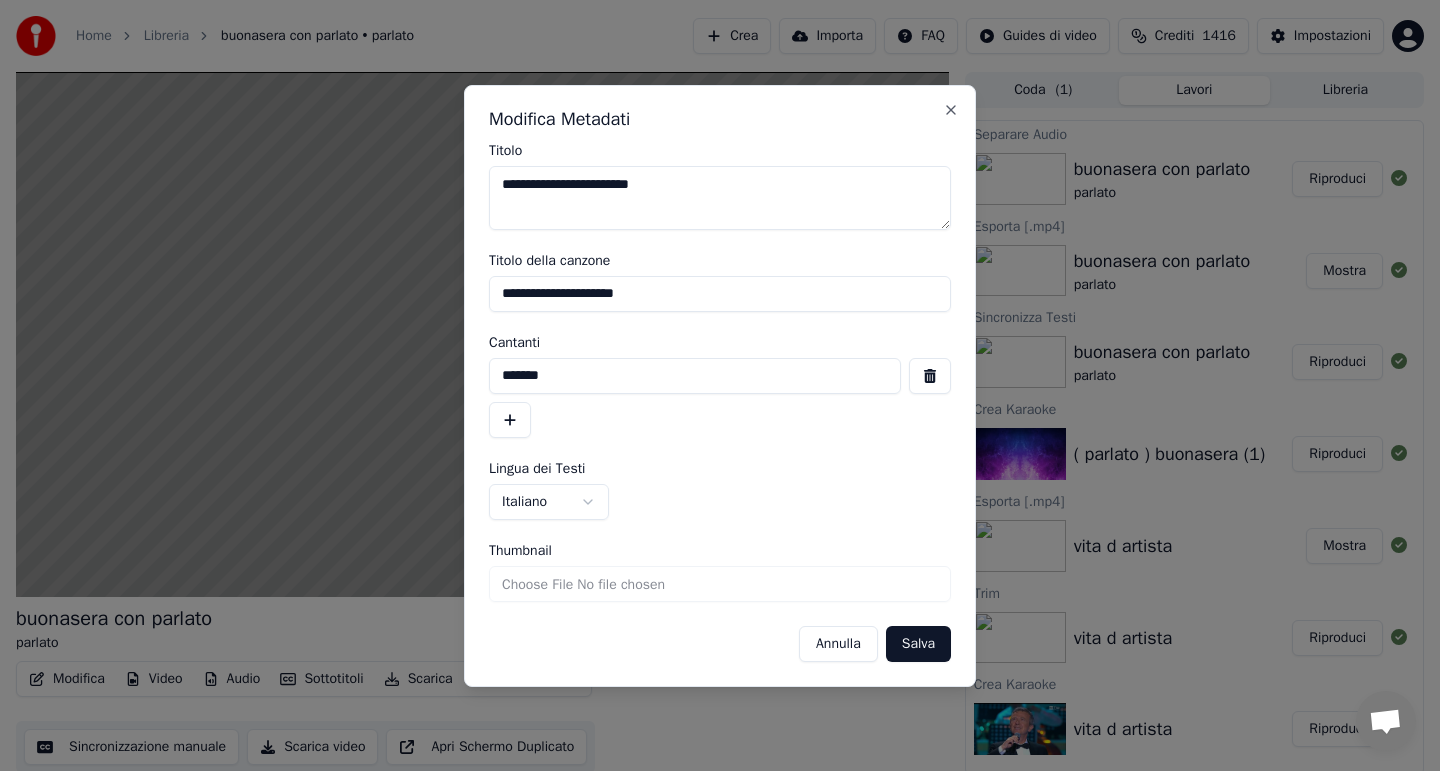 click on "**********" at bounding box center (720, 294) 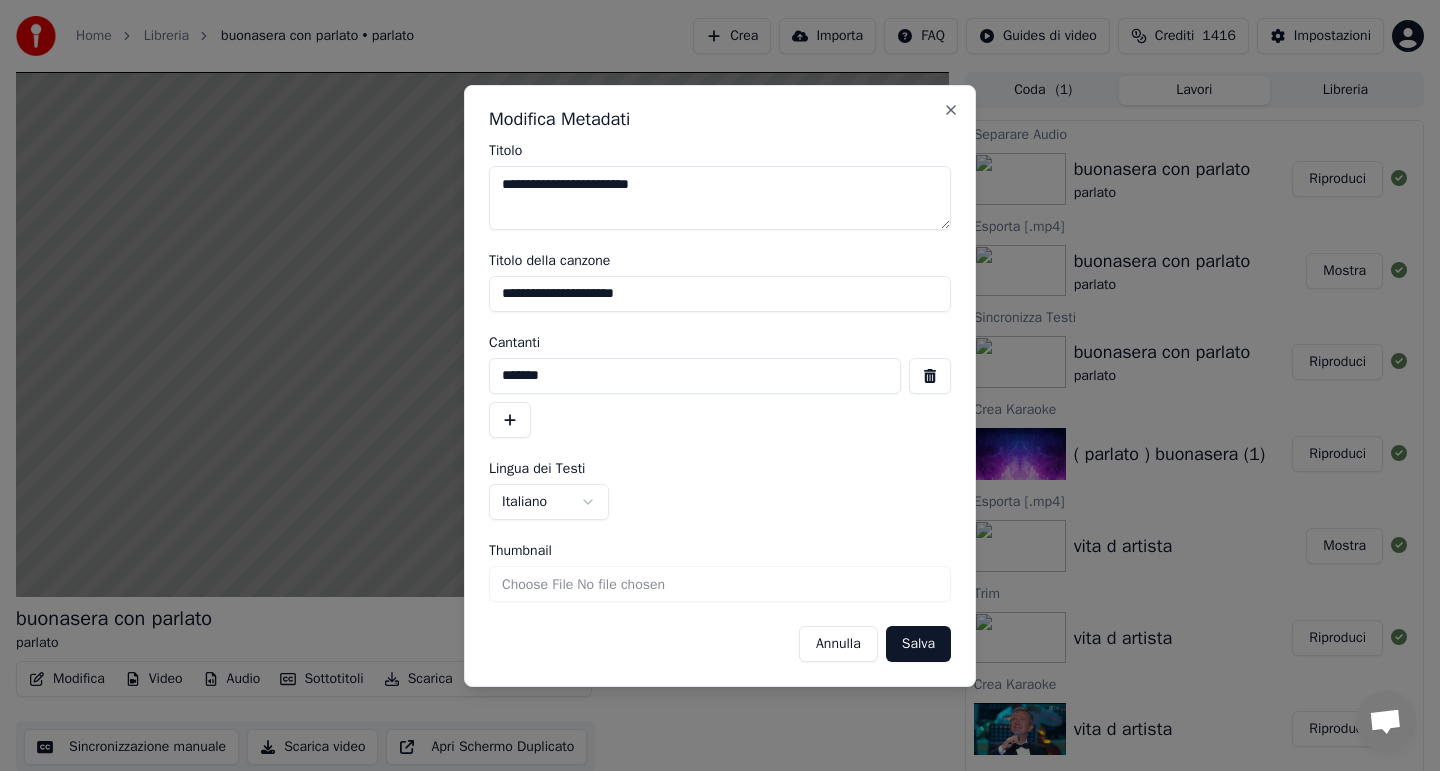 type on "**********" 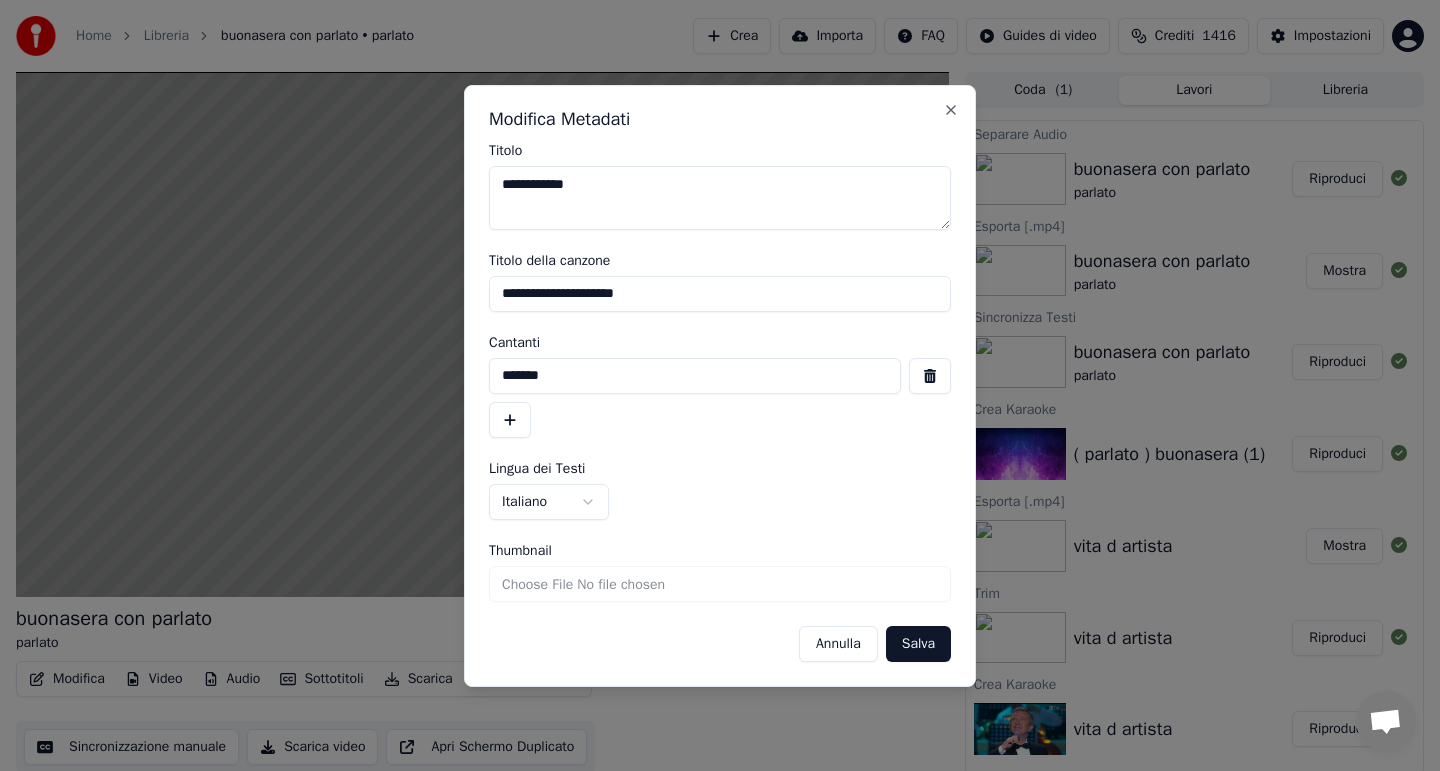 type on "**********" 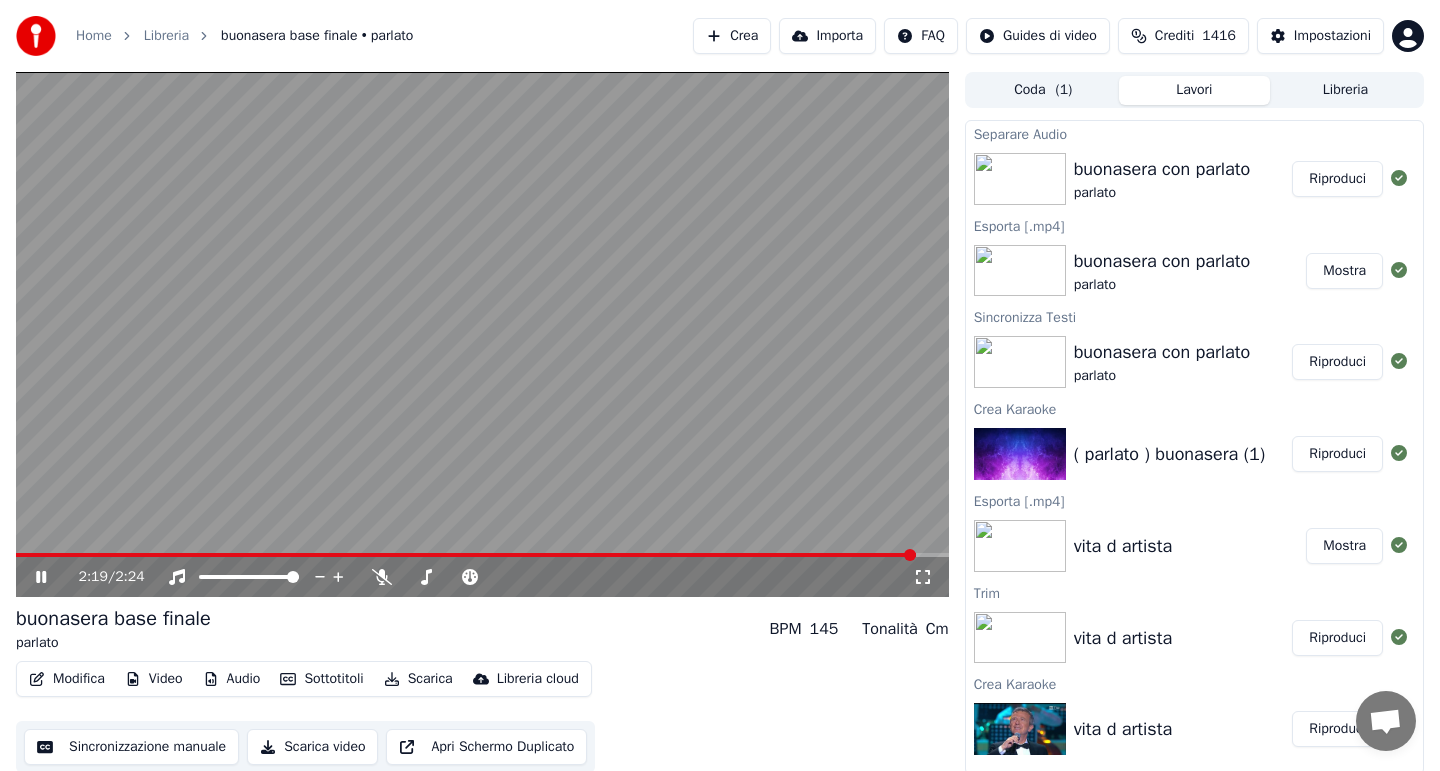 click 